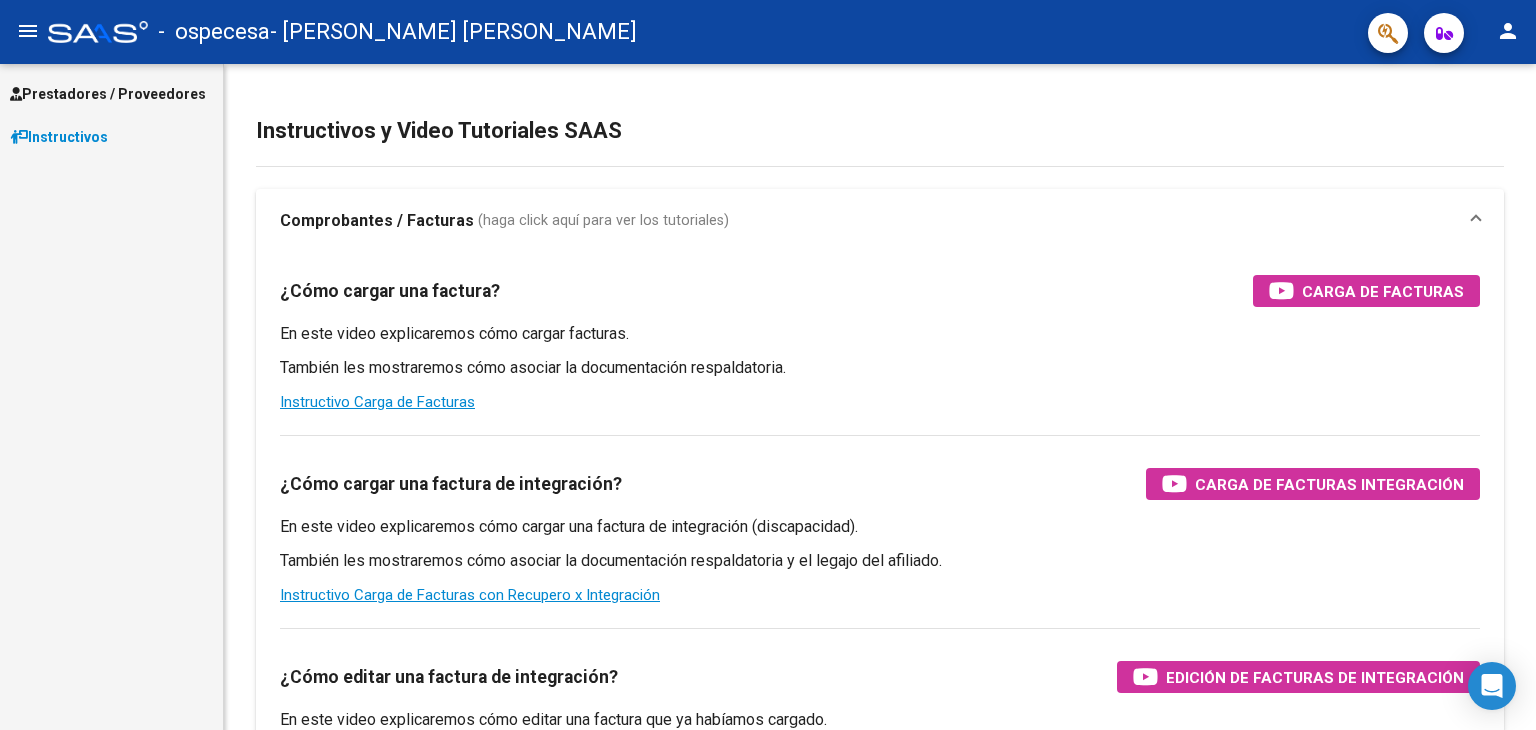 scroll, scrollTop: 0, scrollLeft: 0, axis: both 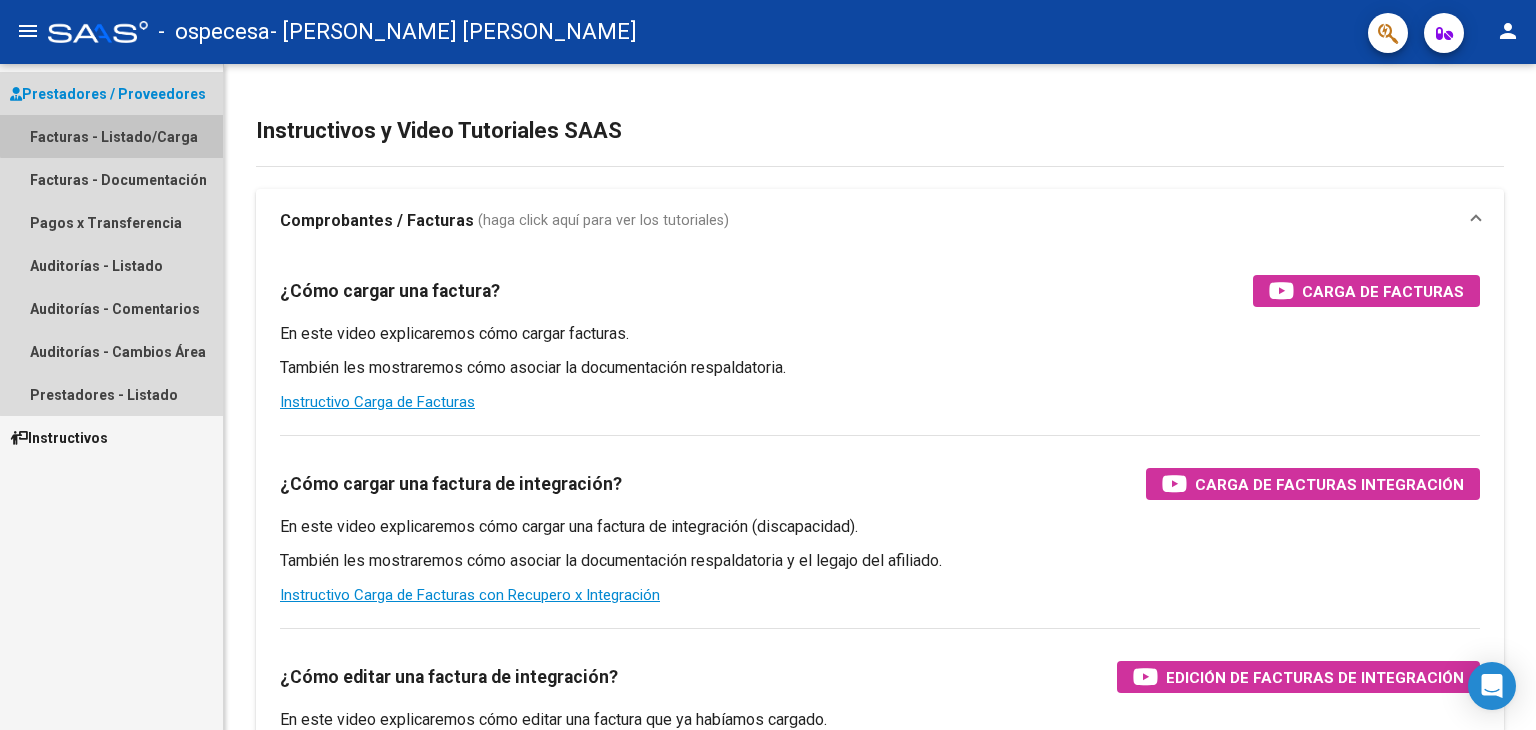 click on "Facturas - Listado/Carga" at bounding box center (111, 136) 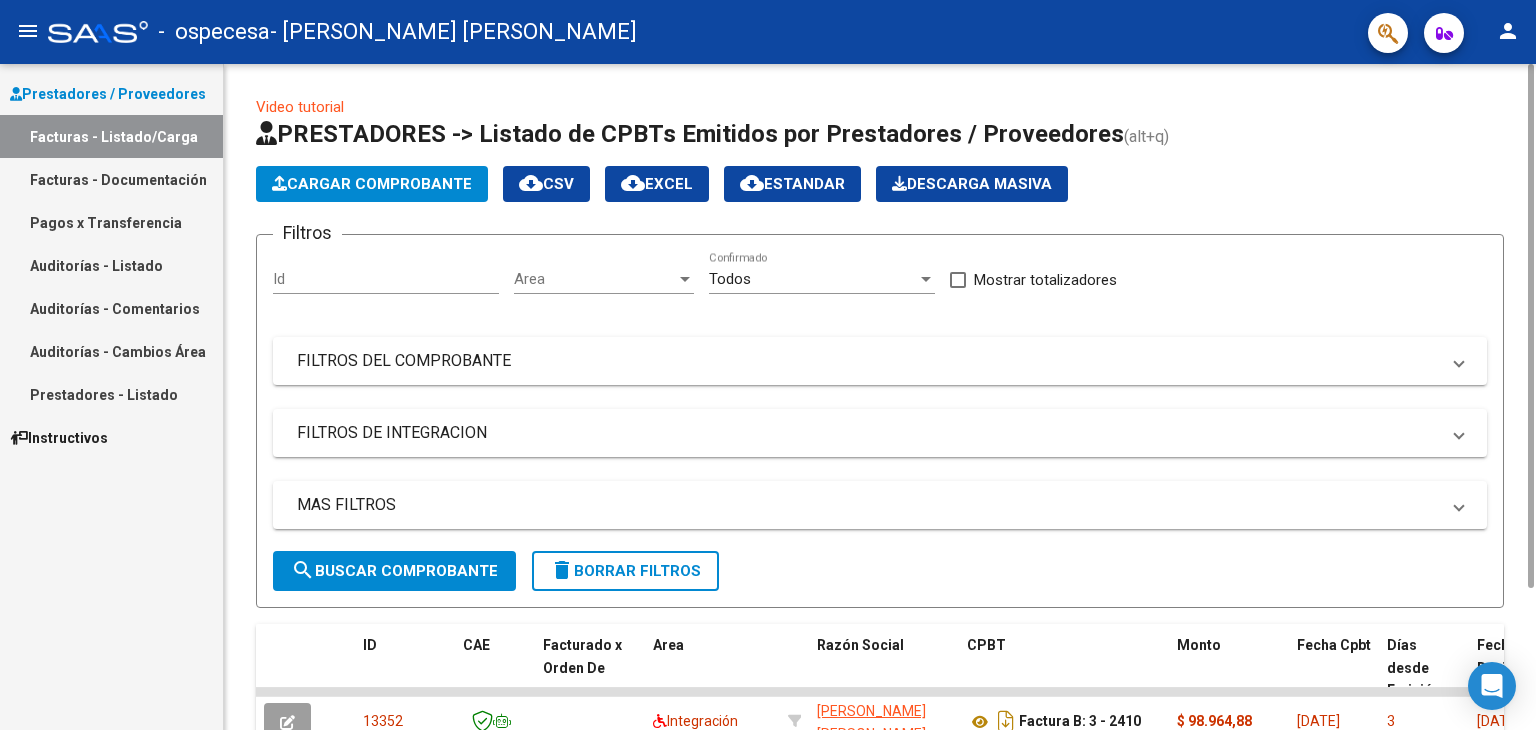 scroll, scrollTop: 300, scrollLeft: 0, axis: vertical 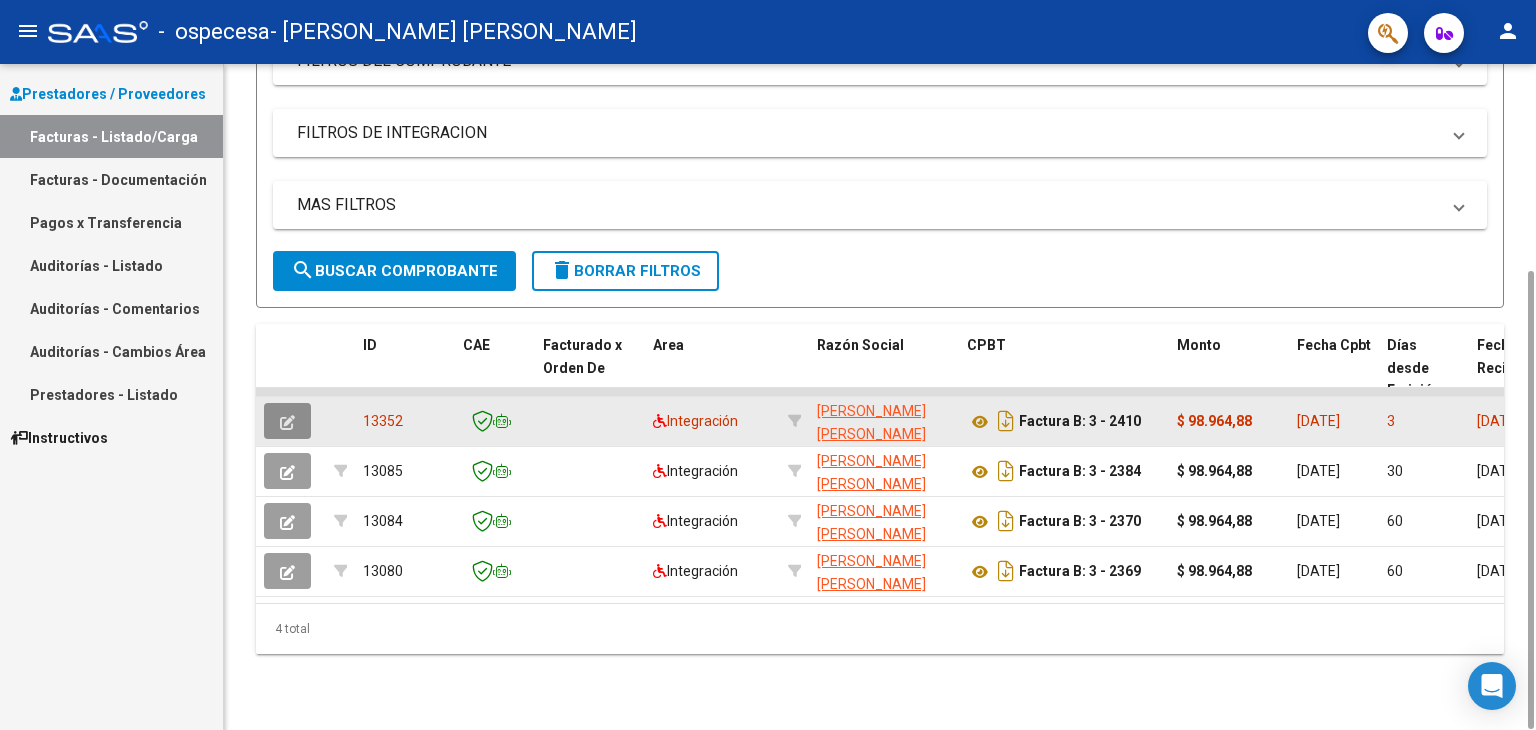 click 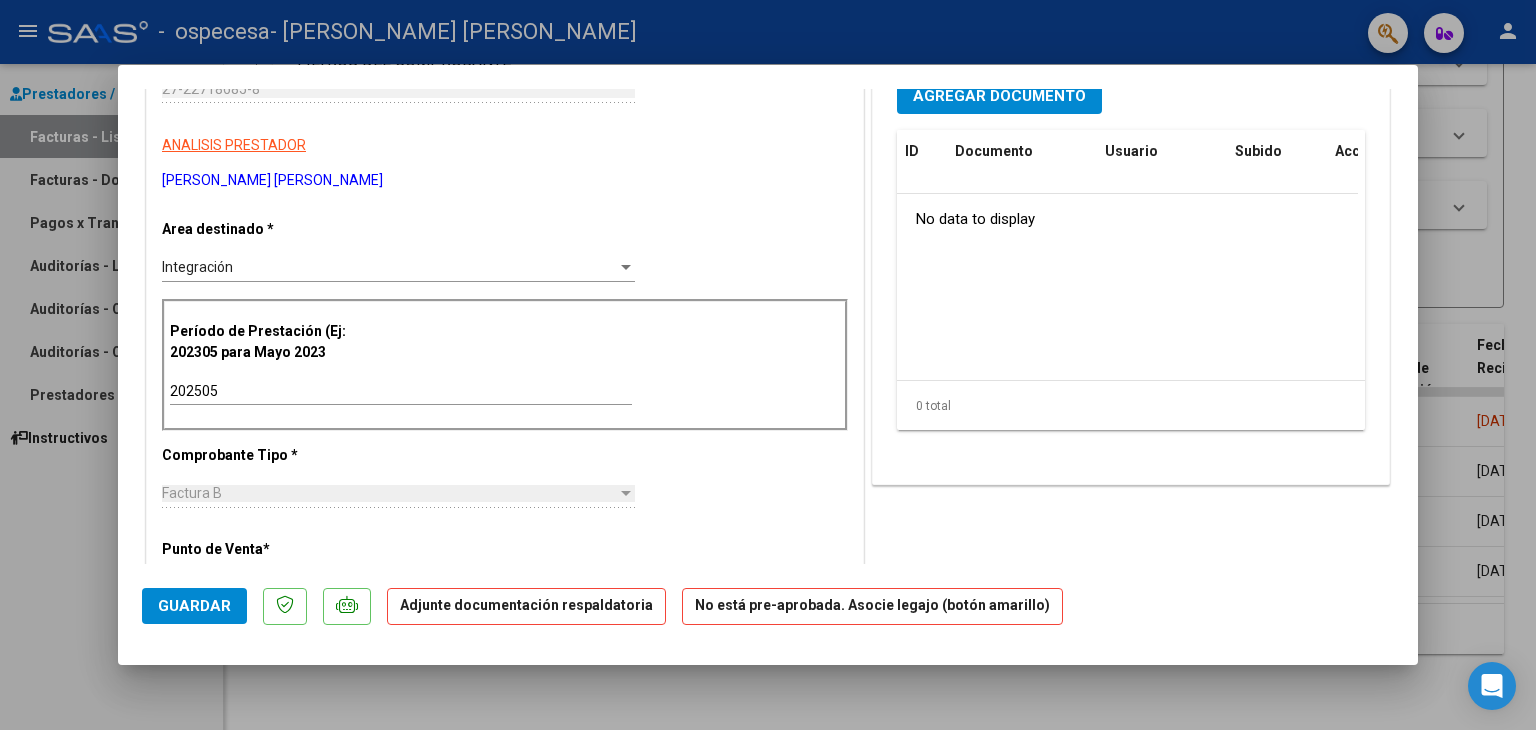 scroll, scrollTop: 0, scrollLeft: 0, axis: both 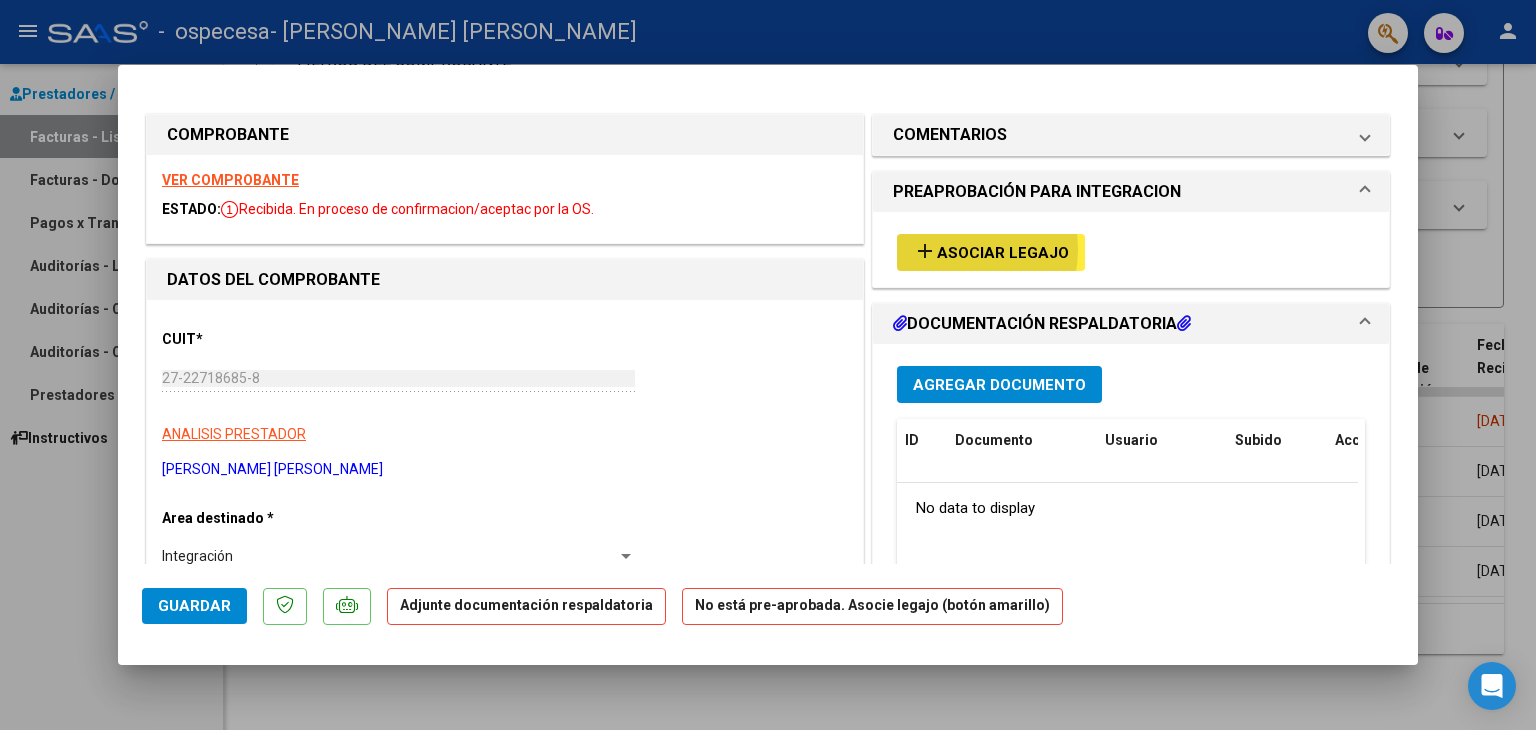 click on "Asociar Legajo" at bounding box center (1003, 253) 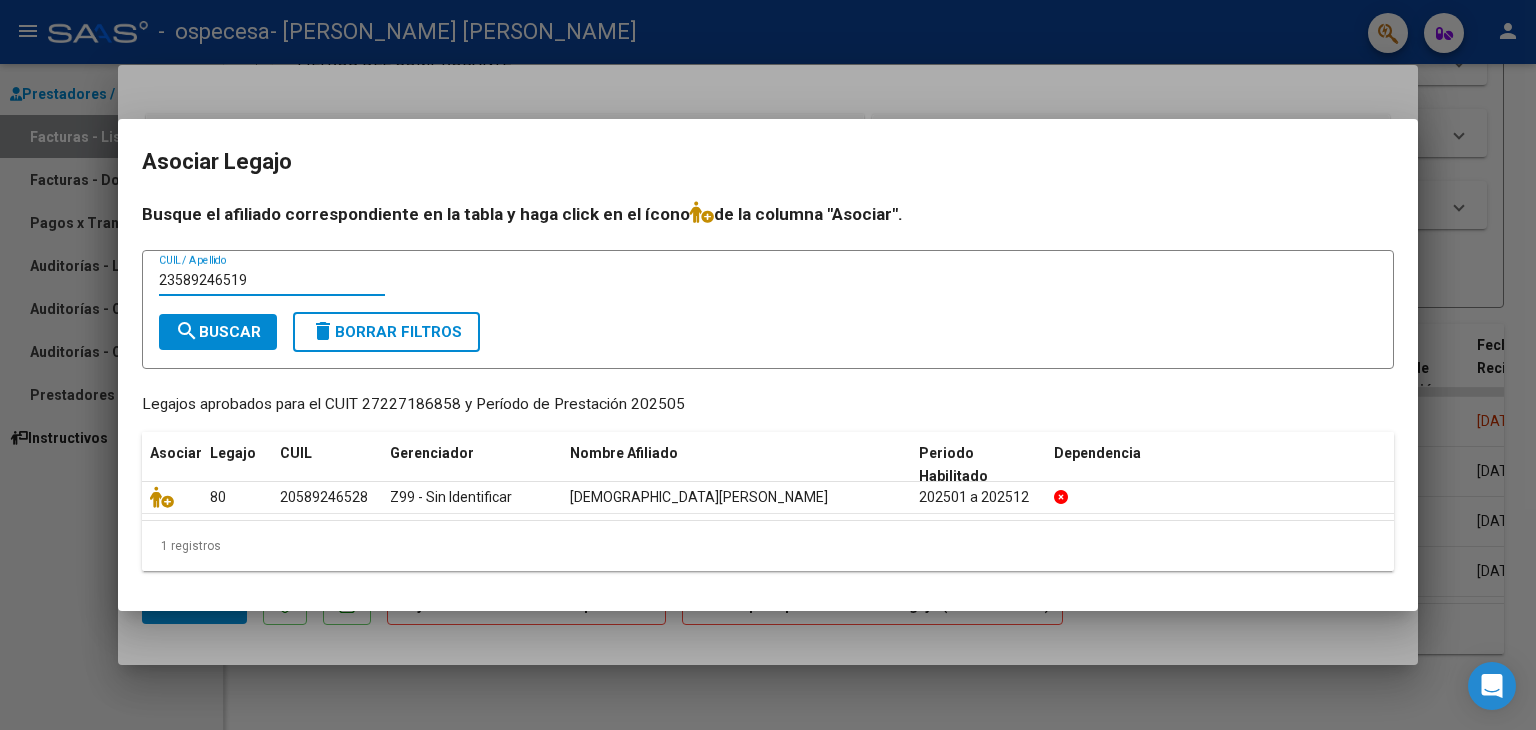 click on "search  Buscar" at bounding box center [218, 332] 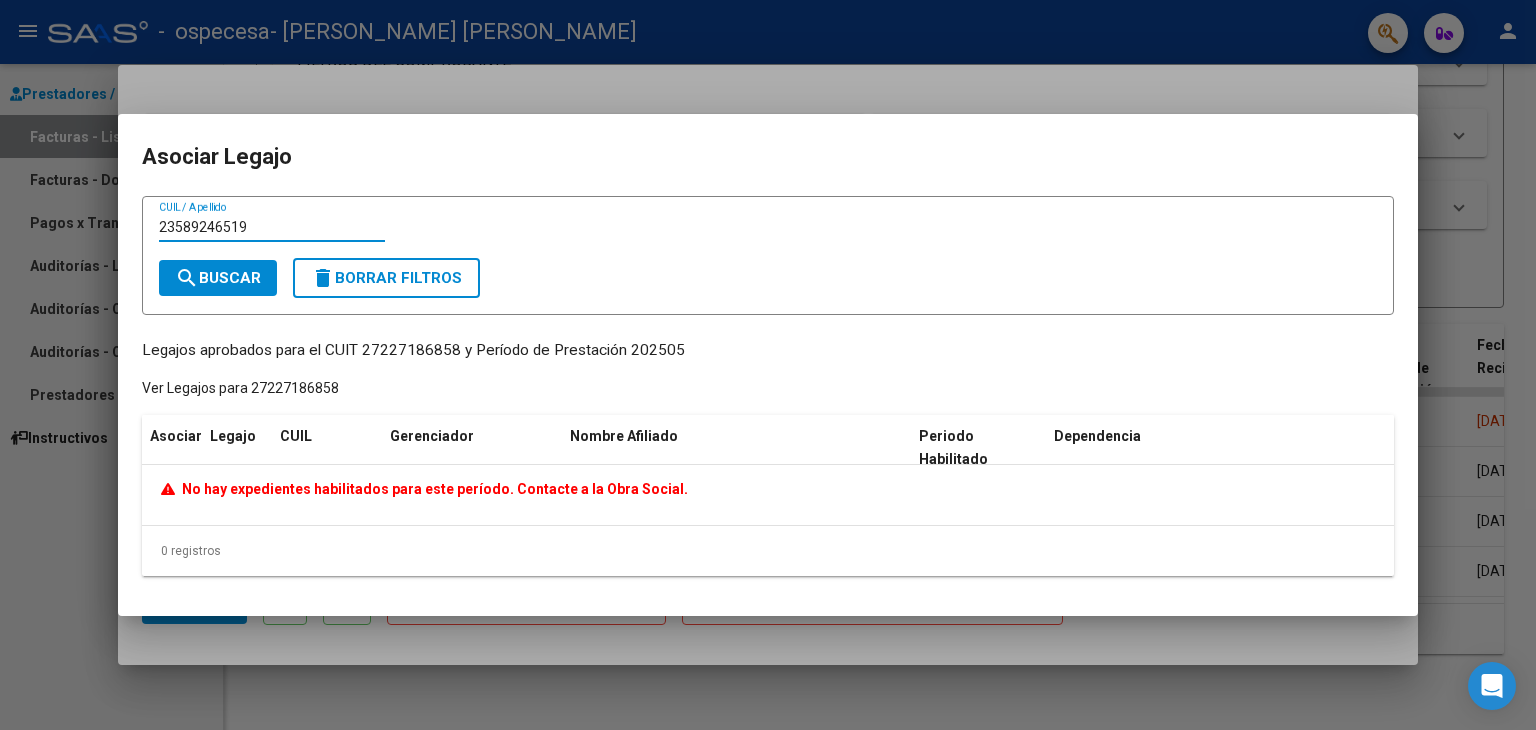 drag, startPoint x: 265, startPoint y: 228, endPoint x: 130, endPoint y: 242, distance: 135.72398 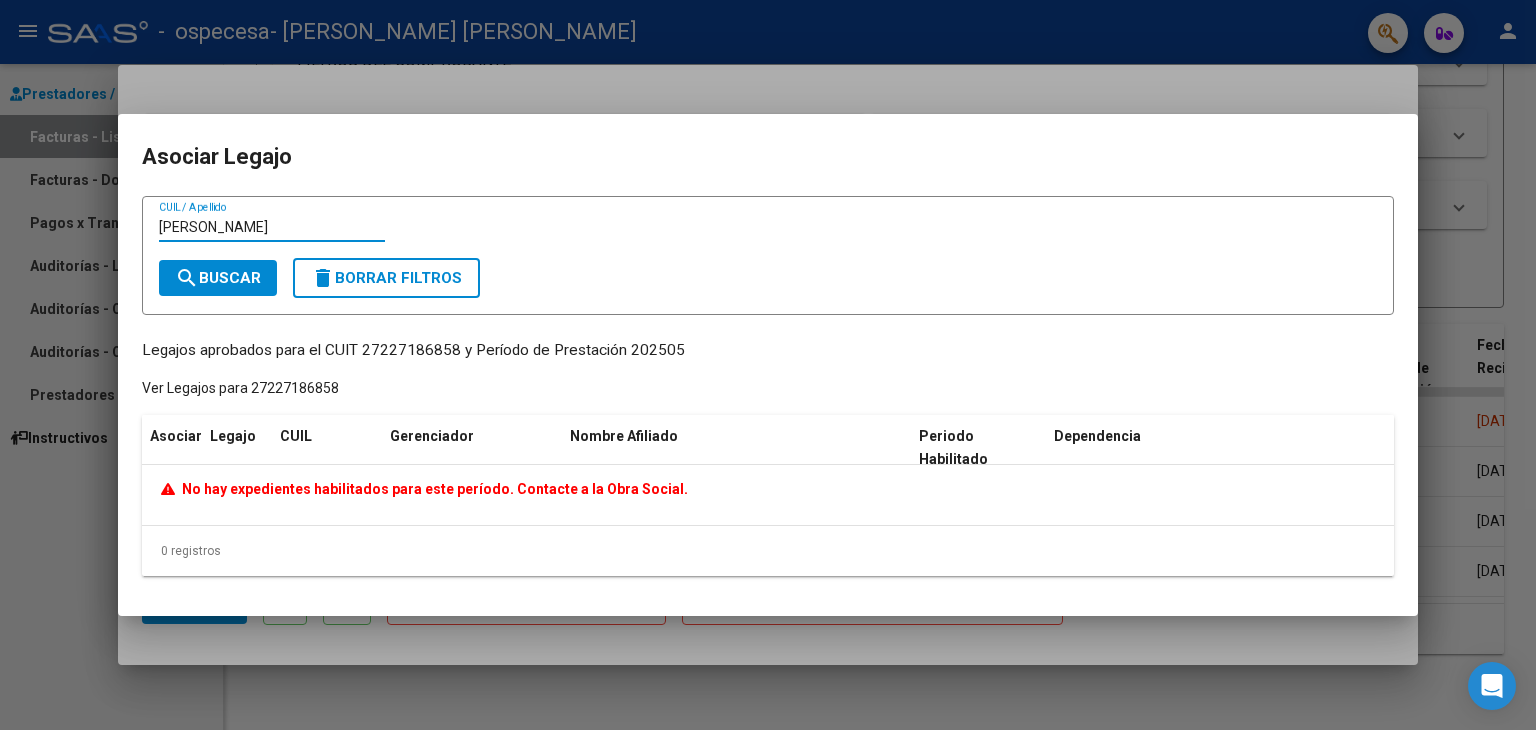 type on "[PERSON_NAME]" 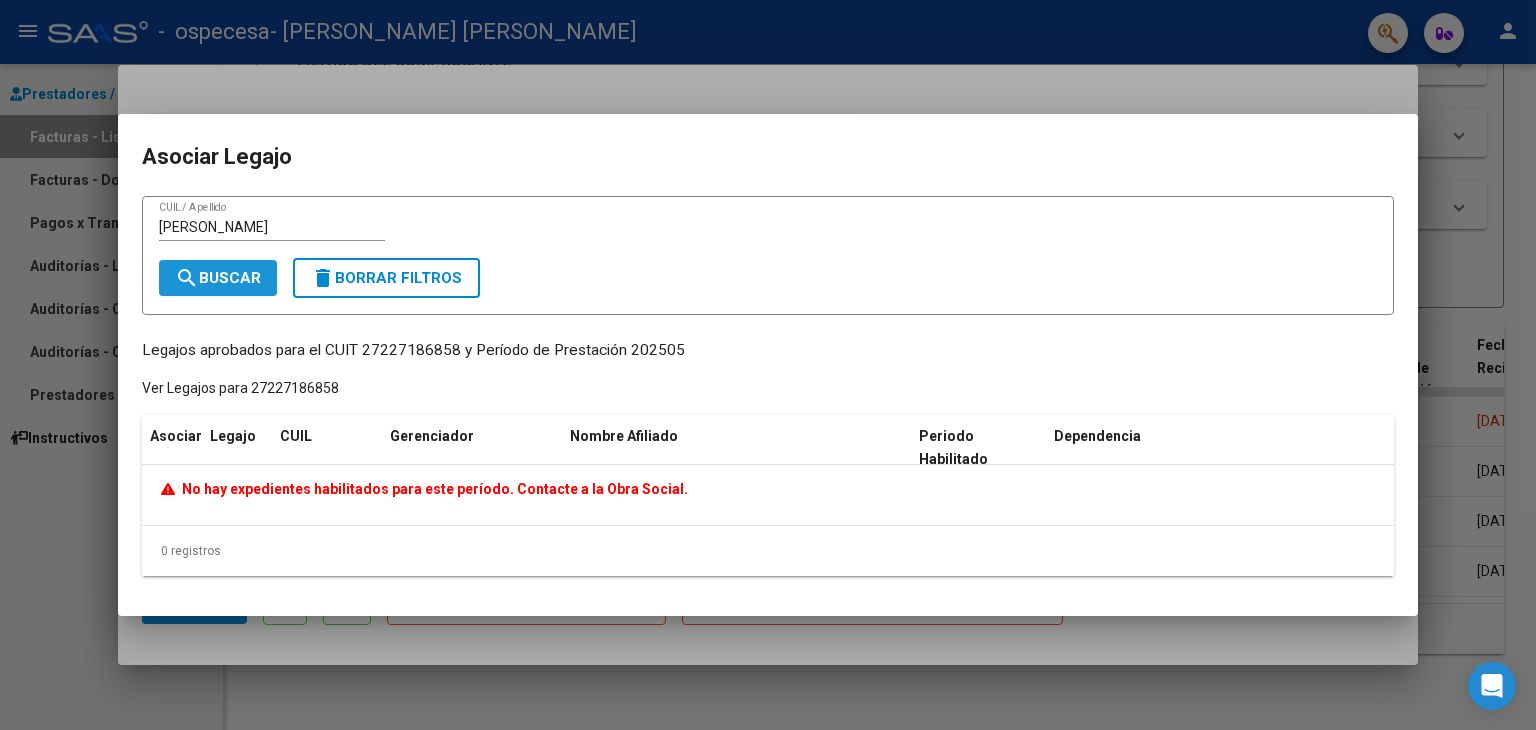 click on "search" at bounding box center [187, 278] 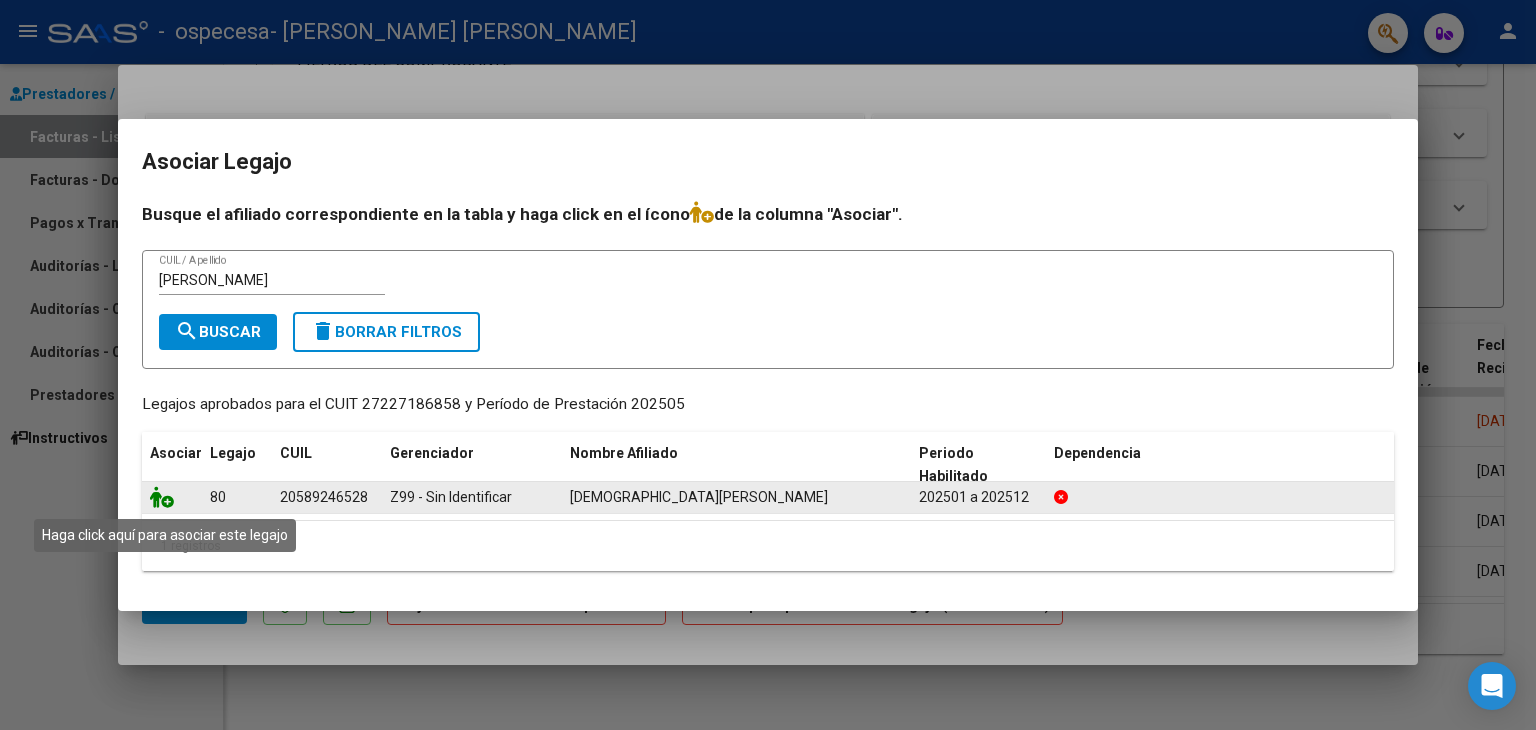 click 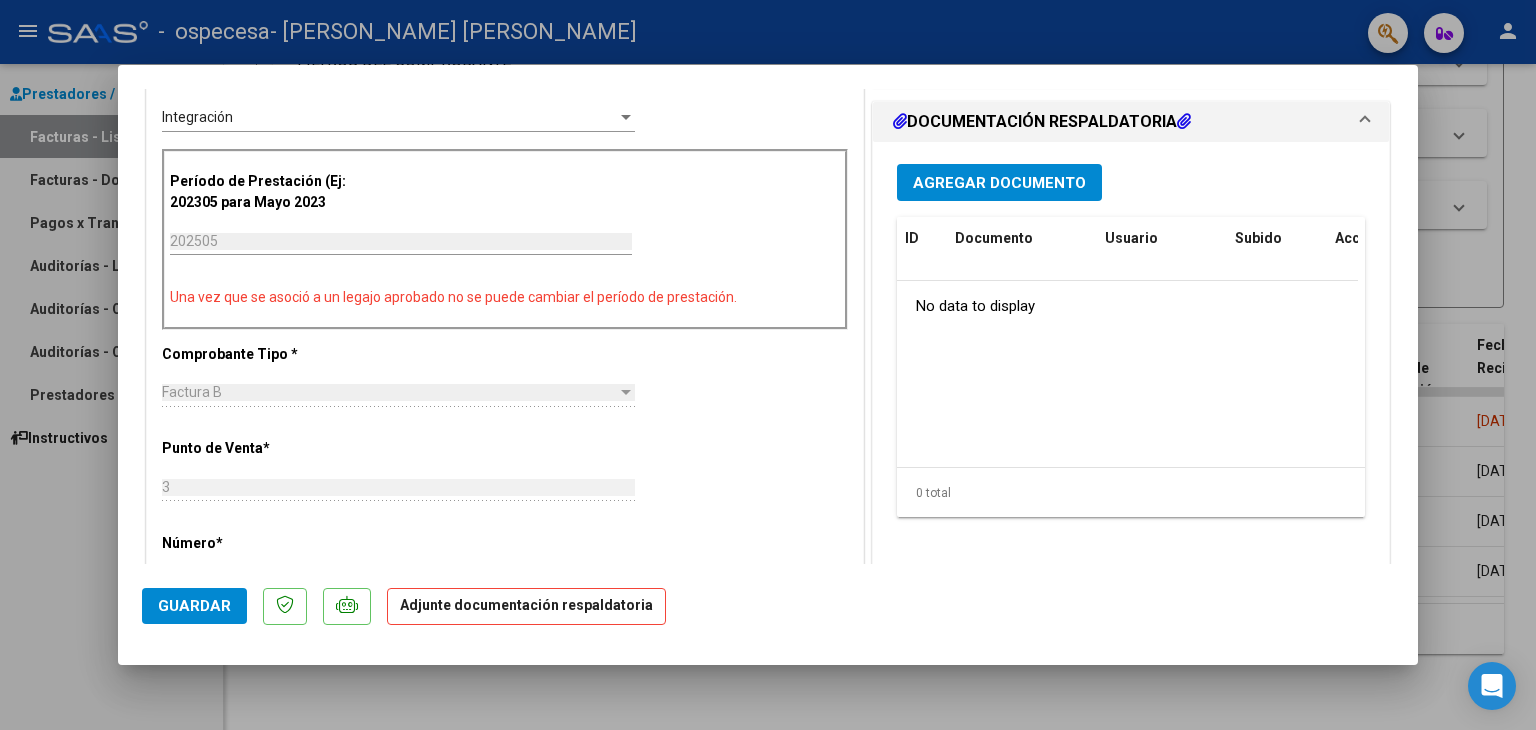scroll, scrollTop: 0, scrollLeft: 0, axis: both 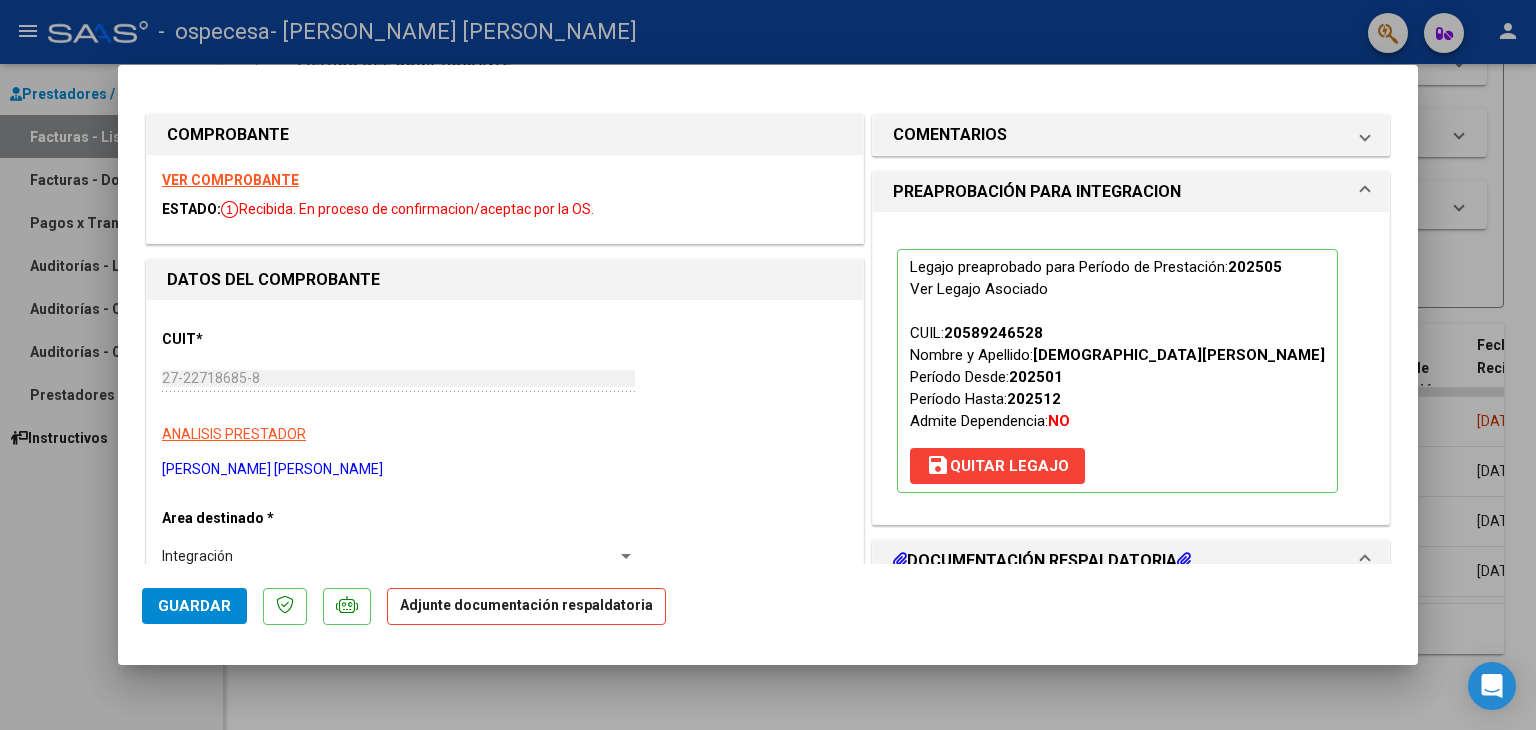 click on "Guardar" 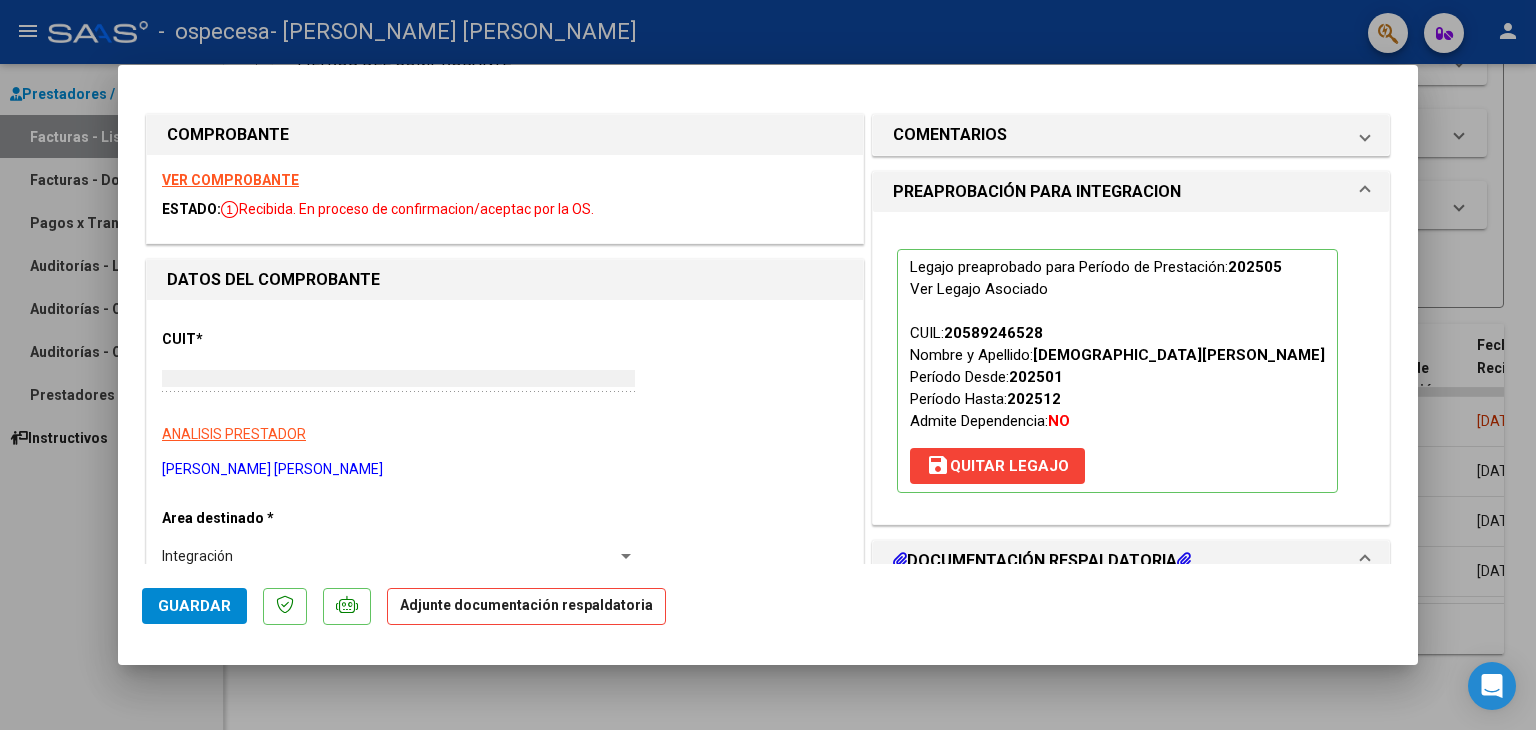 type 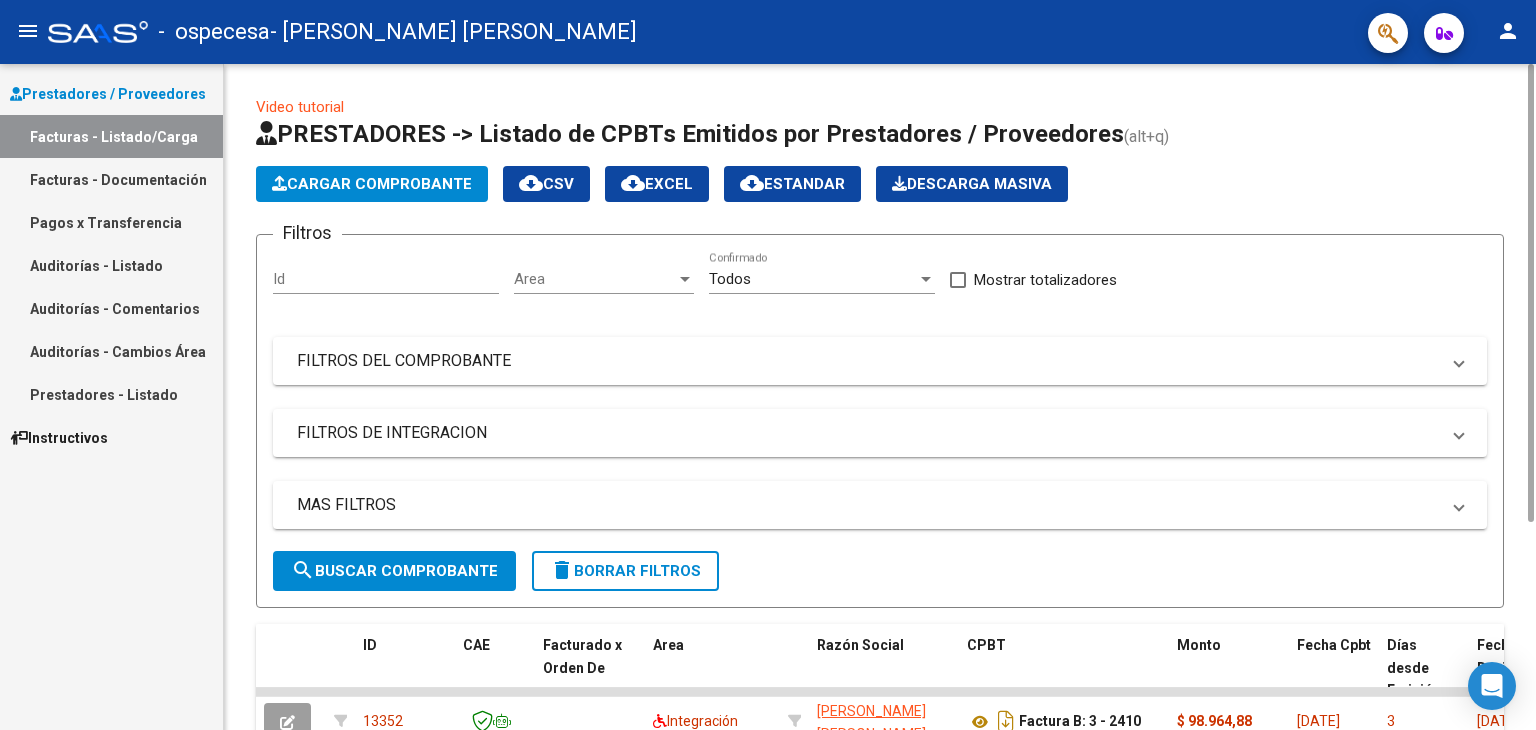 scroll, scrollTop: 300, scrollLeft: 0, axis: vertical 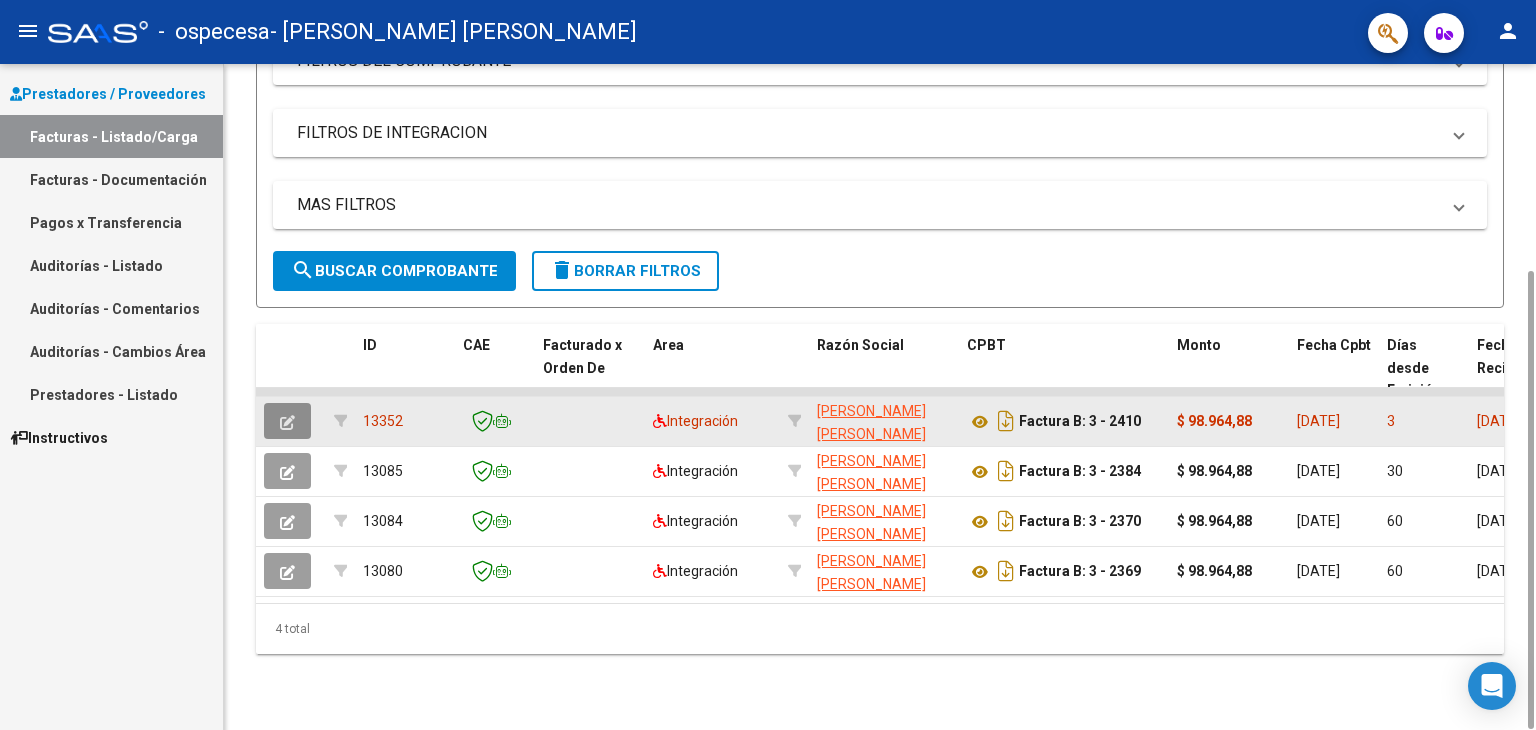 click 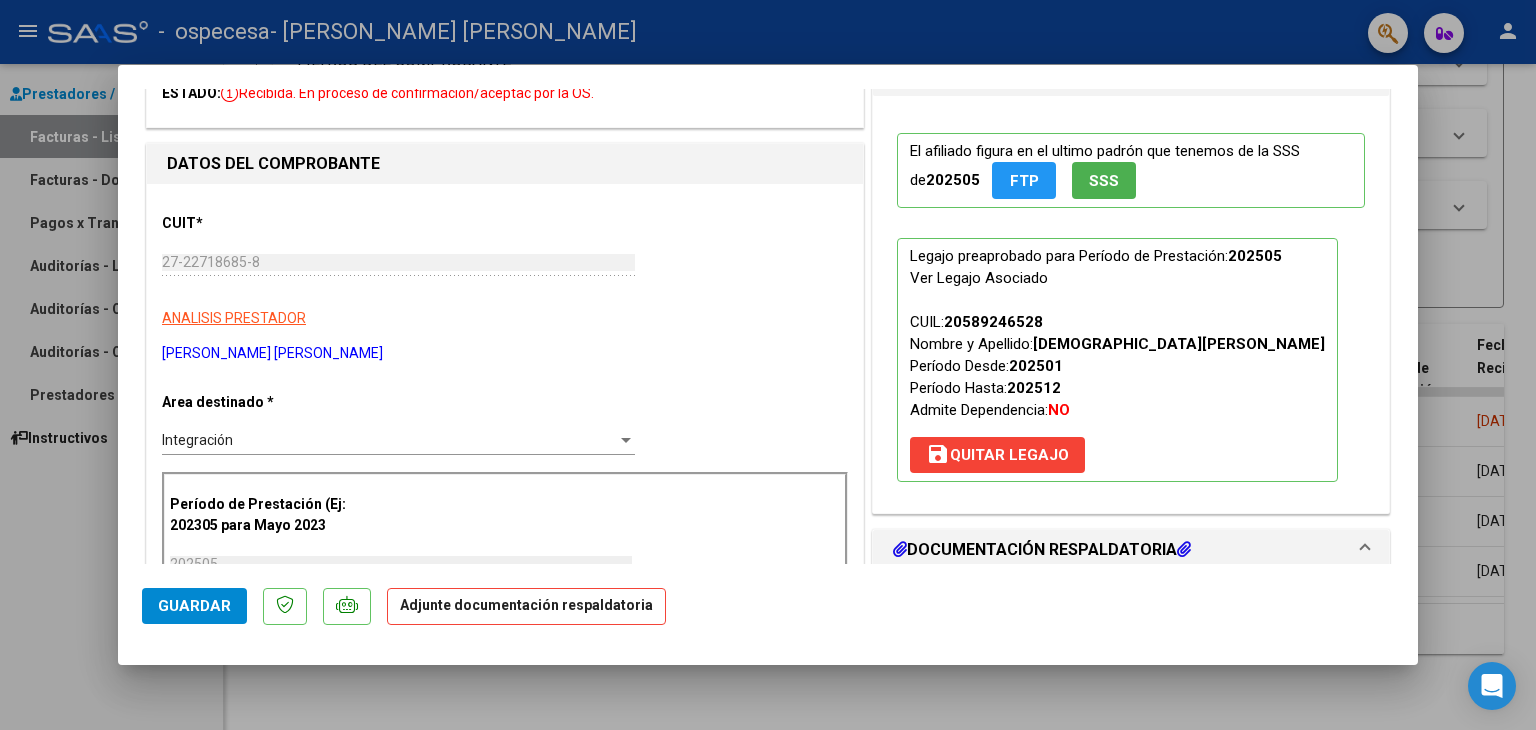 scroll, scrollTop: 0, scrollLeft: 0, axis: both 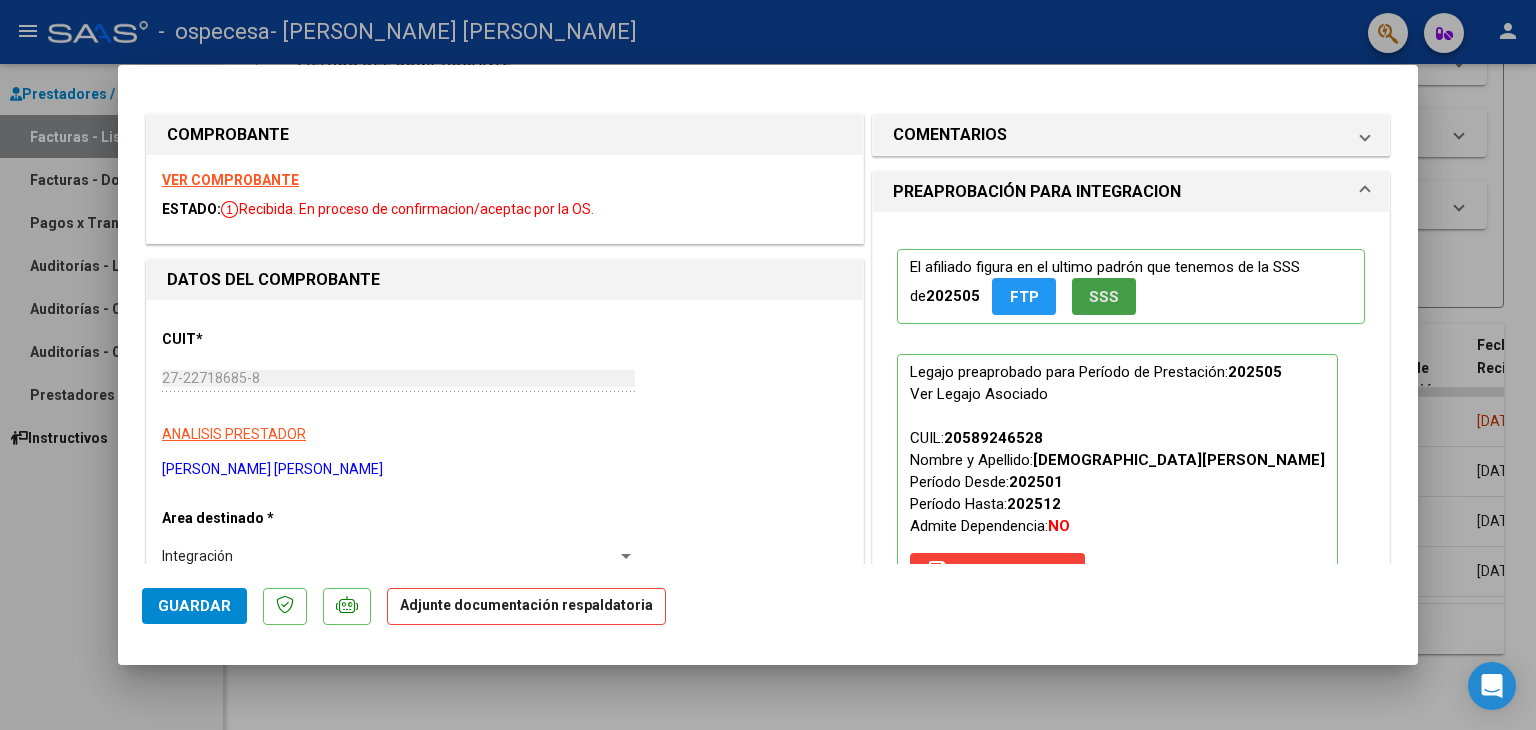 click on "SSS" 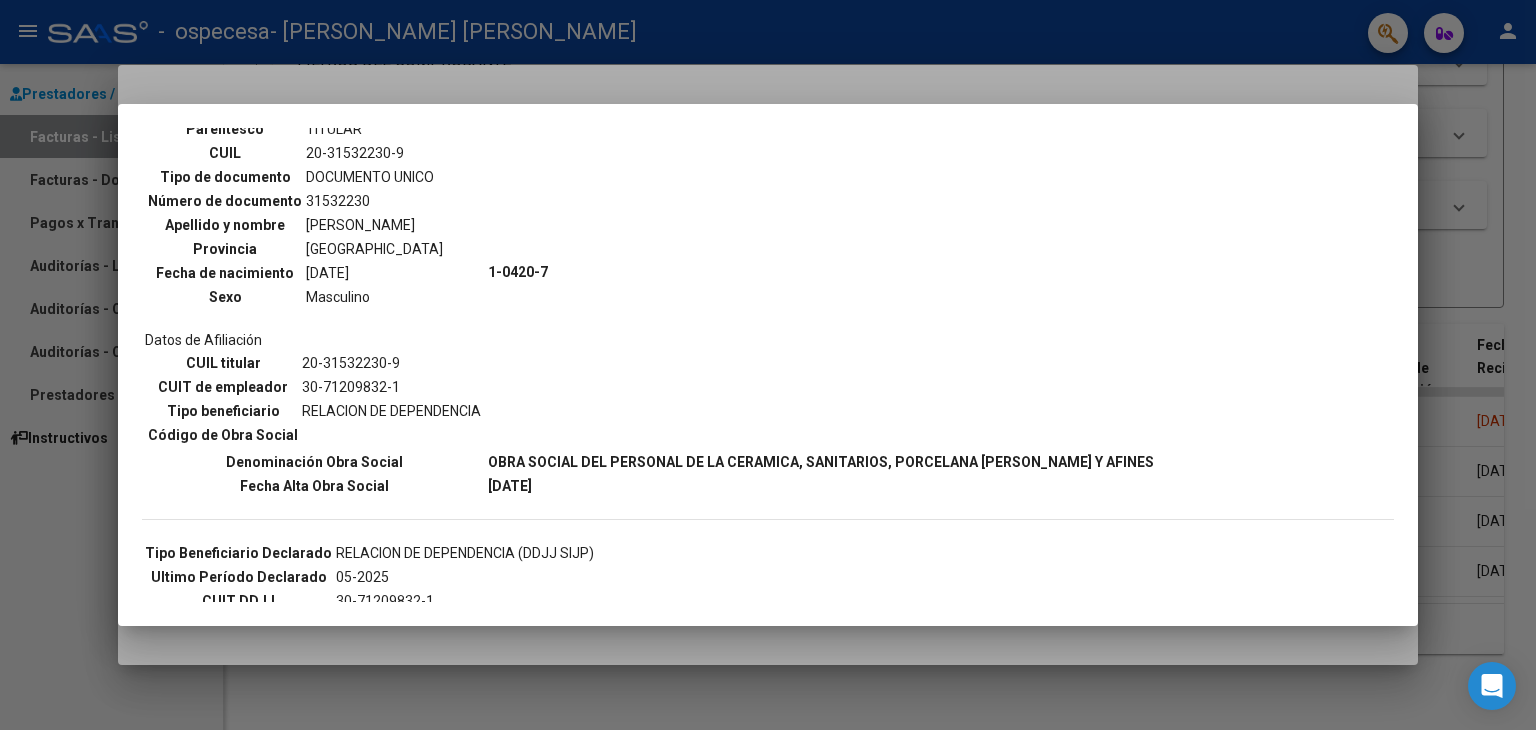 scroll, scrollTop: 0, scrollLeft: 0, axis: both 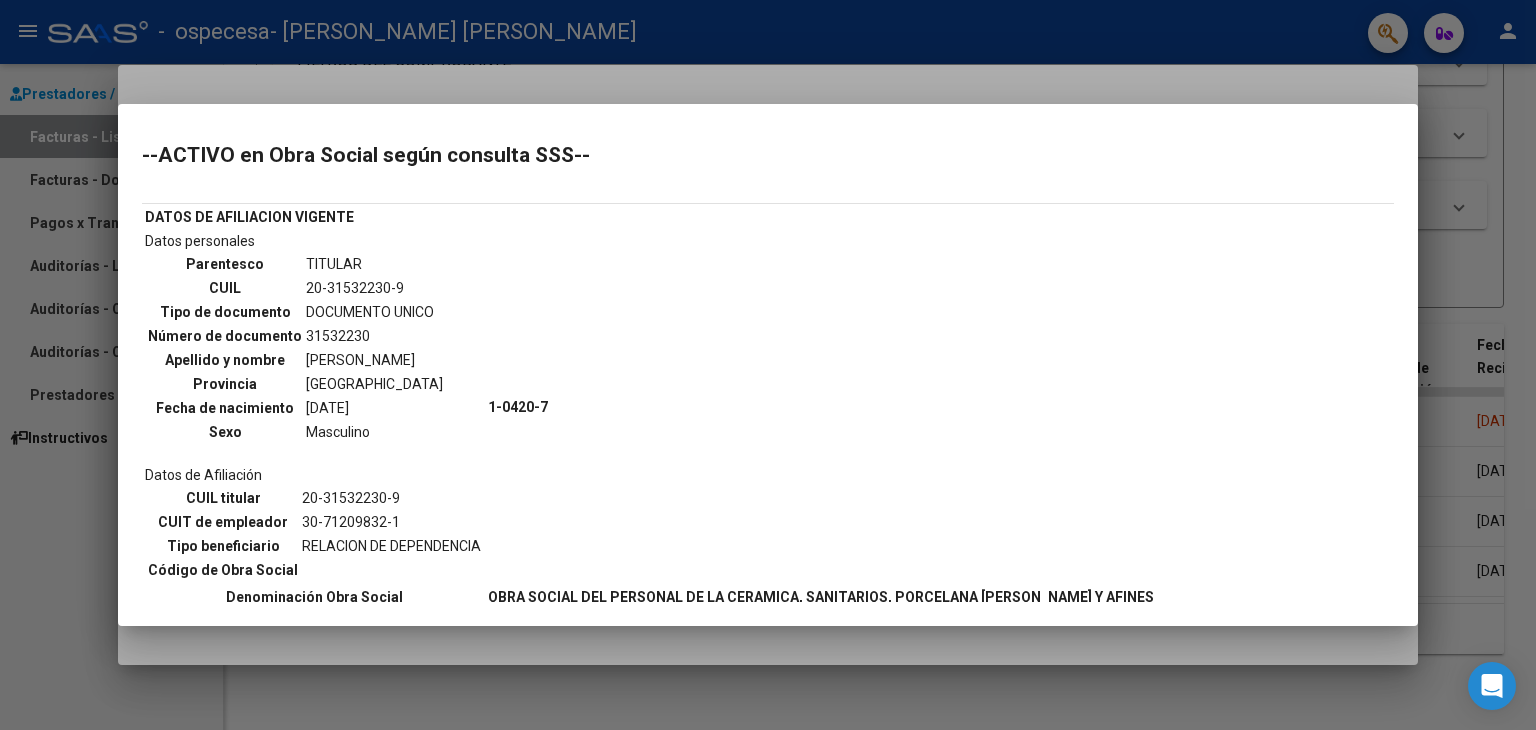 click at bounding box center [768, 365] 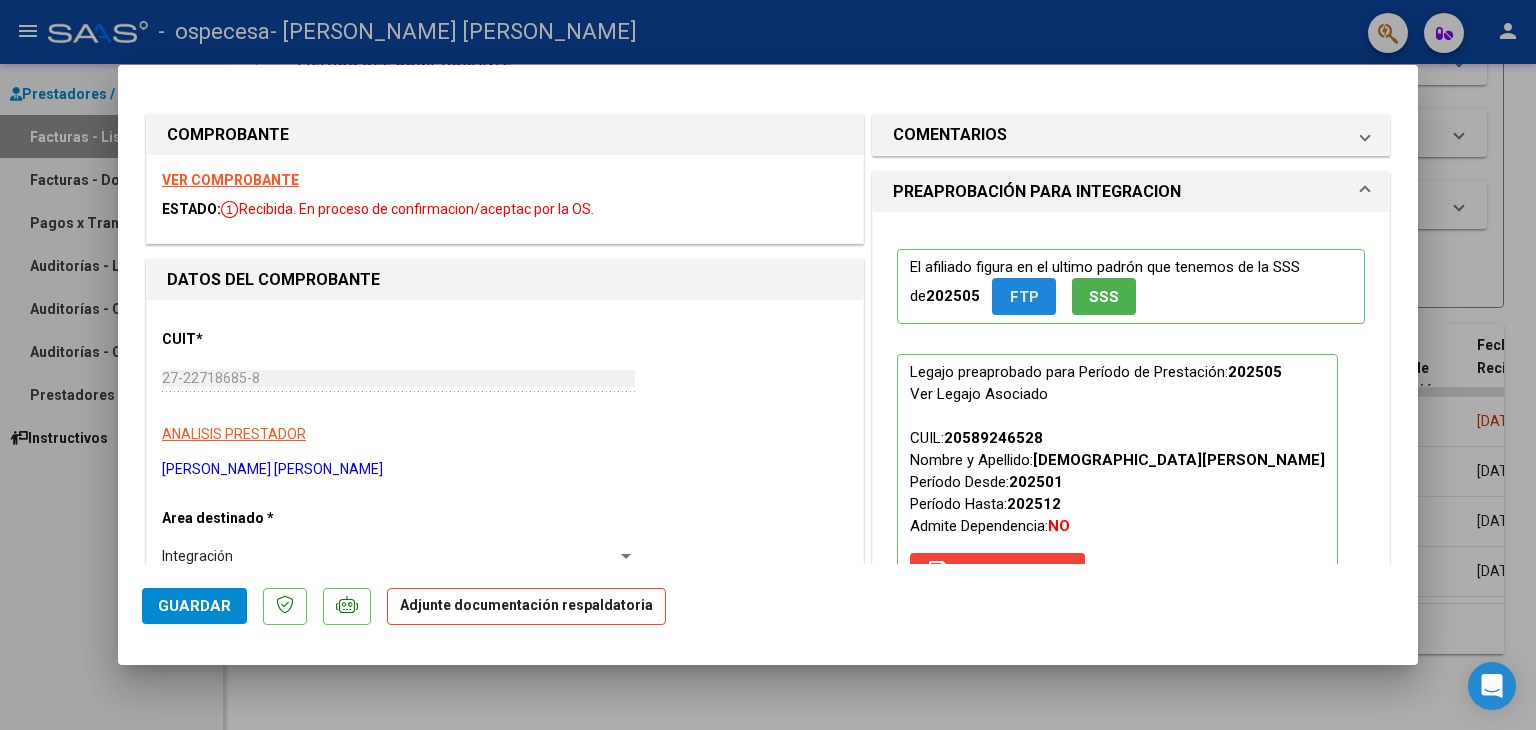 click on "FTP" at bounding box center (1024, 296) 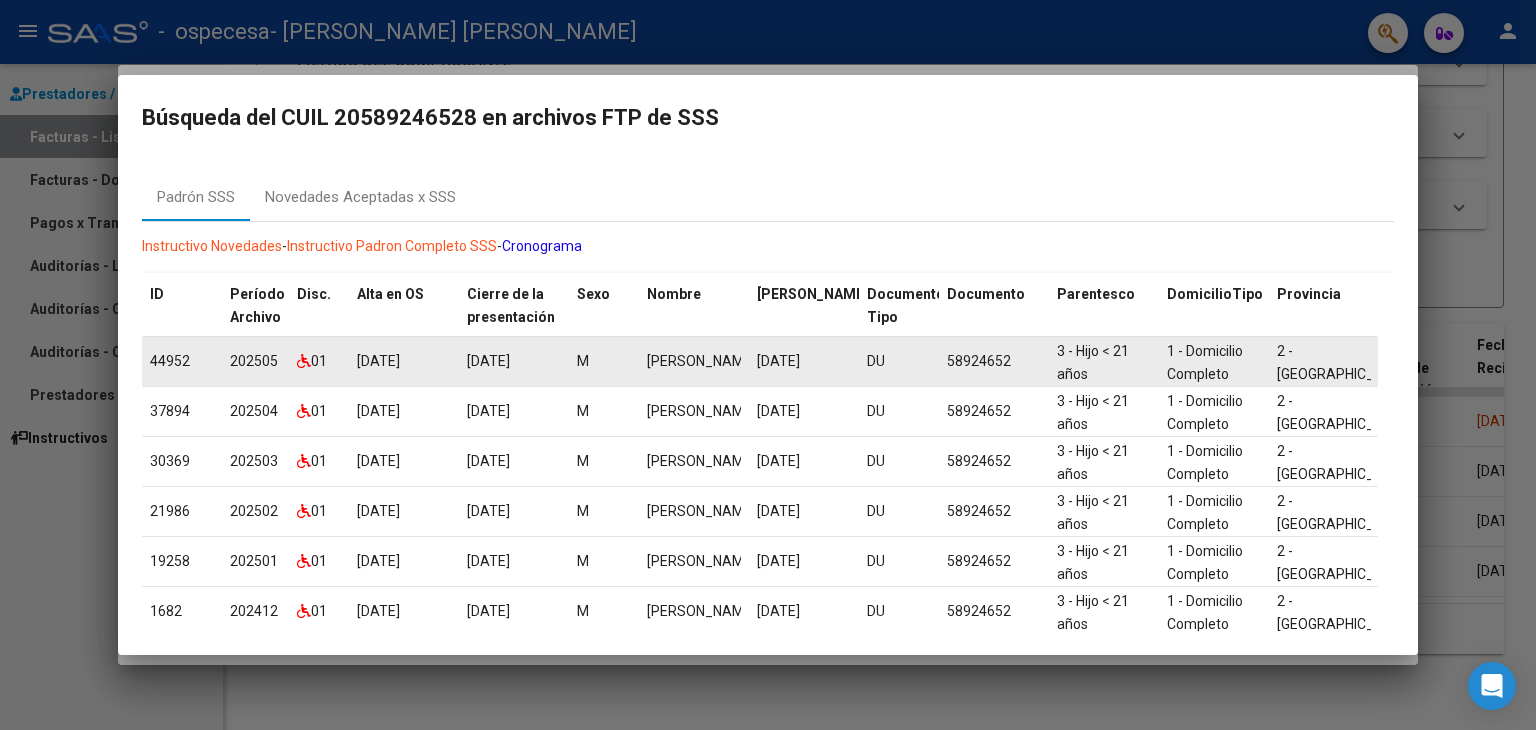 scroll, scrollTop: 92, scrollLeft: 0, axis: vertical 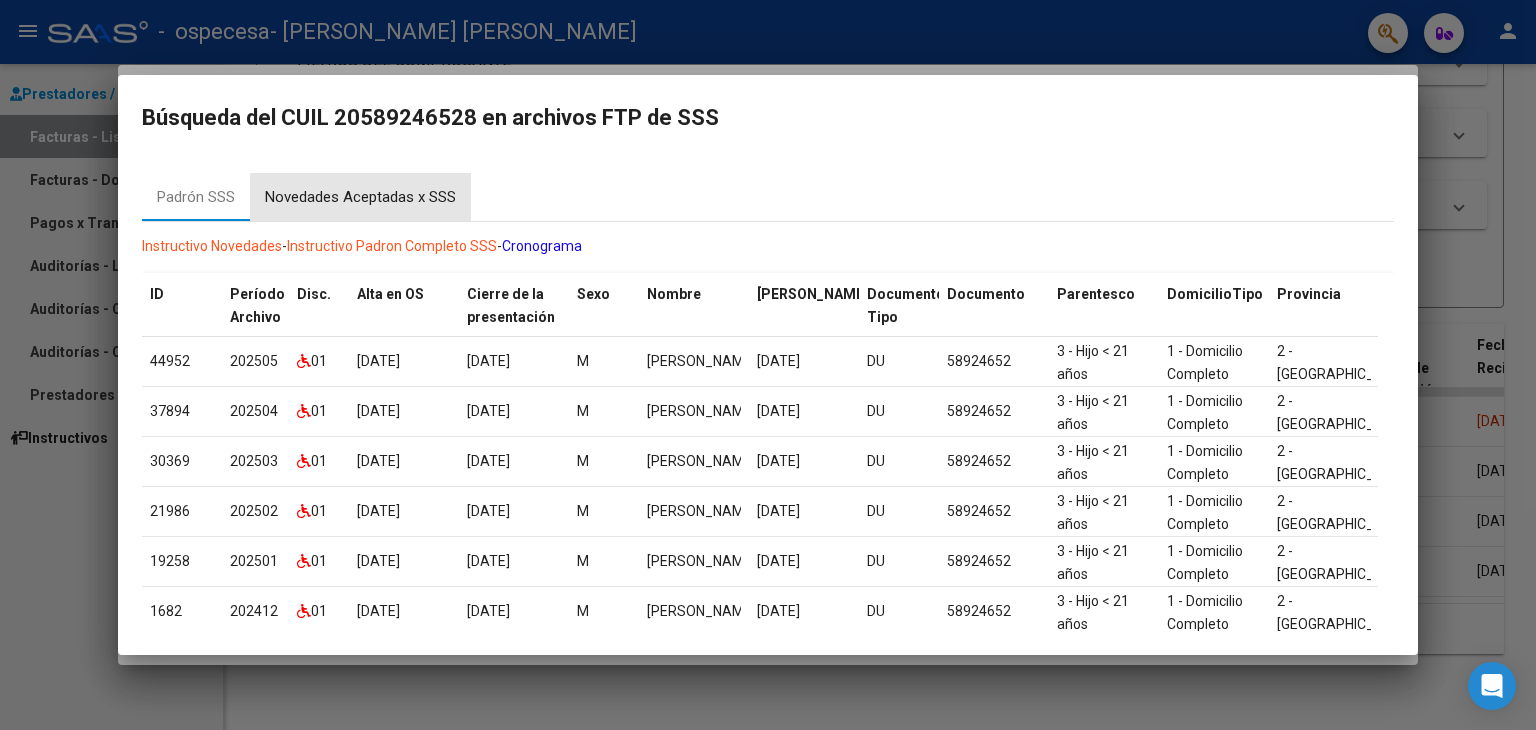 click on "Novedades Aceptadas x SSS" at bounding box center (360, 197) 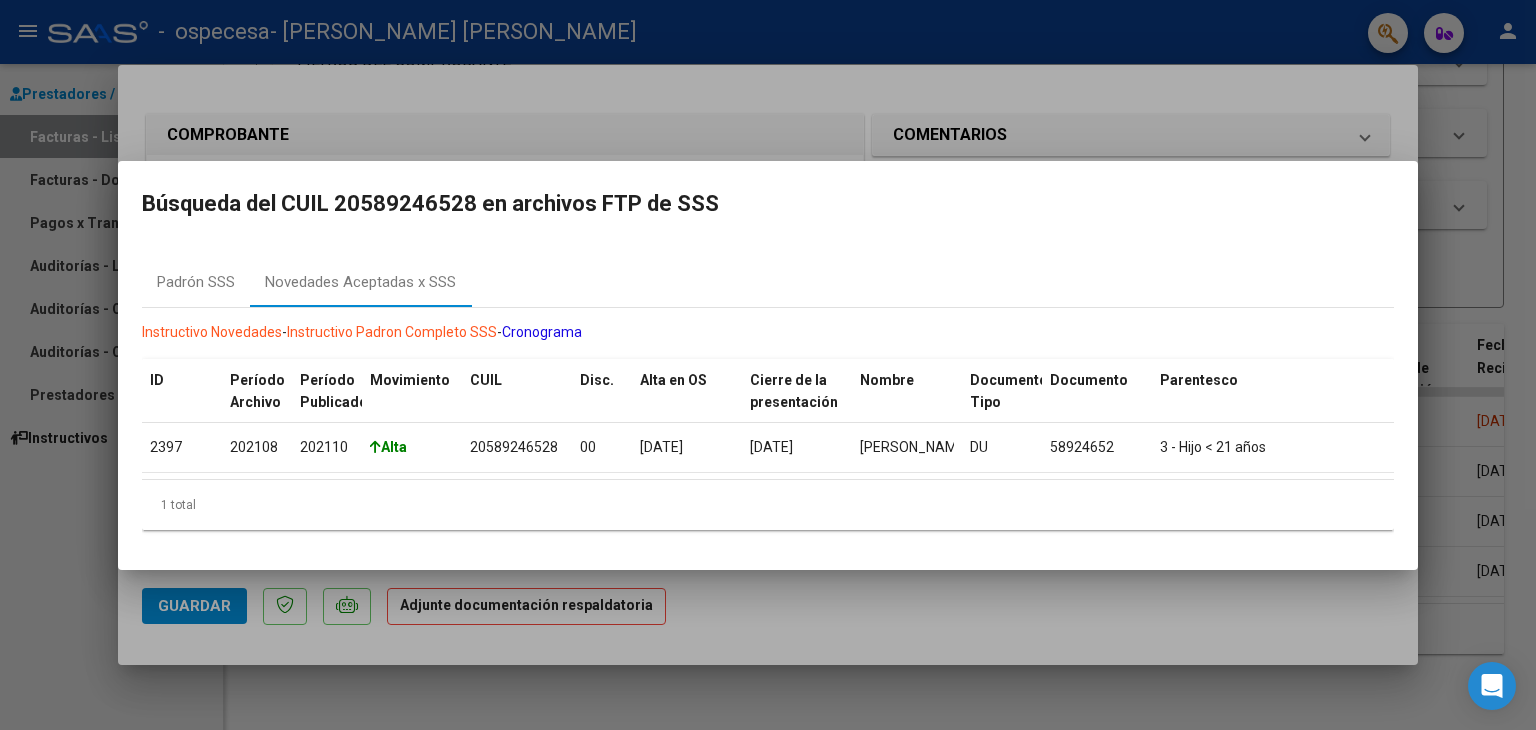click at bounding box center [768, 365] 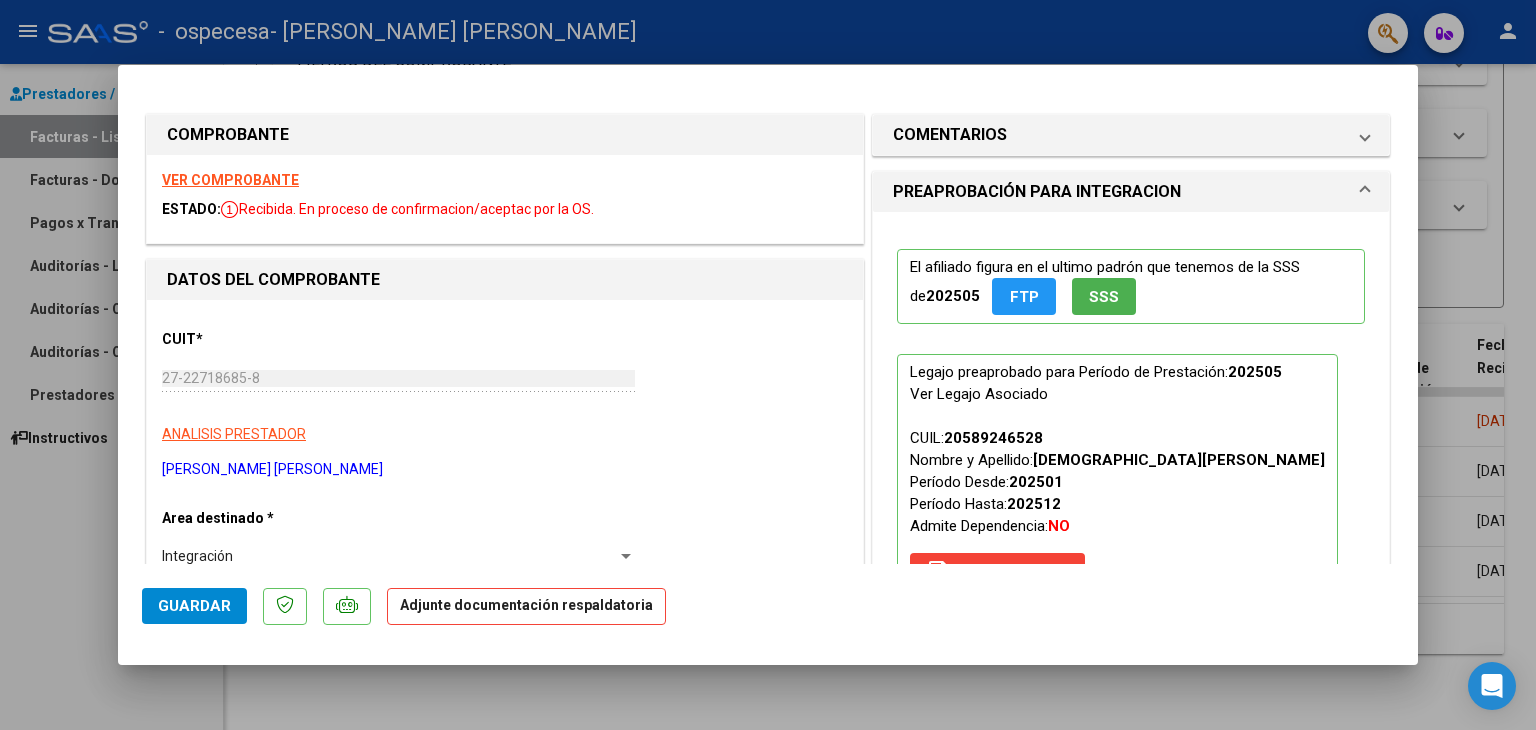 scroll, scrollTop: 200, scrollLeft: 0, axis: vertical 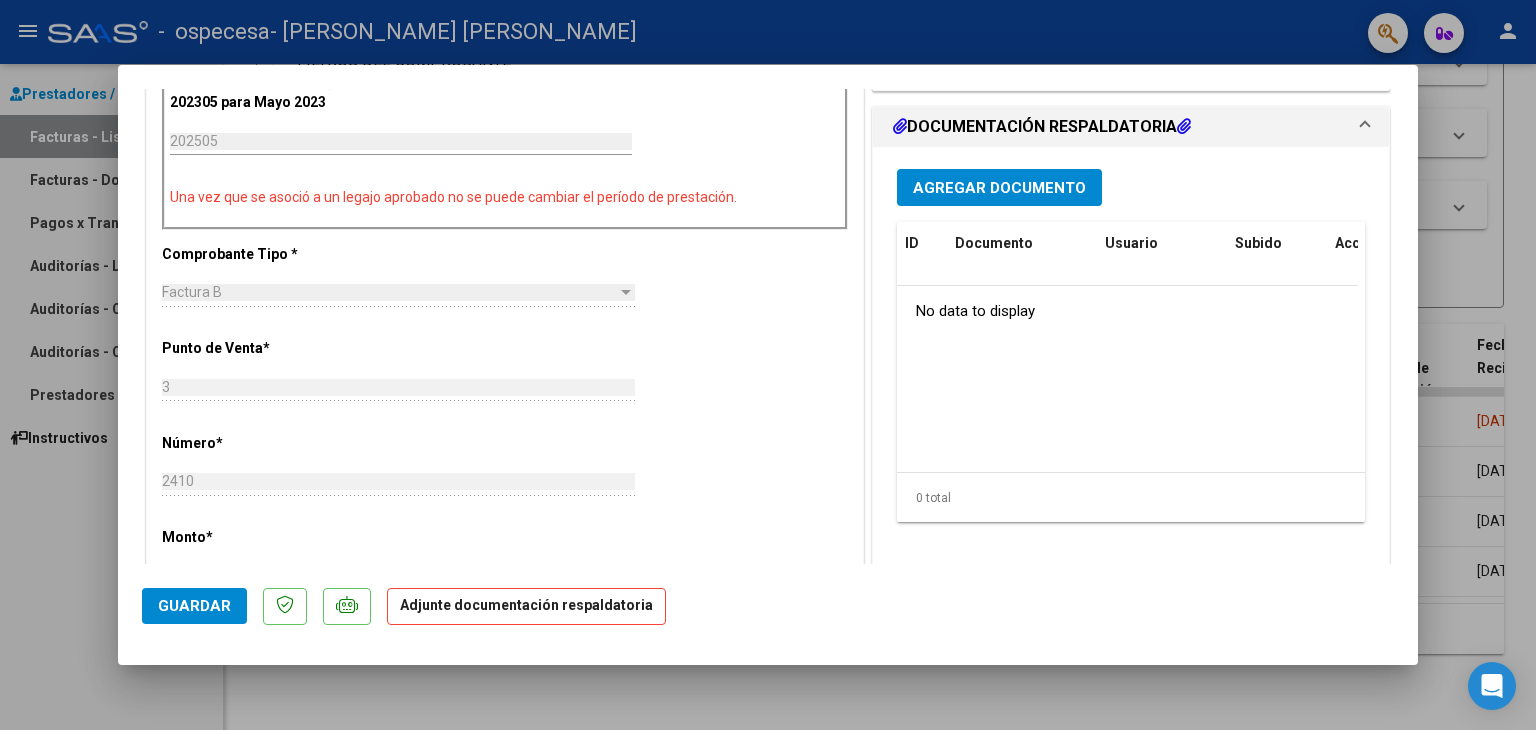 click on "Agregar Documento" at bounding box center [999, 187] 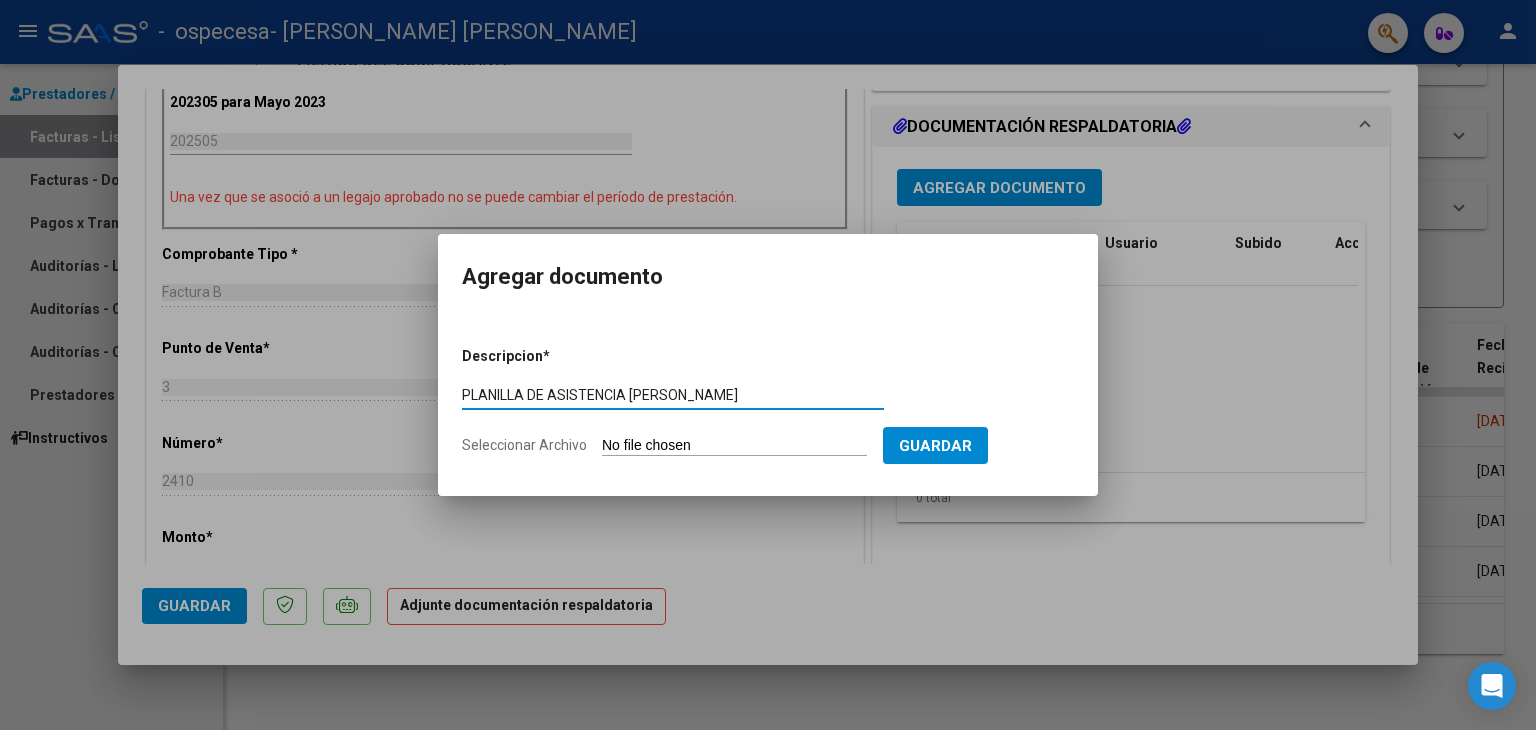 type on "PLANILLA DE ASISTENCIA [PERSON_NAME]" 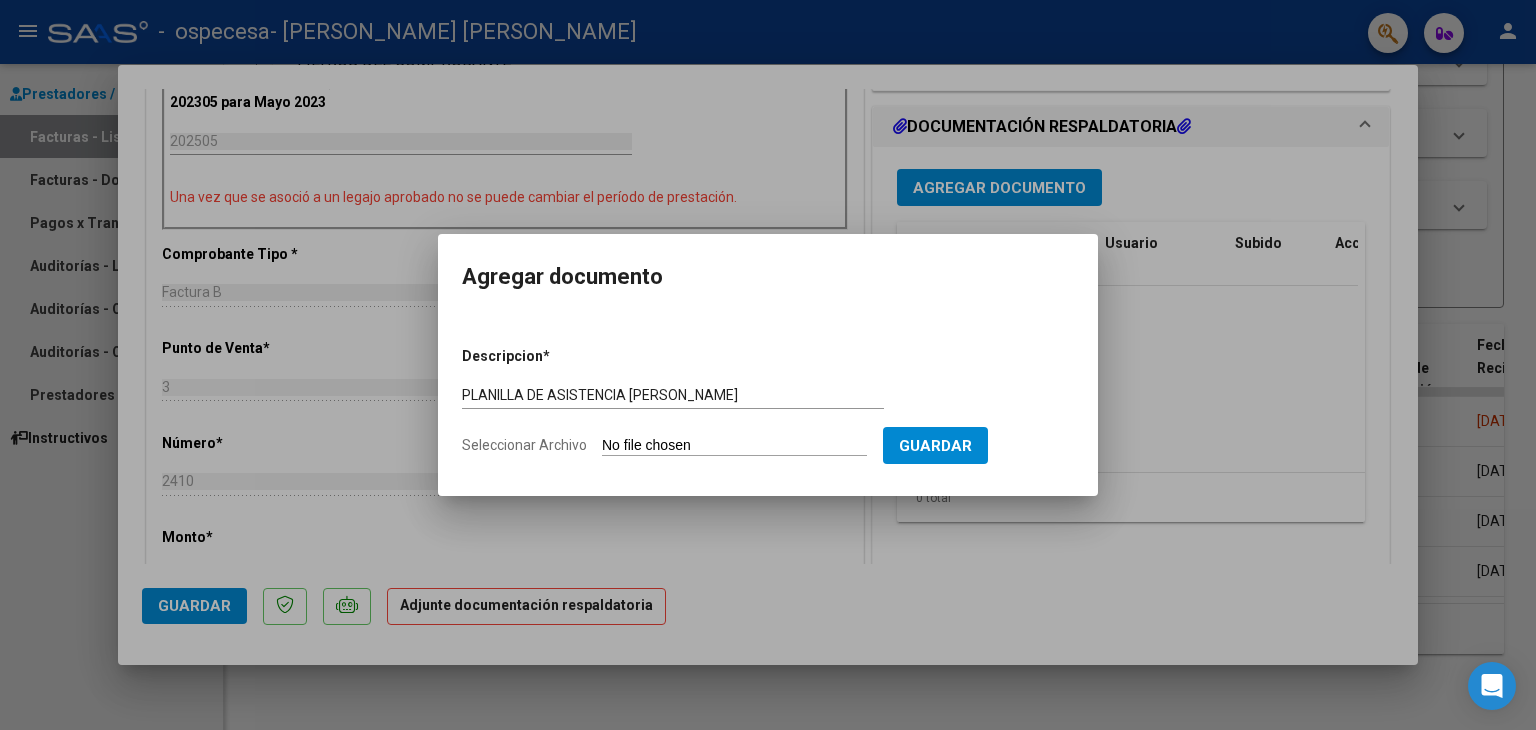 type on "C:\fakepath\[PERSON_NAME].pdf" 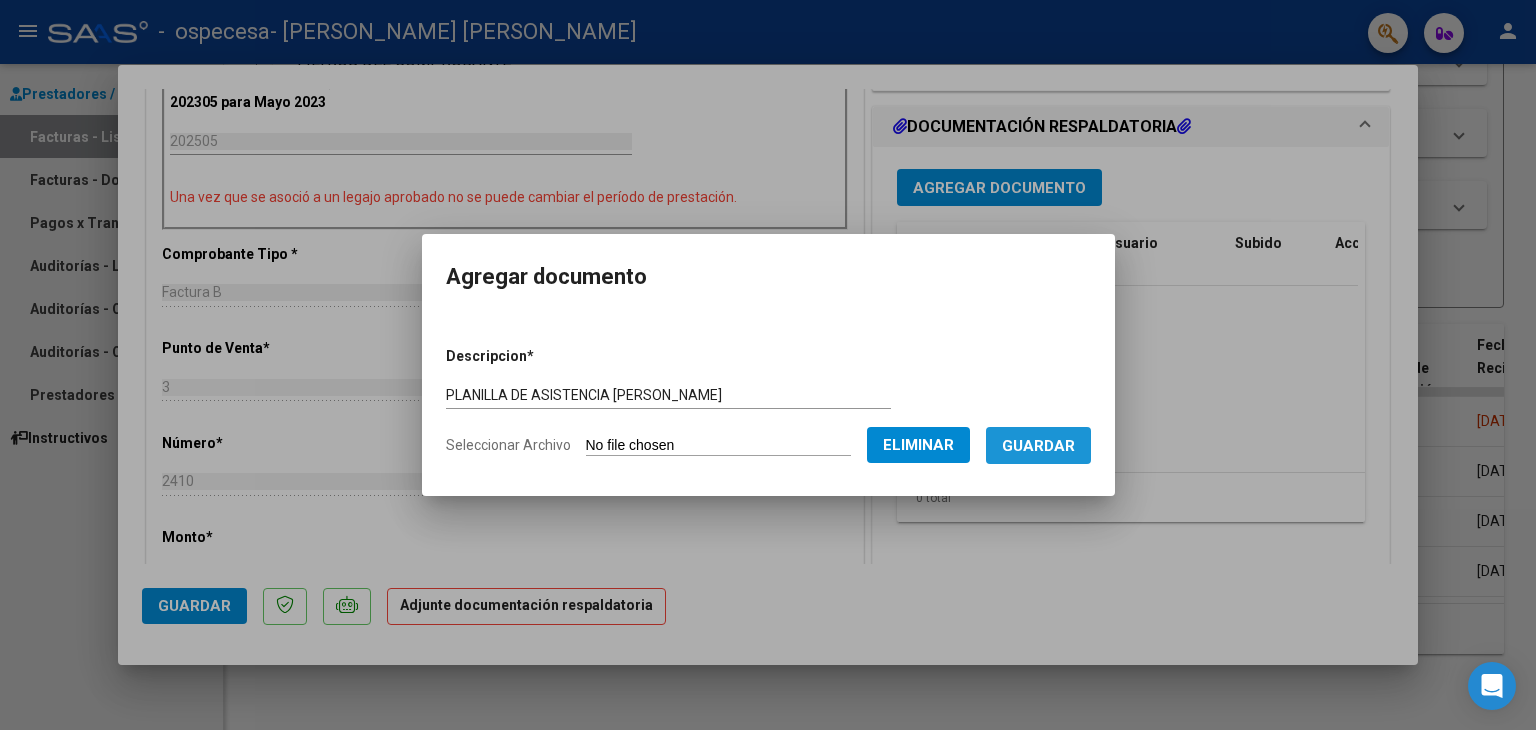 click on "Guardar" at bounding box center (1038, 445) 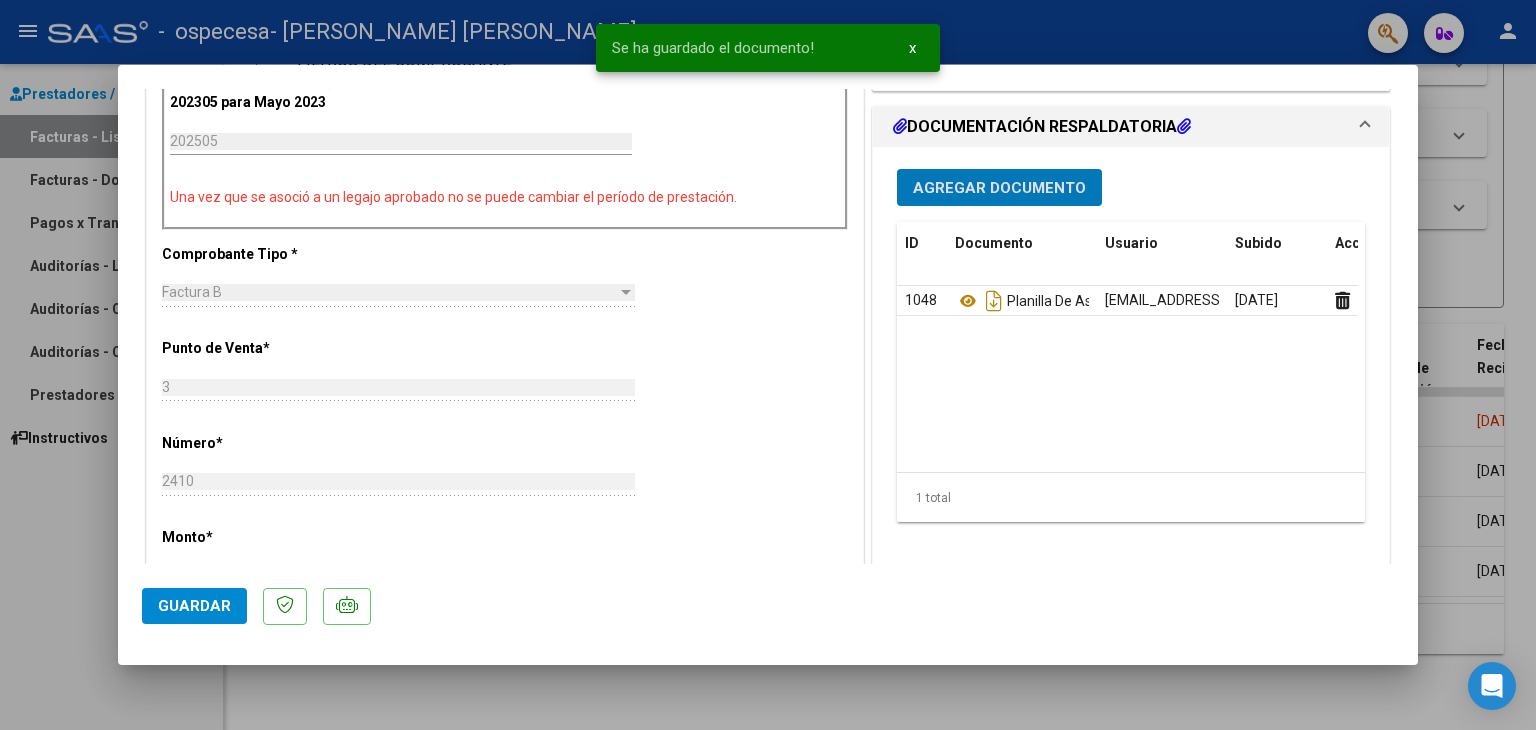click on "Guardar" 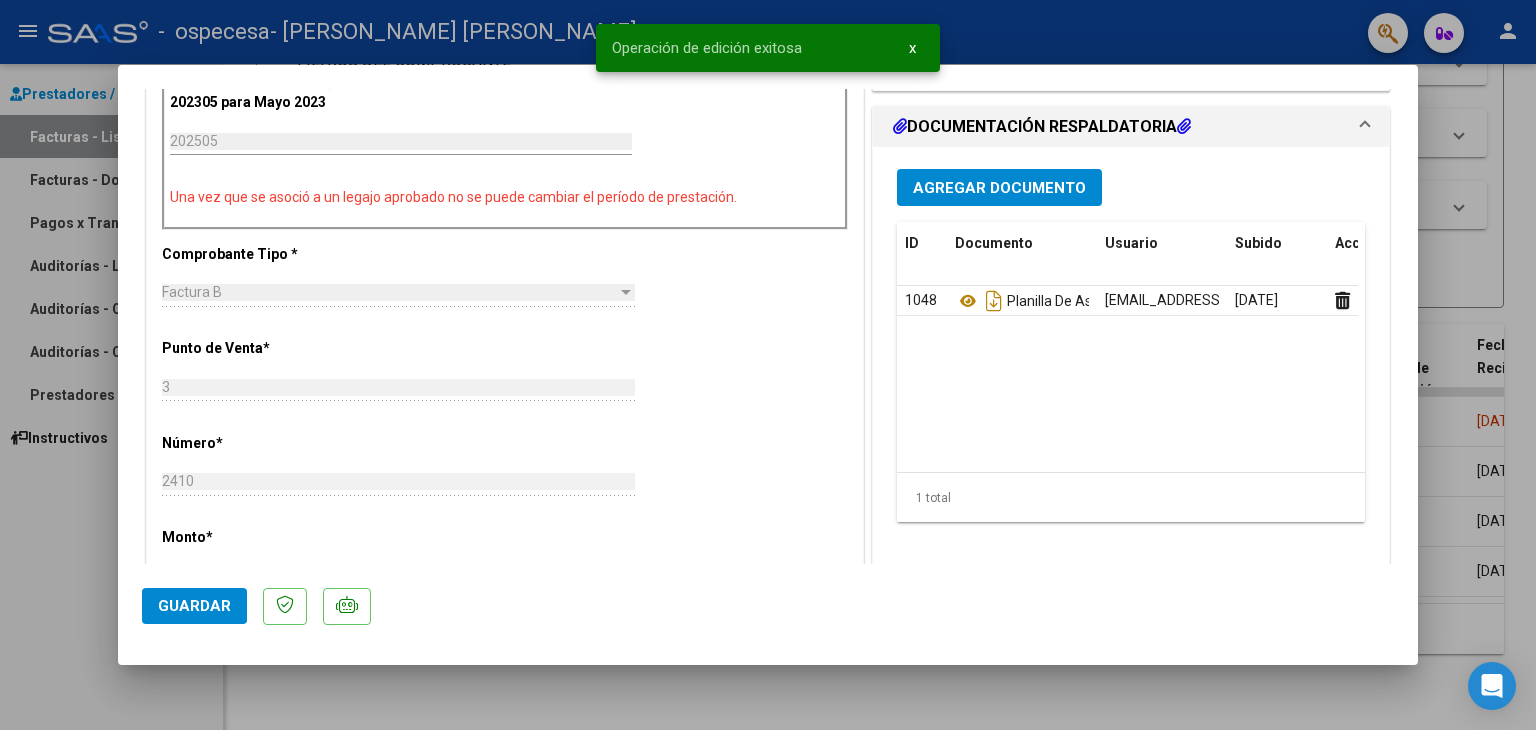 click at bounding box center [768, 365] 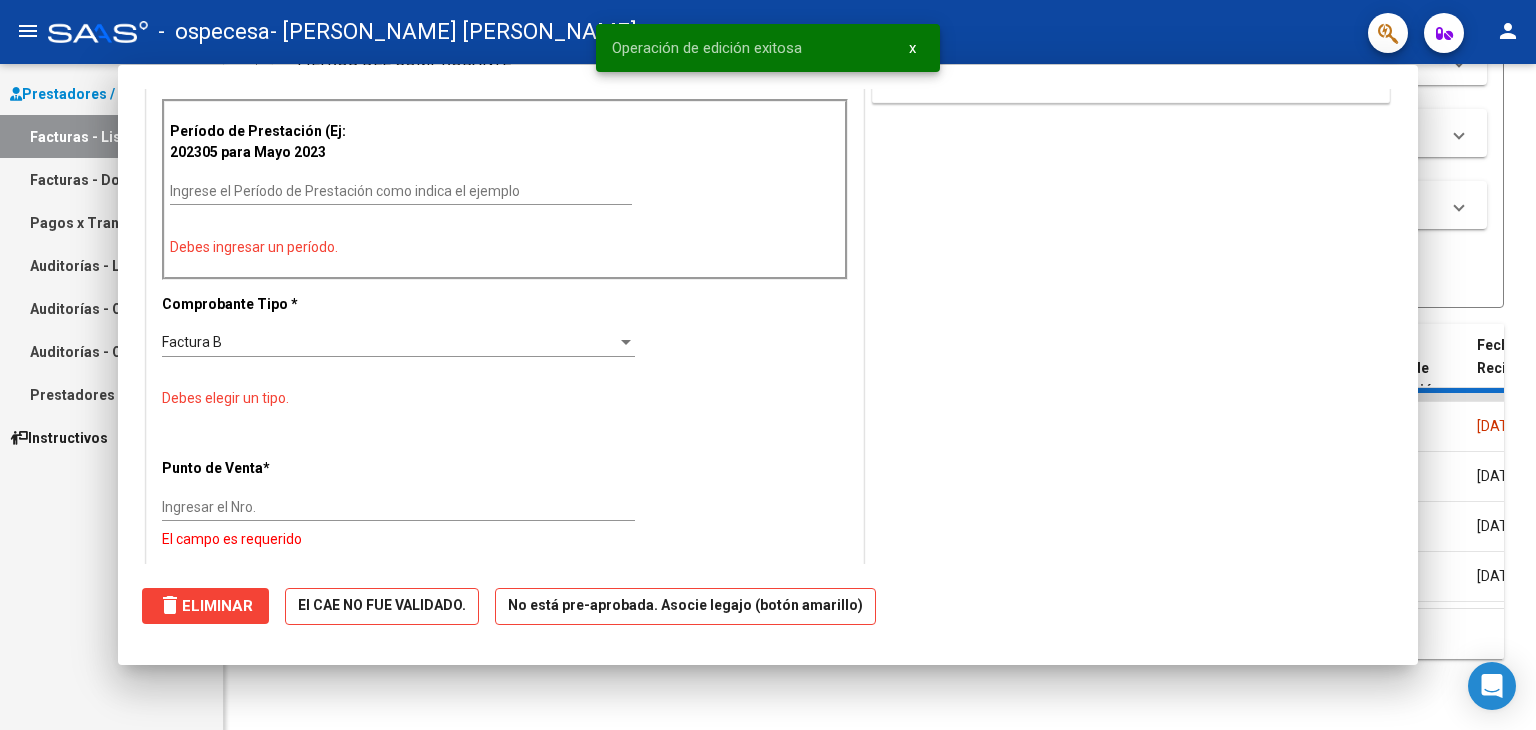 scroll, scrollTop: 0, scrollLeft: 0, axis: both 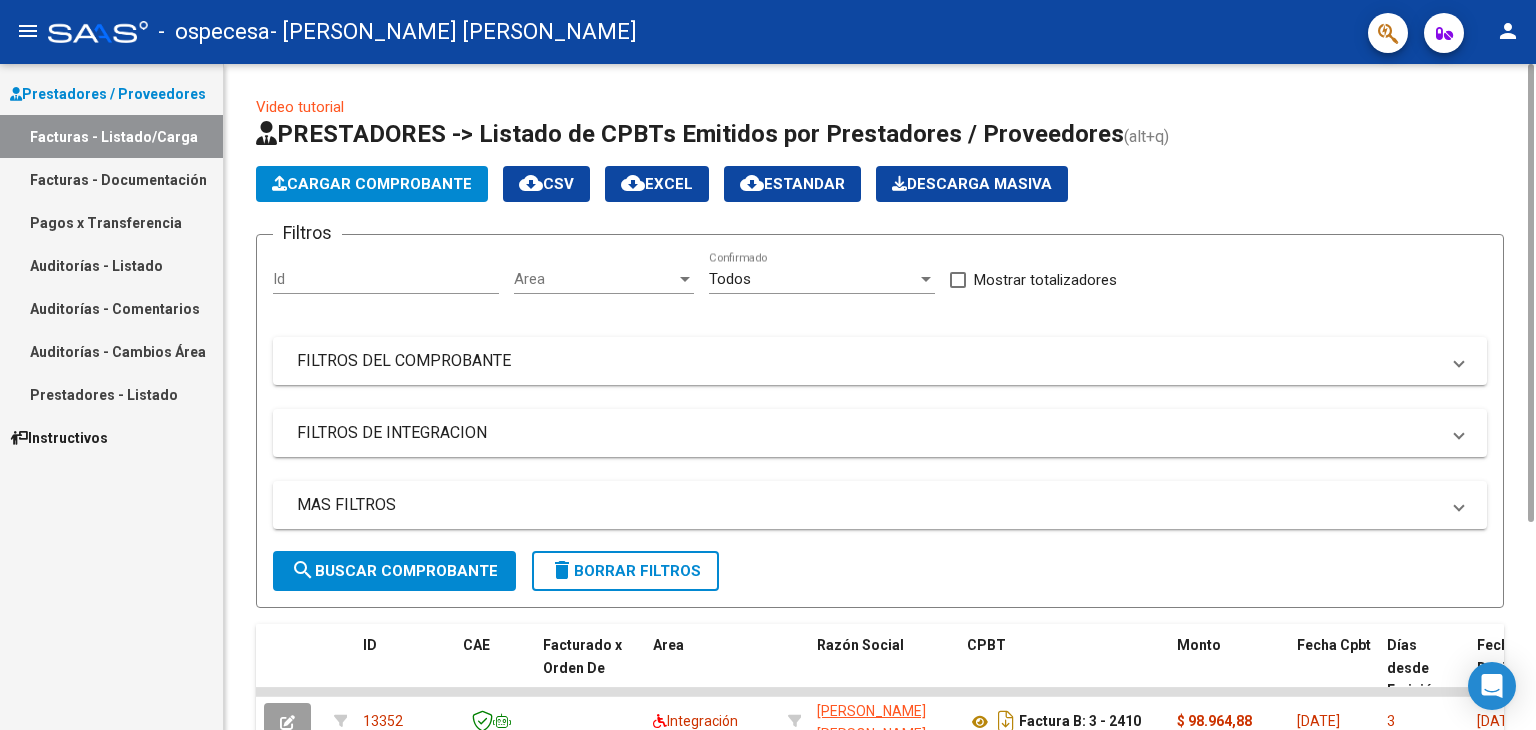 click on "Cargar Comprobante" 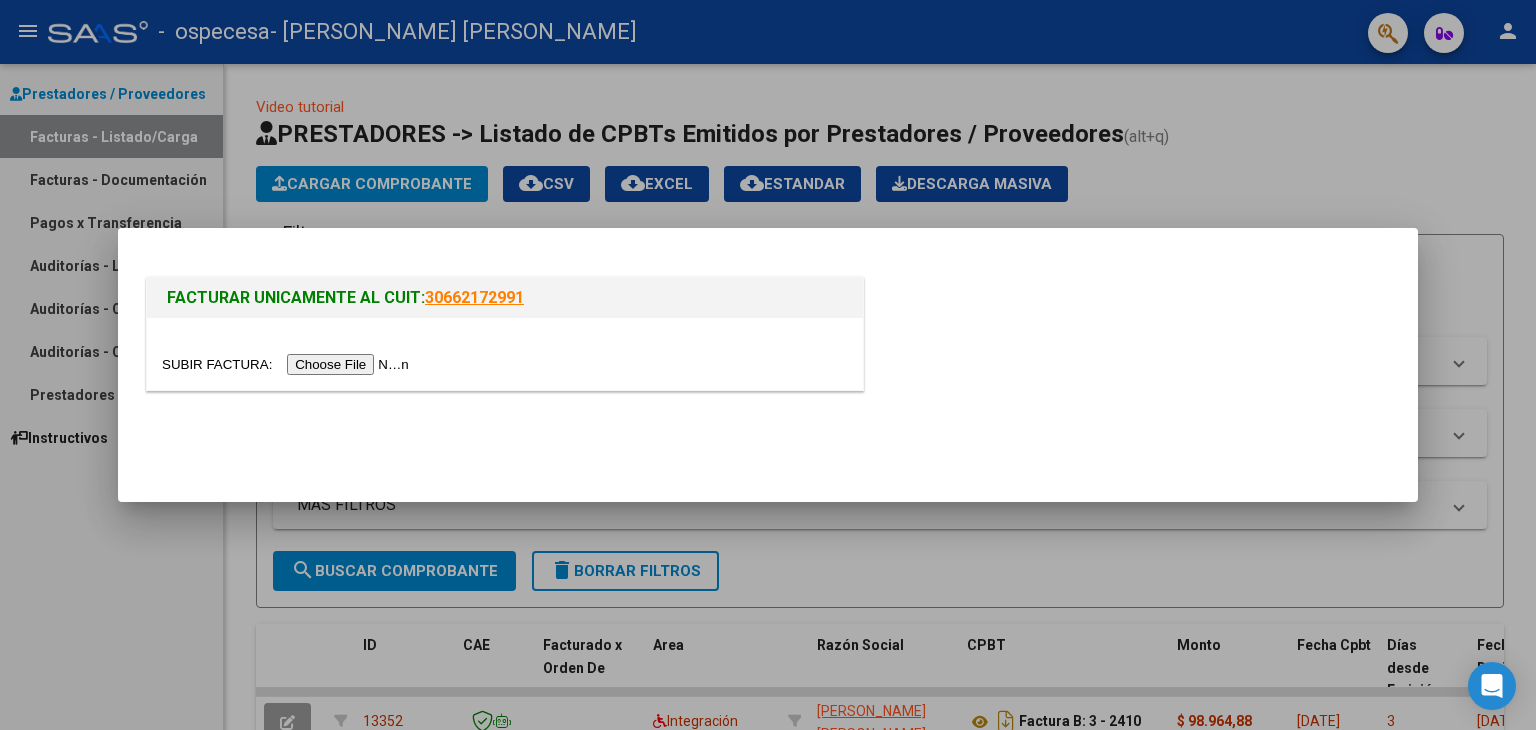 click at bounding box center [288, 364] 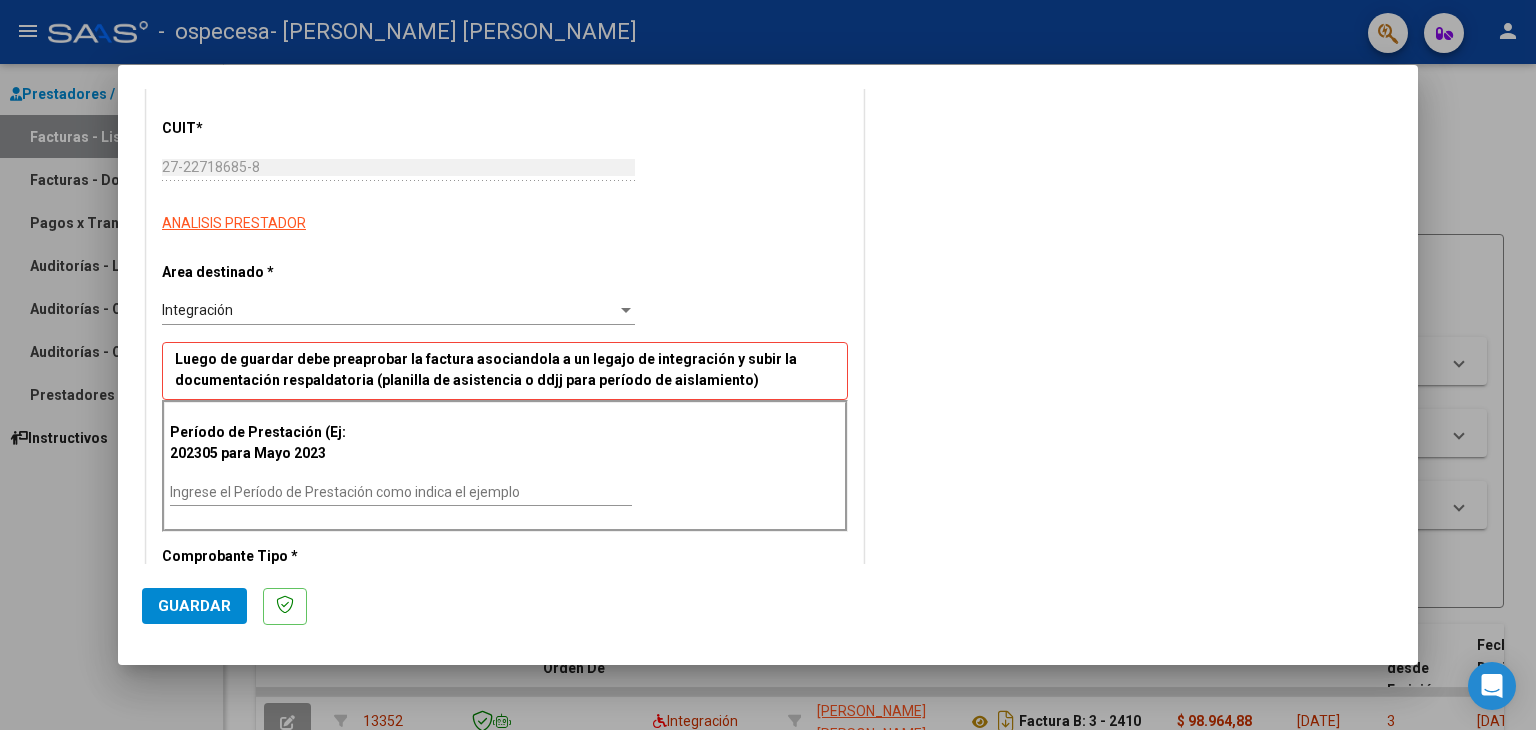 scroll, scrollTop: 300, scrollLeft: 0, axis: vertical 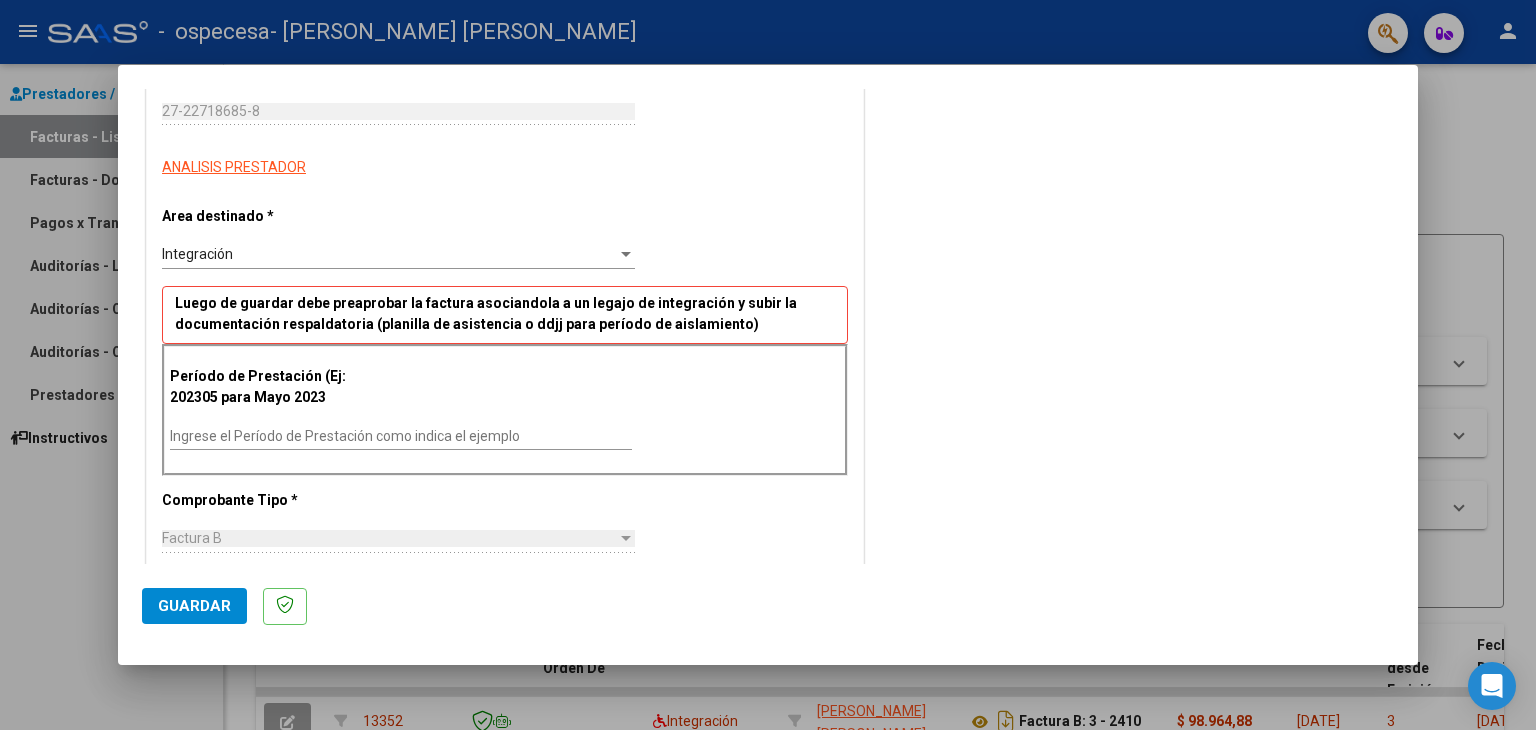 click on "Ingrese el Período de Prestación como indica el ejemplo" at bounding box center (401, 436) 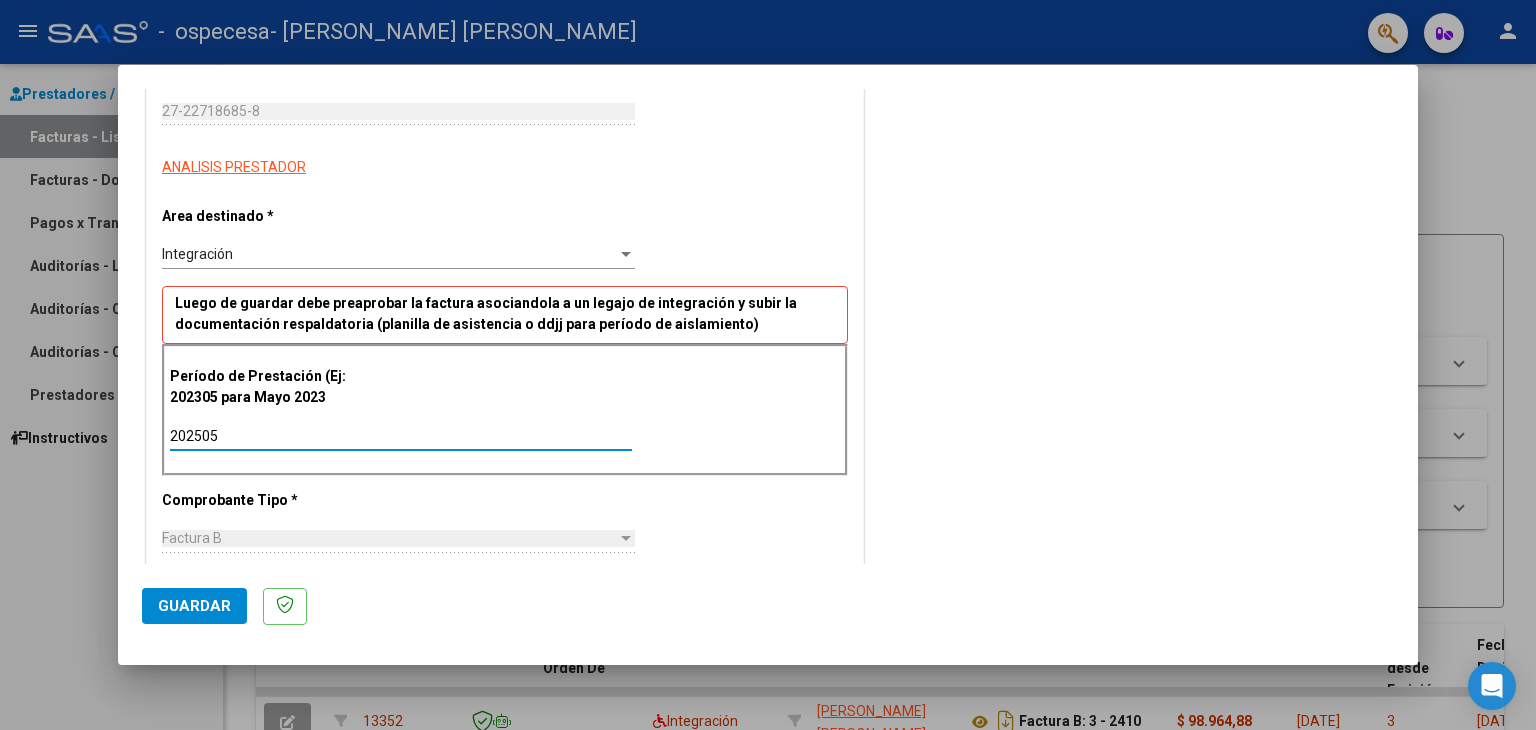 type on "202505" 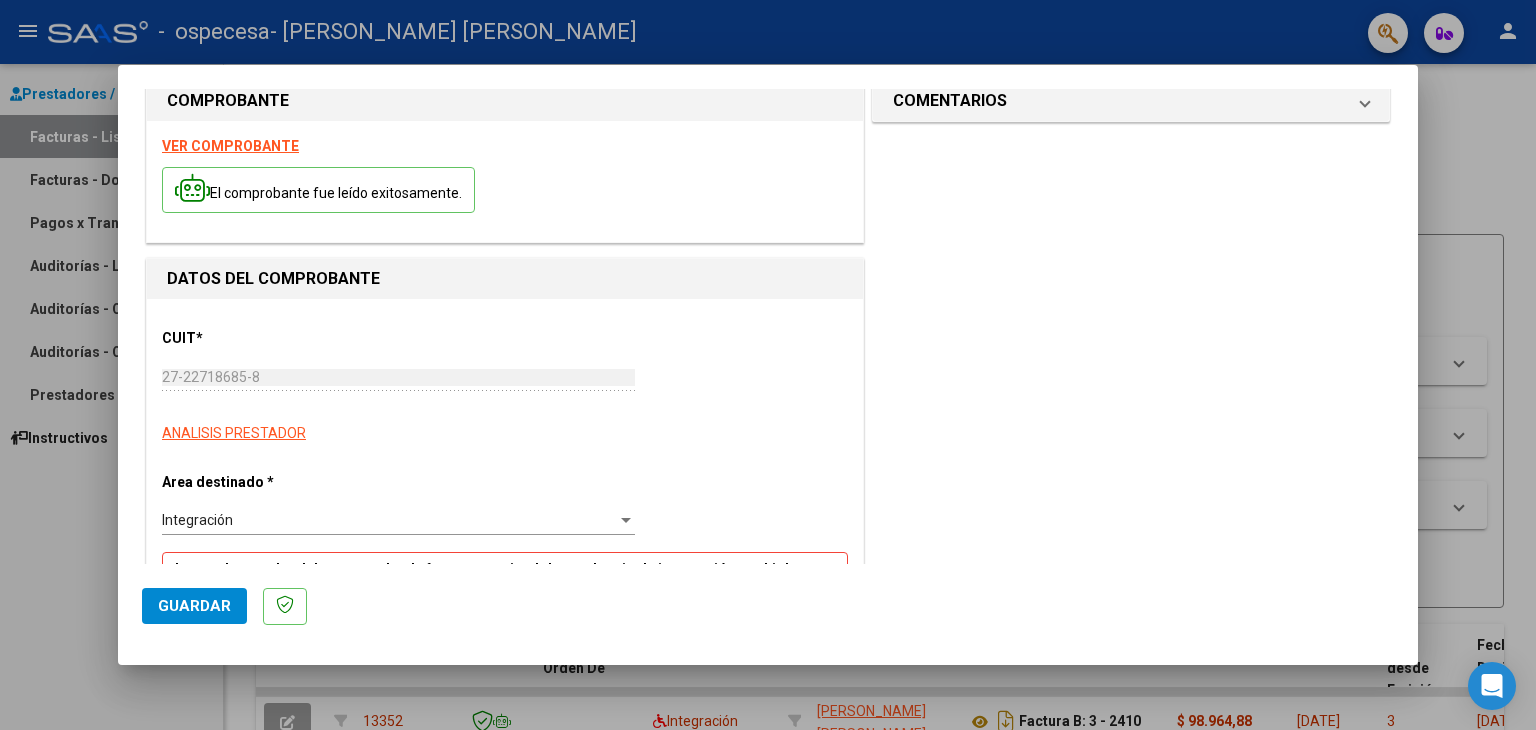 scroll, scrollTop: 0, scrollLeft: 0, axis: both 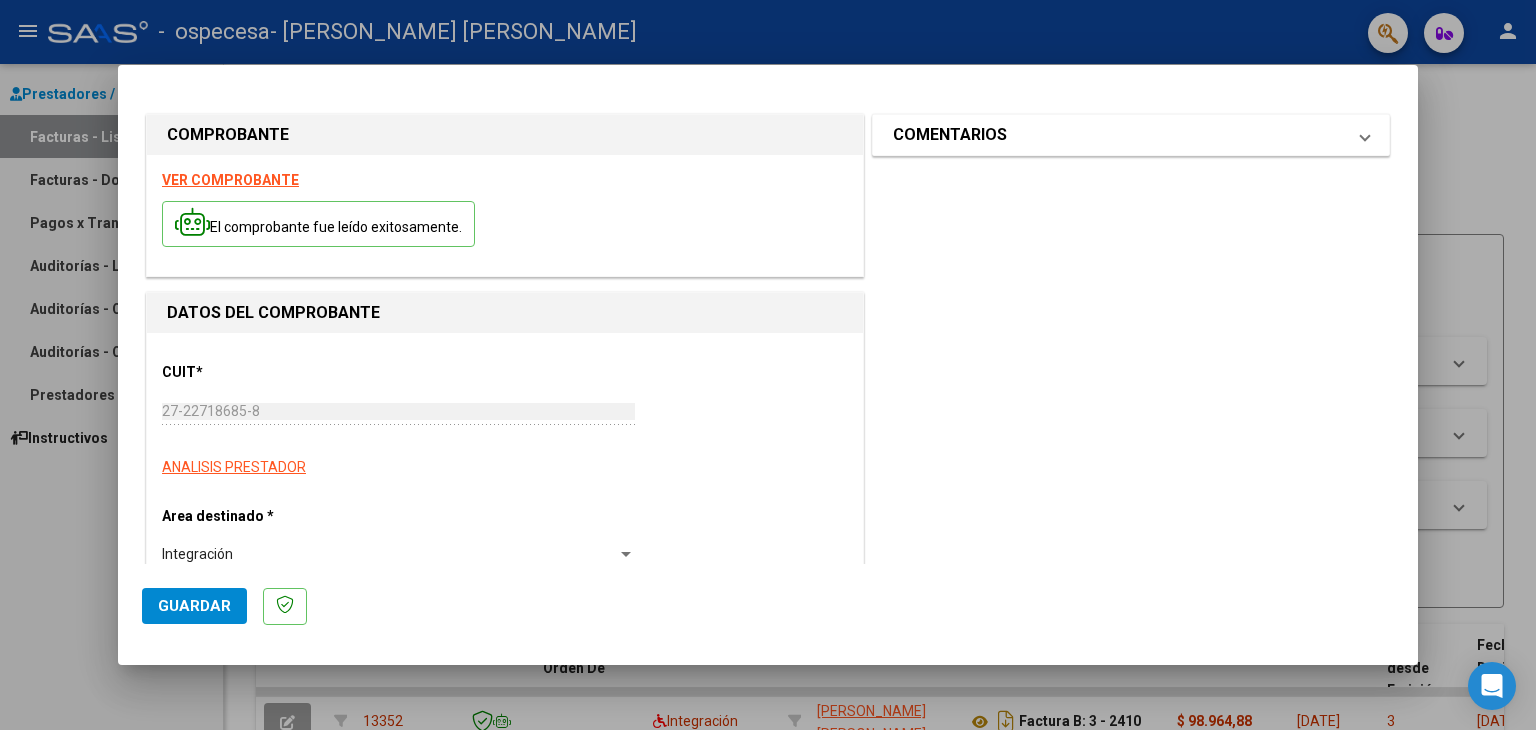 click on "COMENTARIOS" at bounding box center (1131, 135) 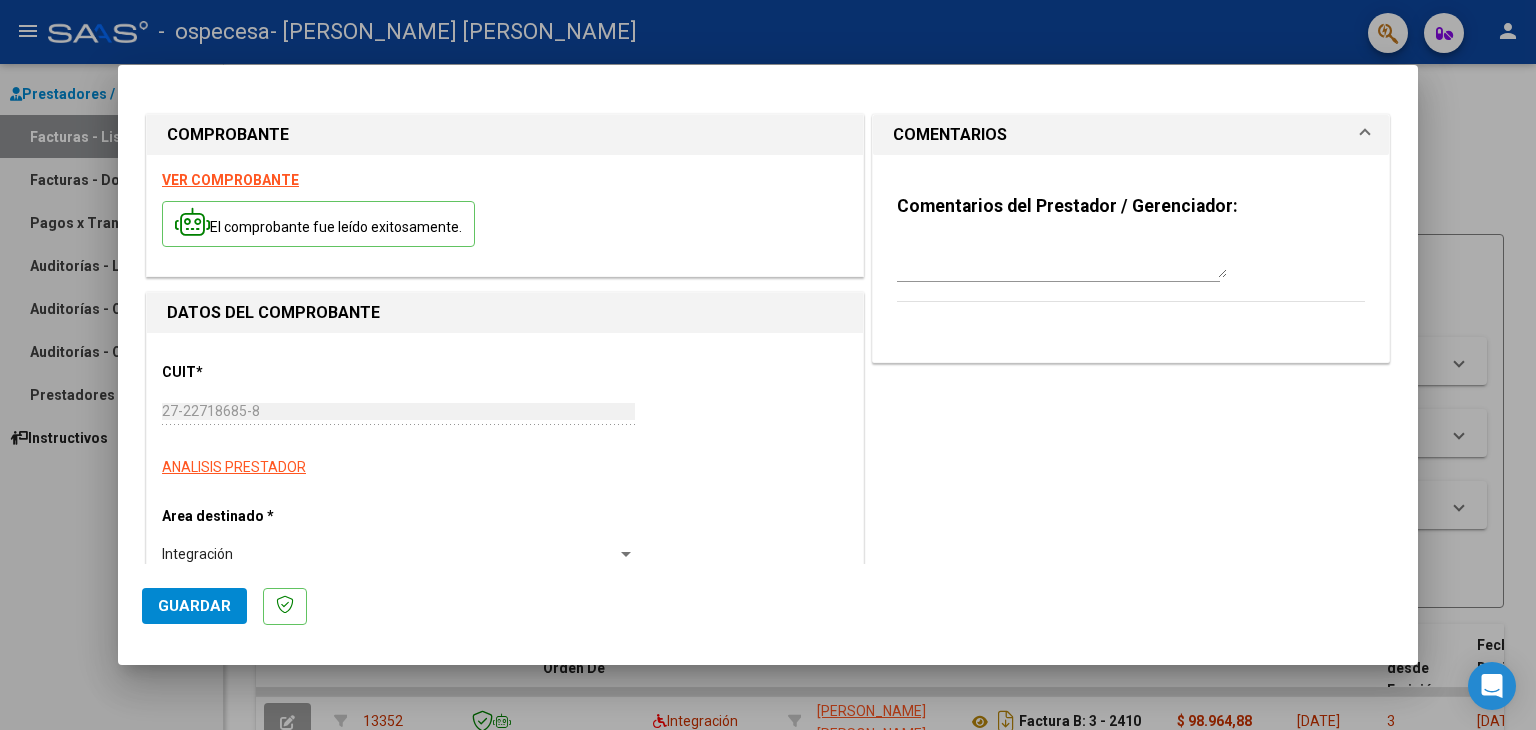 click on "COMENTARIOS Comentarios del Prestador / Gerenciador:" at bounding box center [1131, 910] 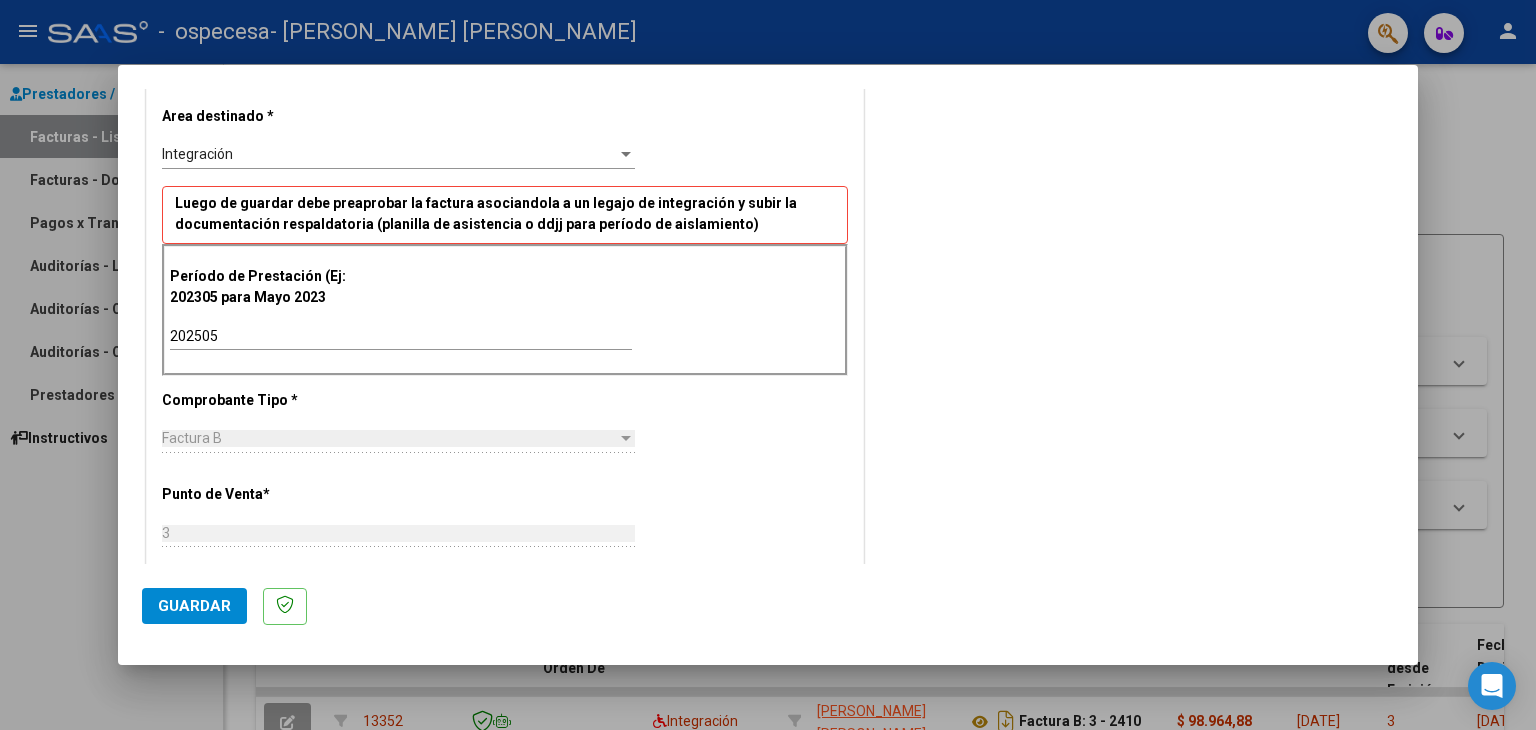 scroll, scrollTop: 0, scrollLeft: 0, axis: both 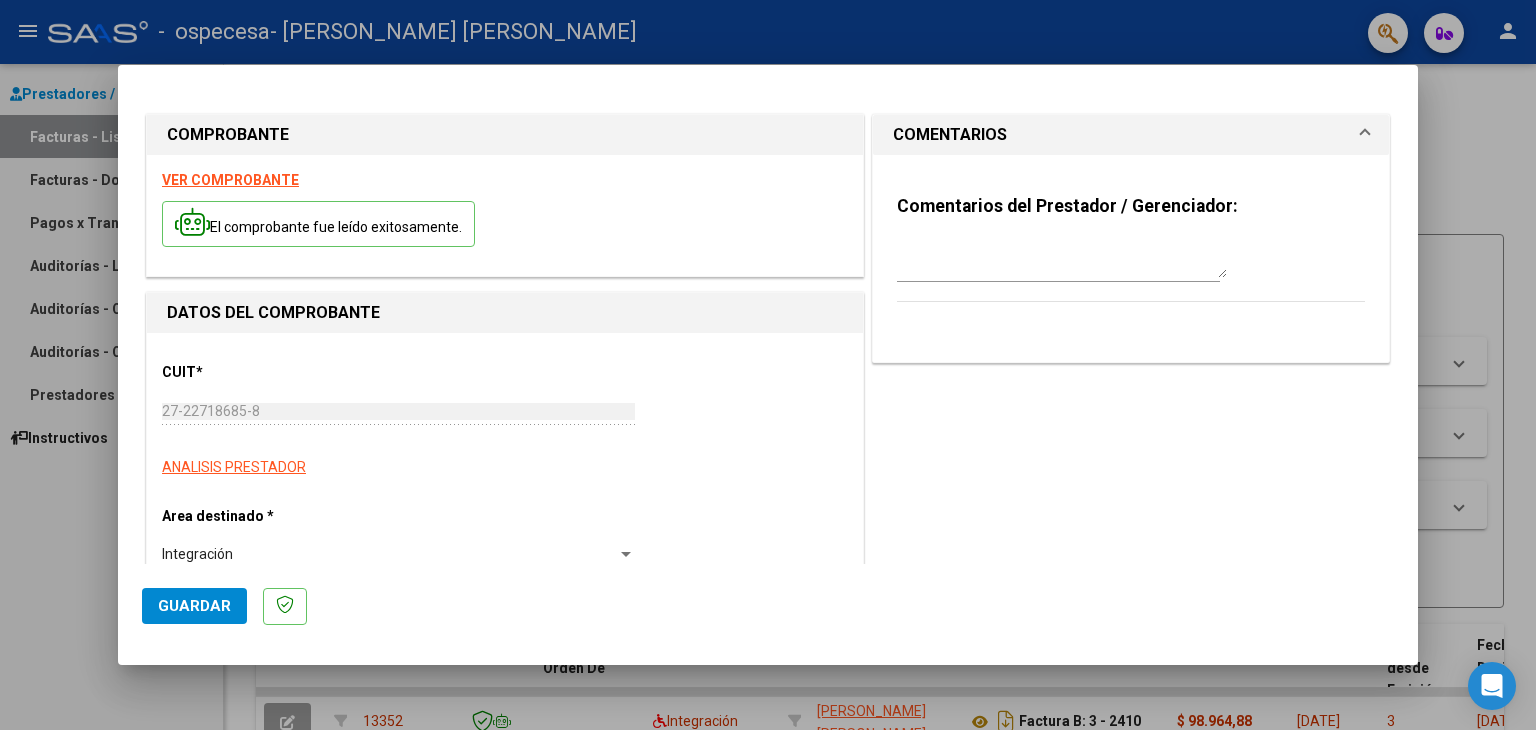 click on "COMENTARIOS Comentarios del Prestador / Gerenciador:" at bounding box center [1131, 910] 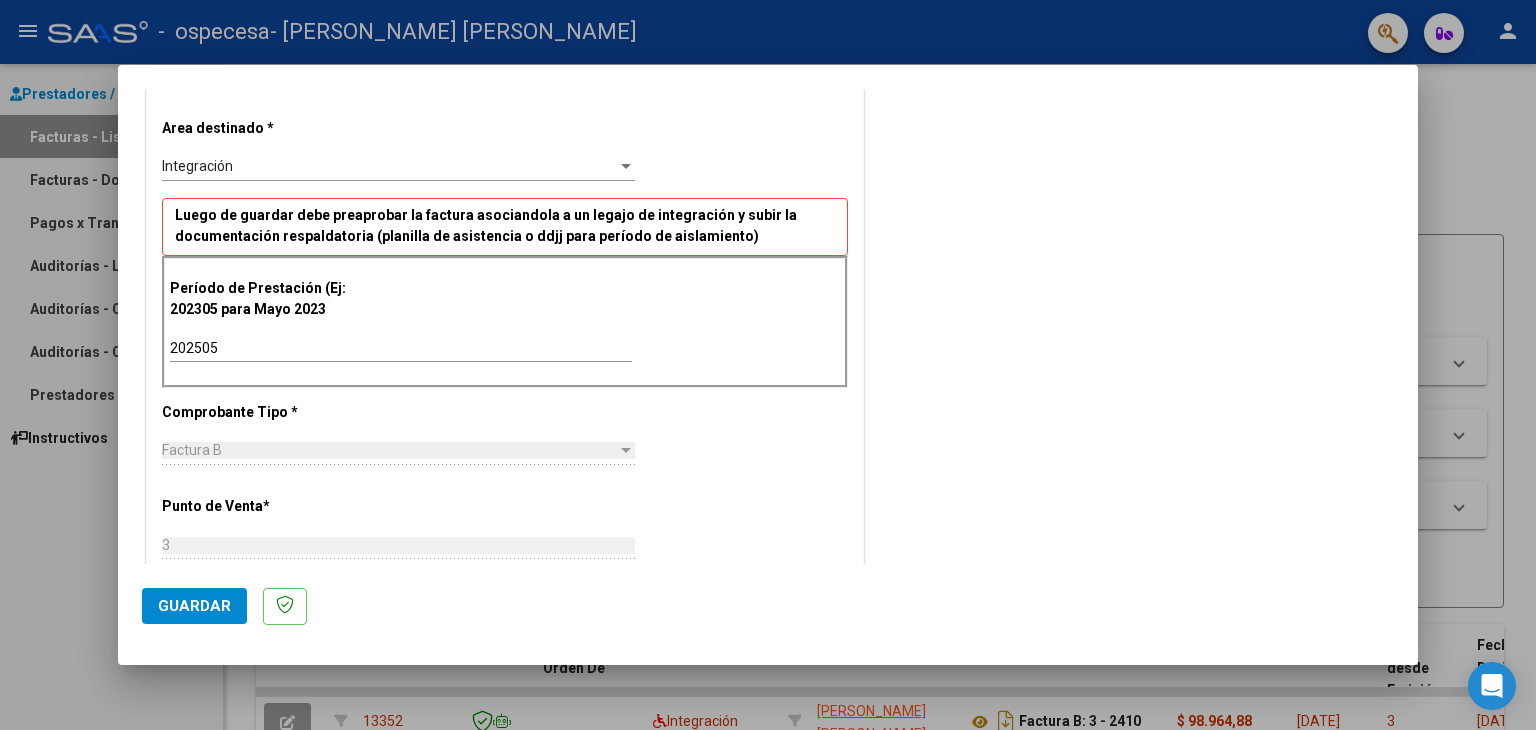 scroll, scrollTop: 400, scrollLeft: 0, axis: vertical 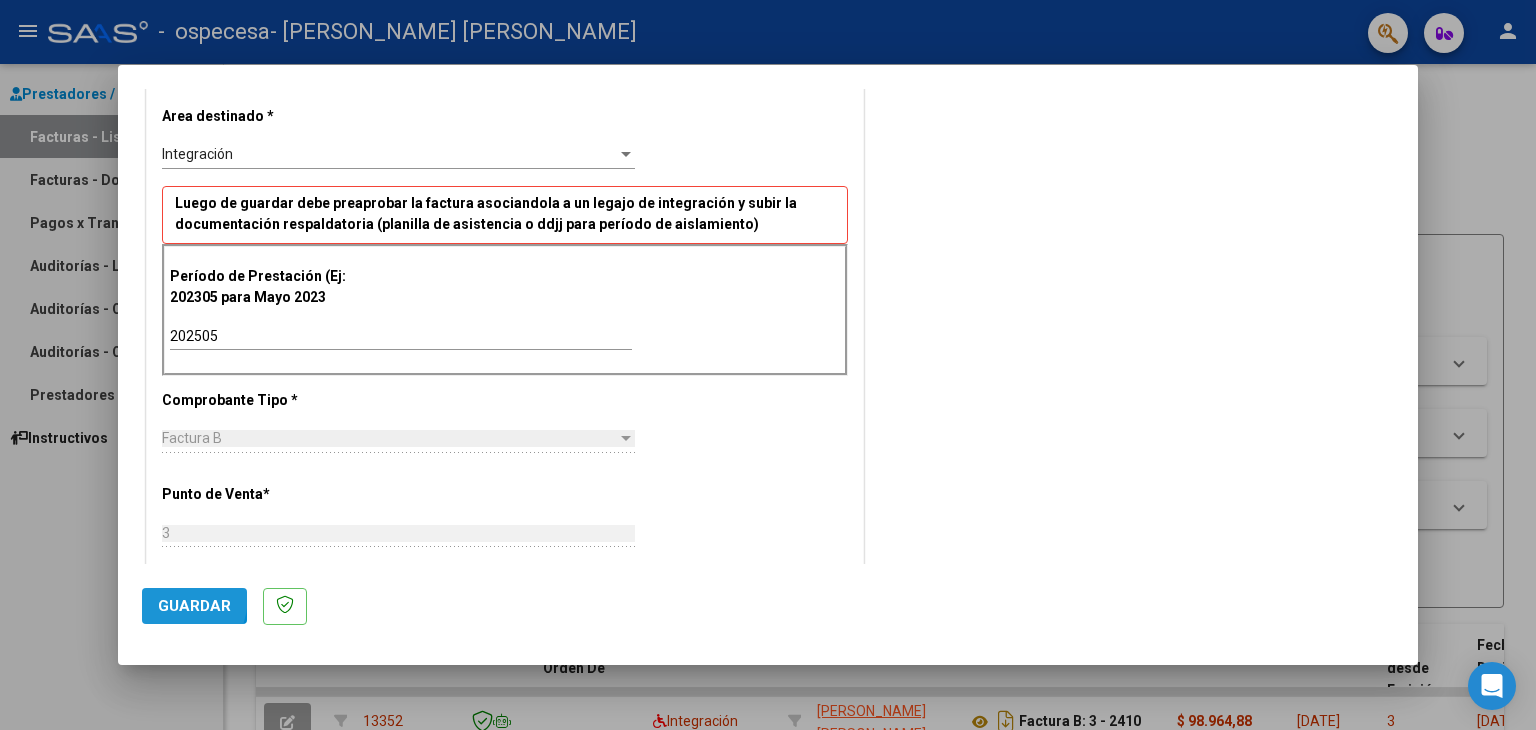 click on "Guardar" 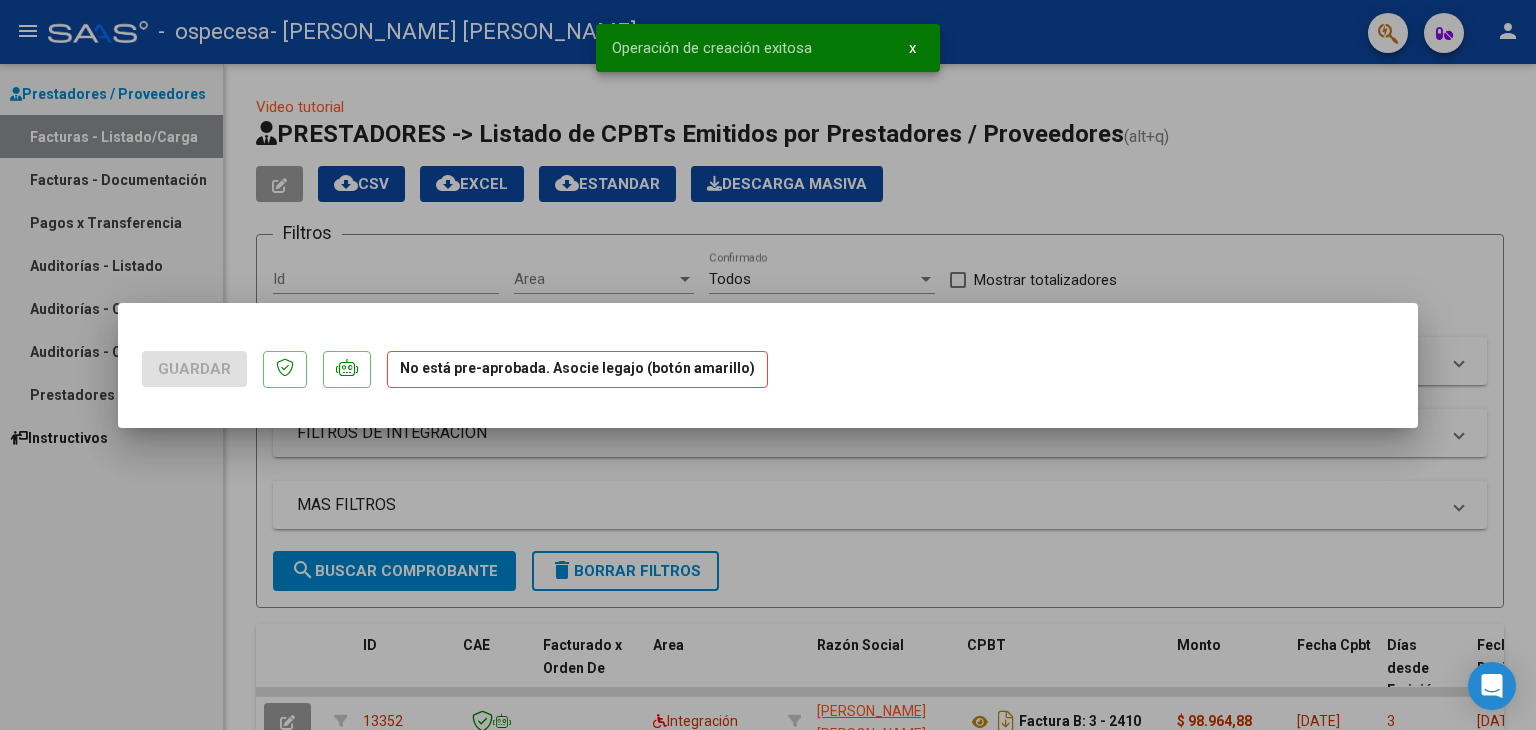 scroll, scrollTop: 0, scrollLeft: 0, axis: both 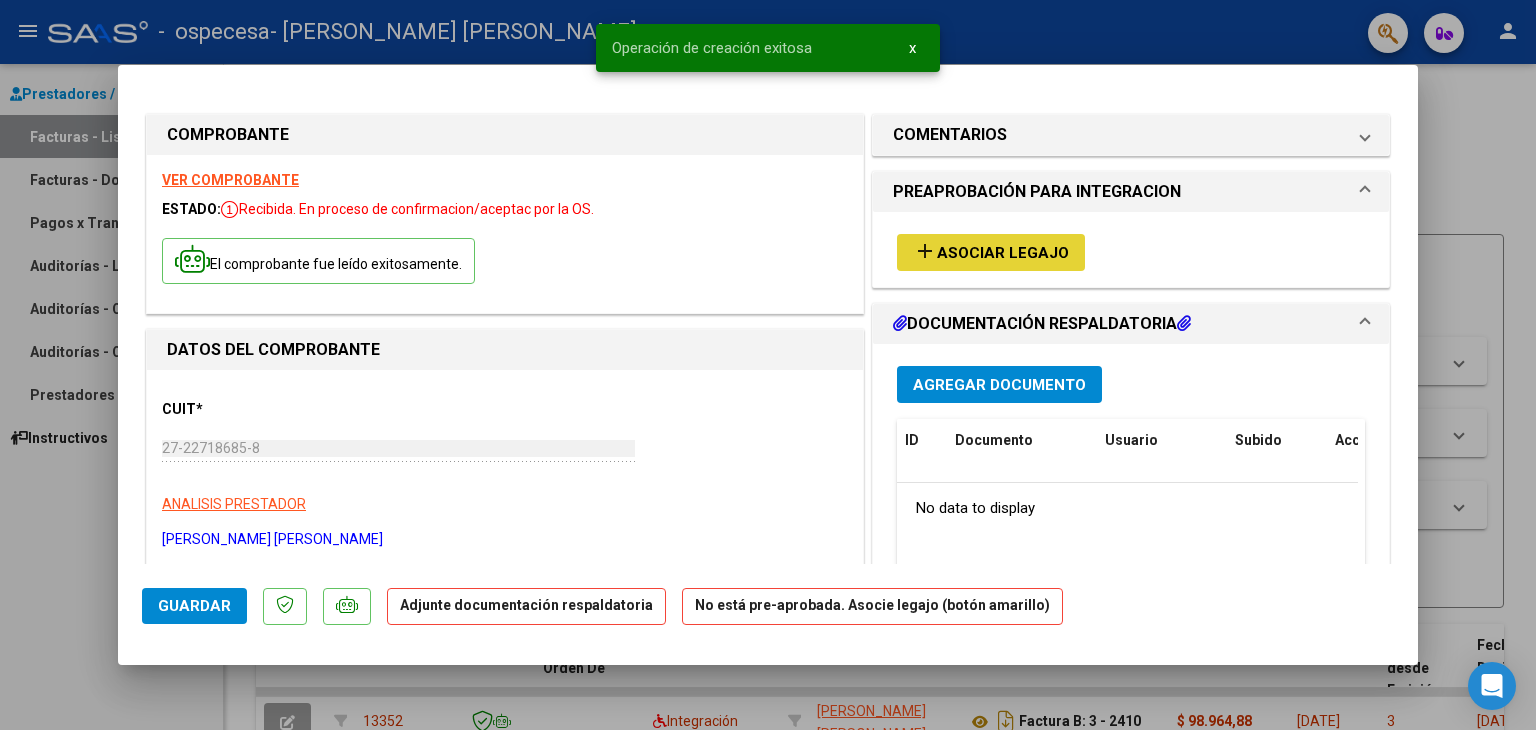 click on "Asociar Legajo" at bounding box center (1003, 253) 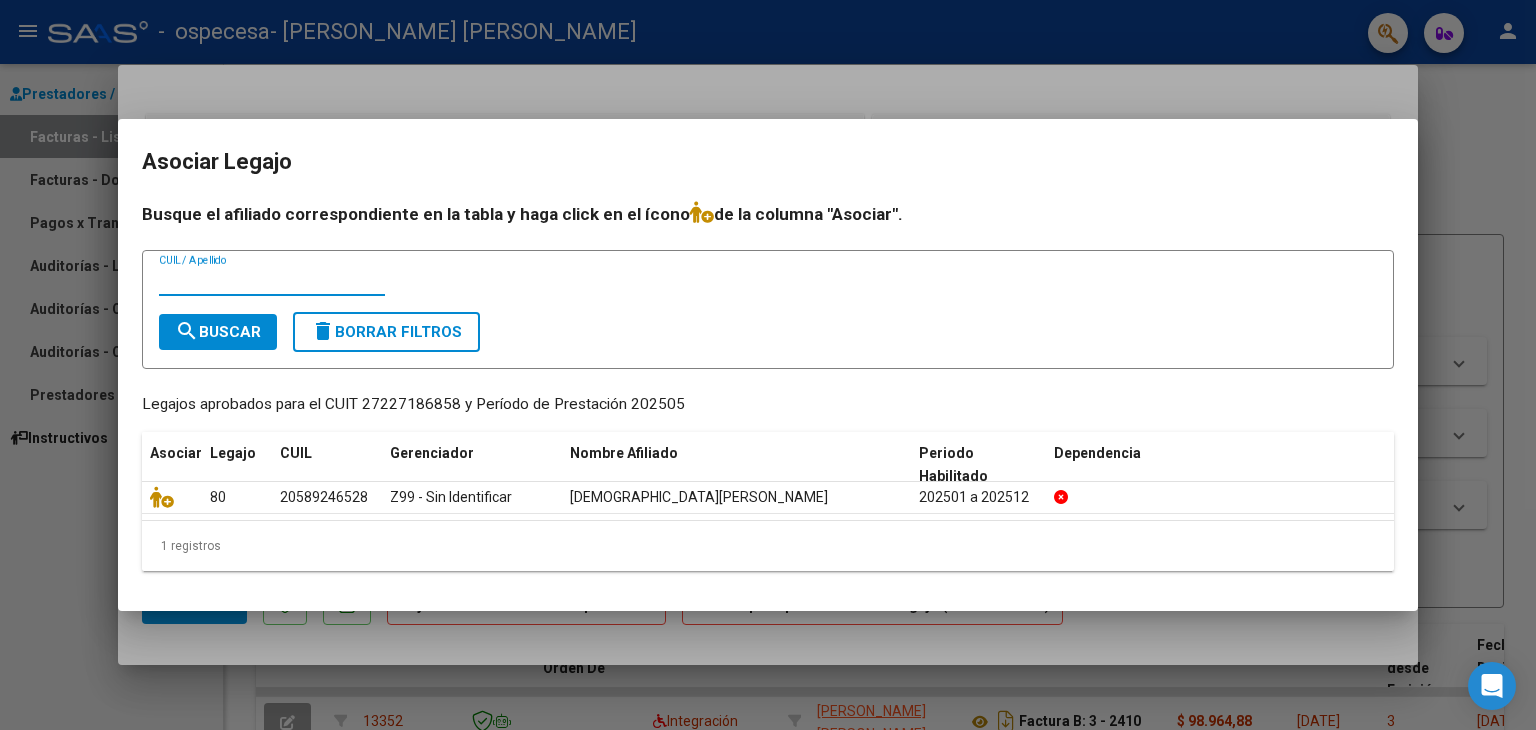 click on "1 registros" 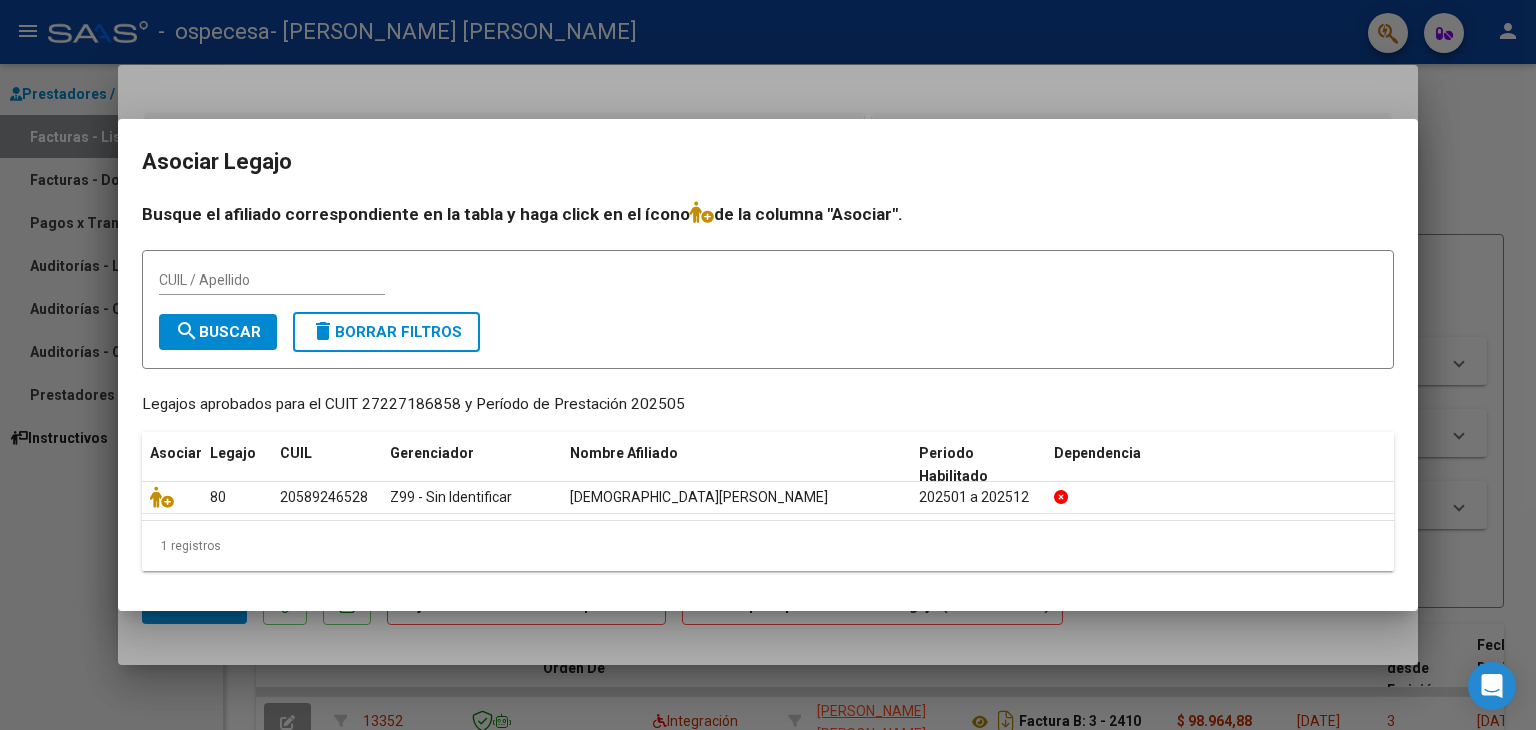 click on "1 registros" 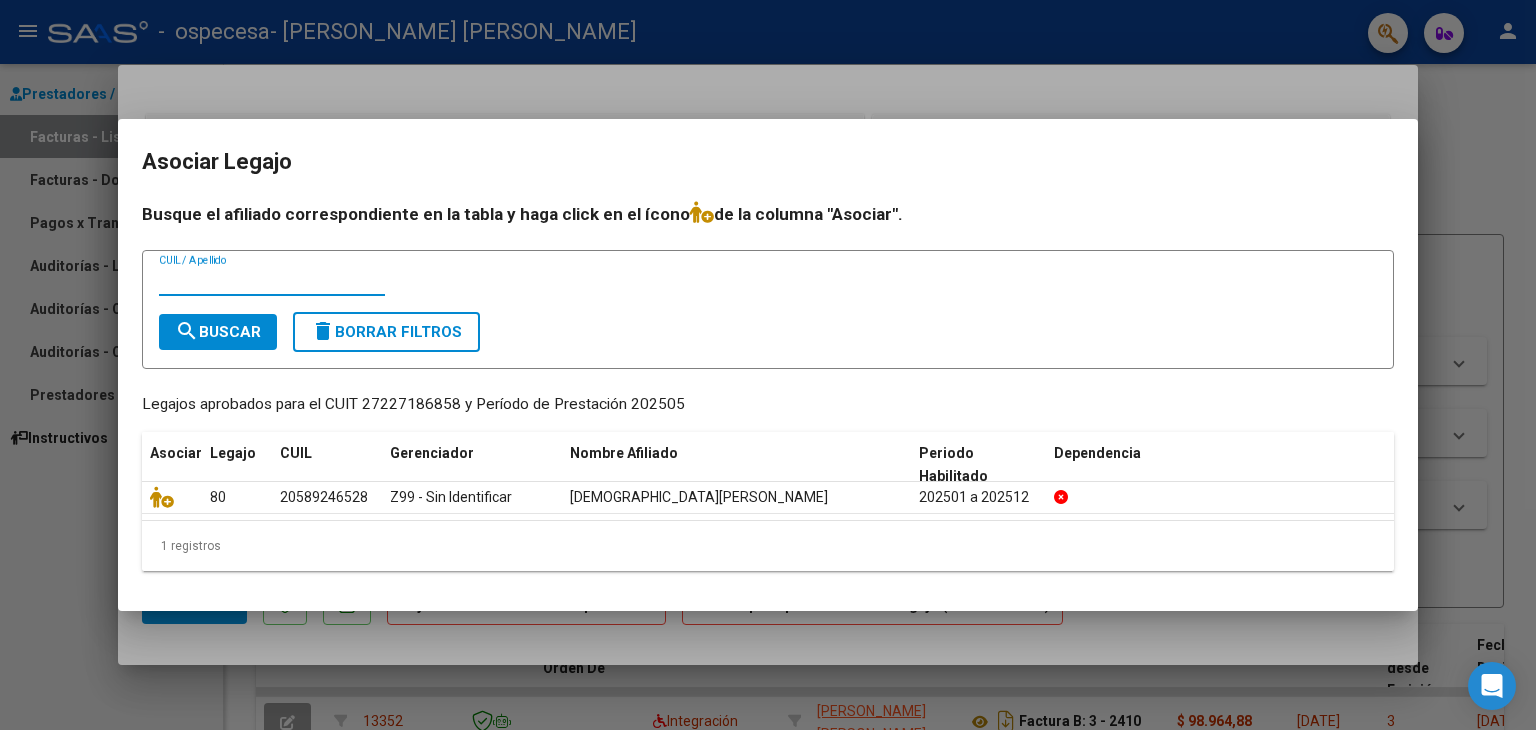 click on "CUIL / Apellido" at bounding box center [272, 280] 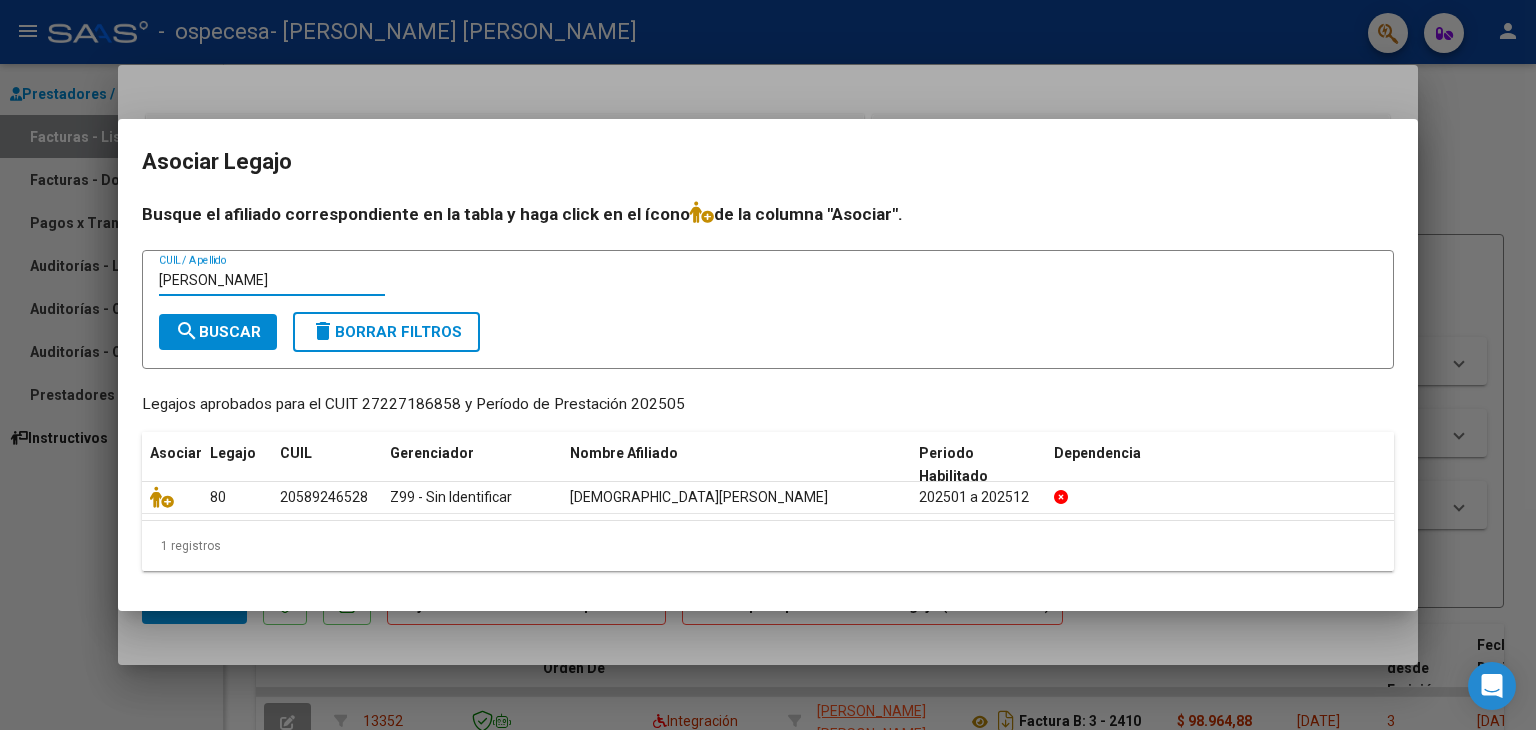 type on "[PERSON_NAME]" 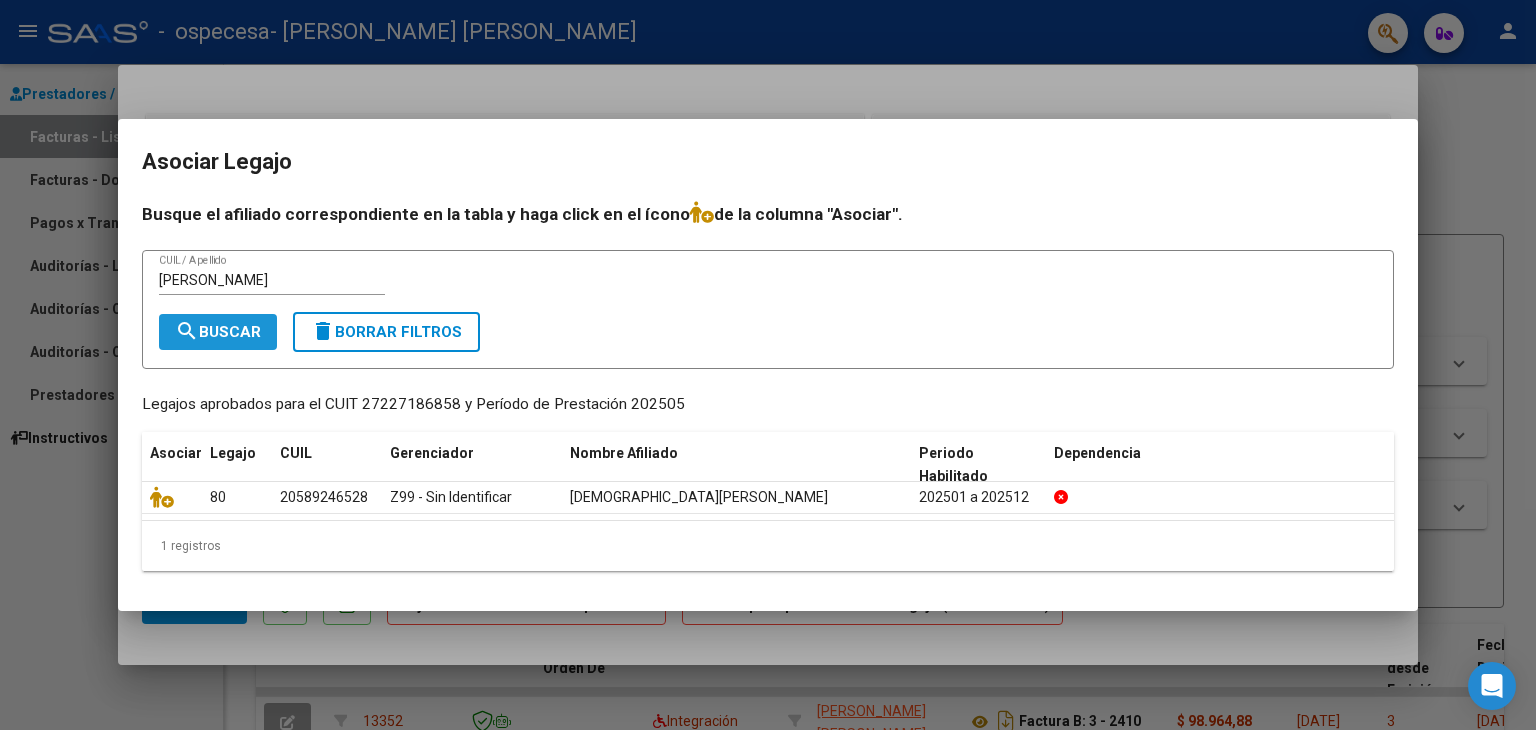 click on "search  Buscar" at bounding box center (218, 332) 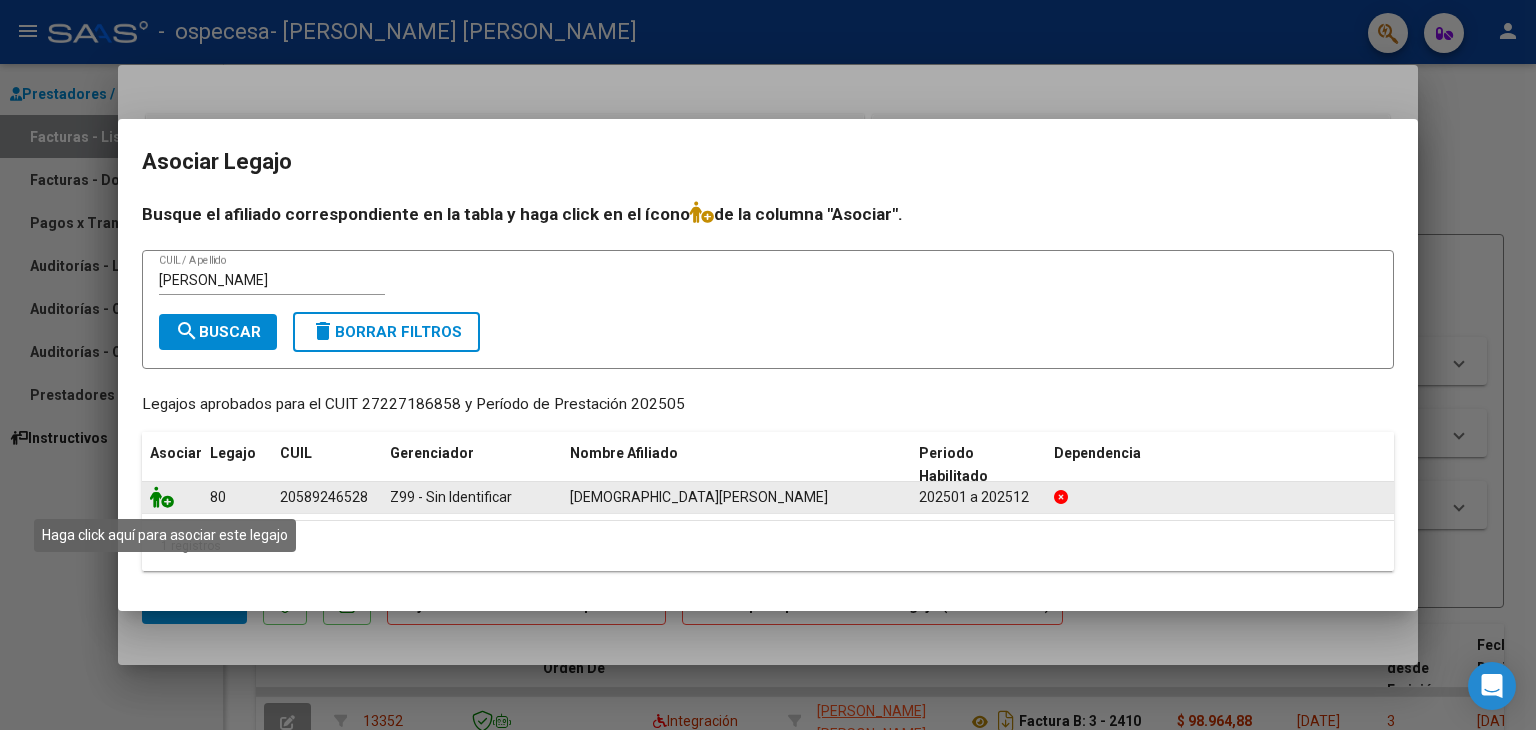 click 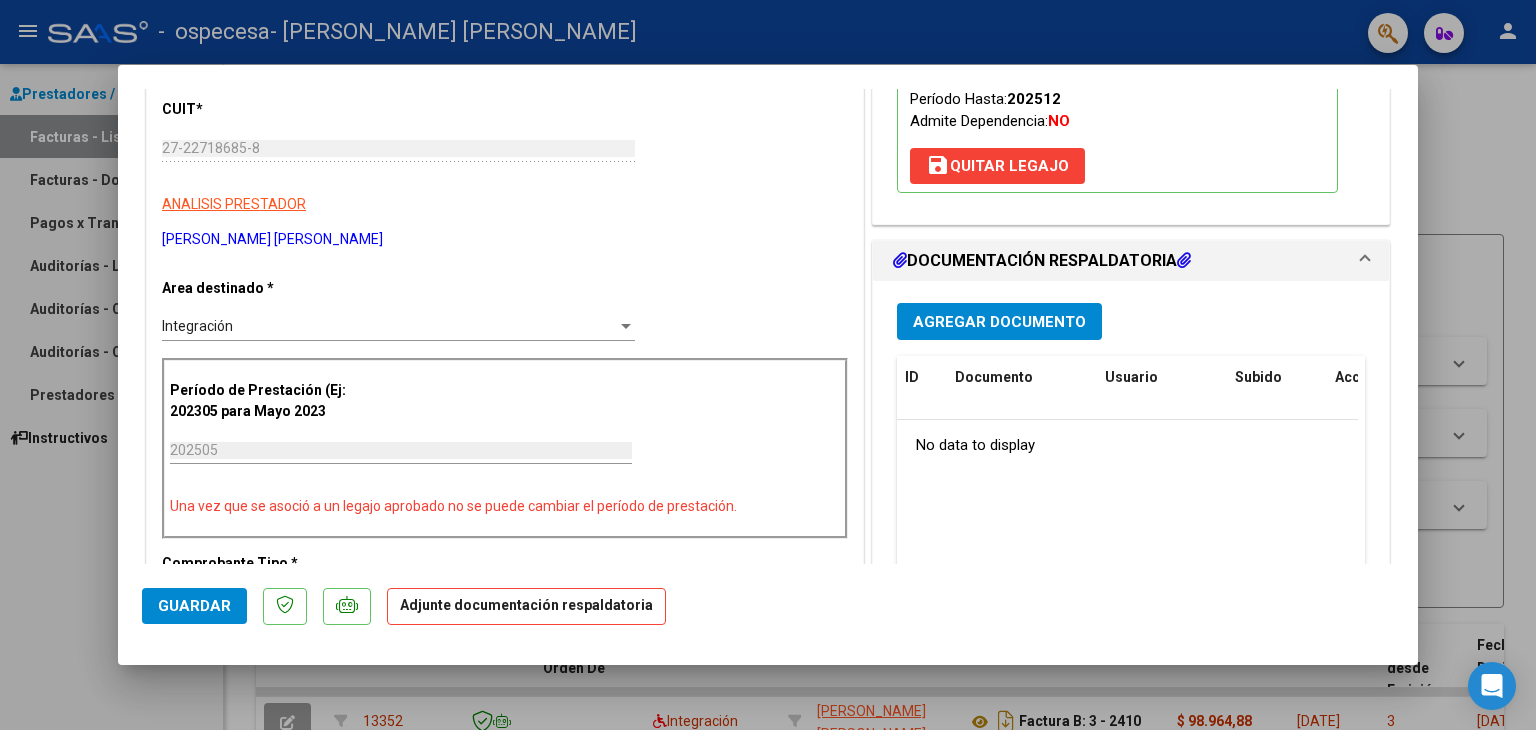 scroll, scrollTop: 400, scrollLeft: 0, axis: vertical 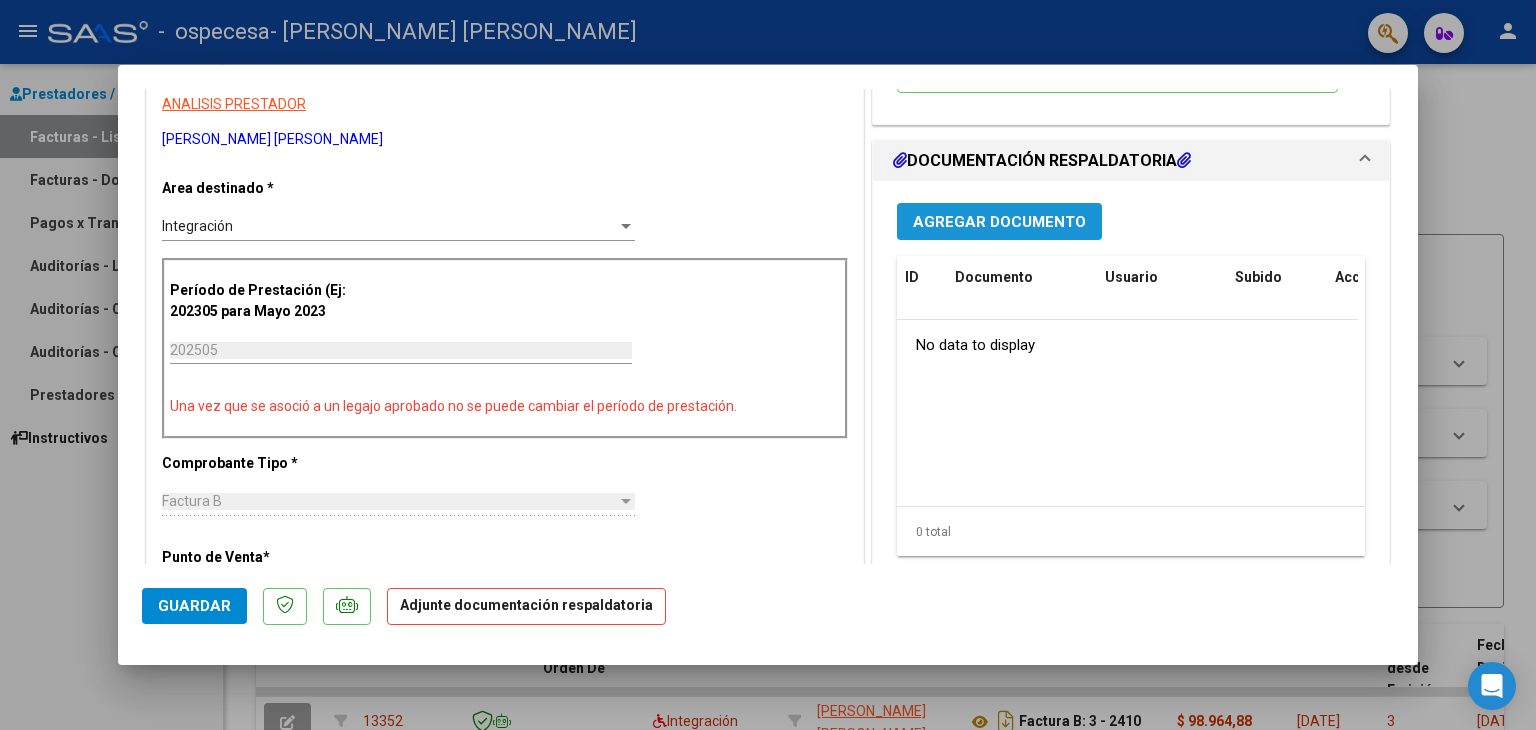 click on "Agregar Documento" at bounding box center (999, 222) 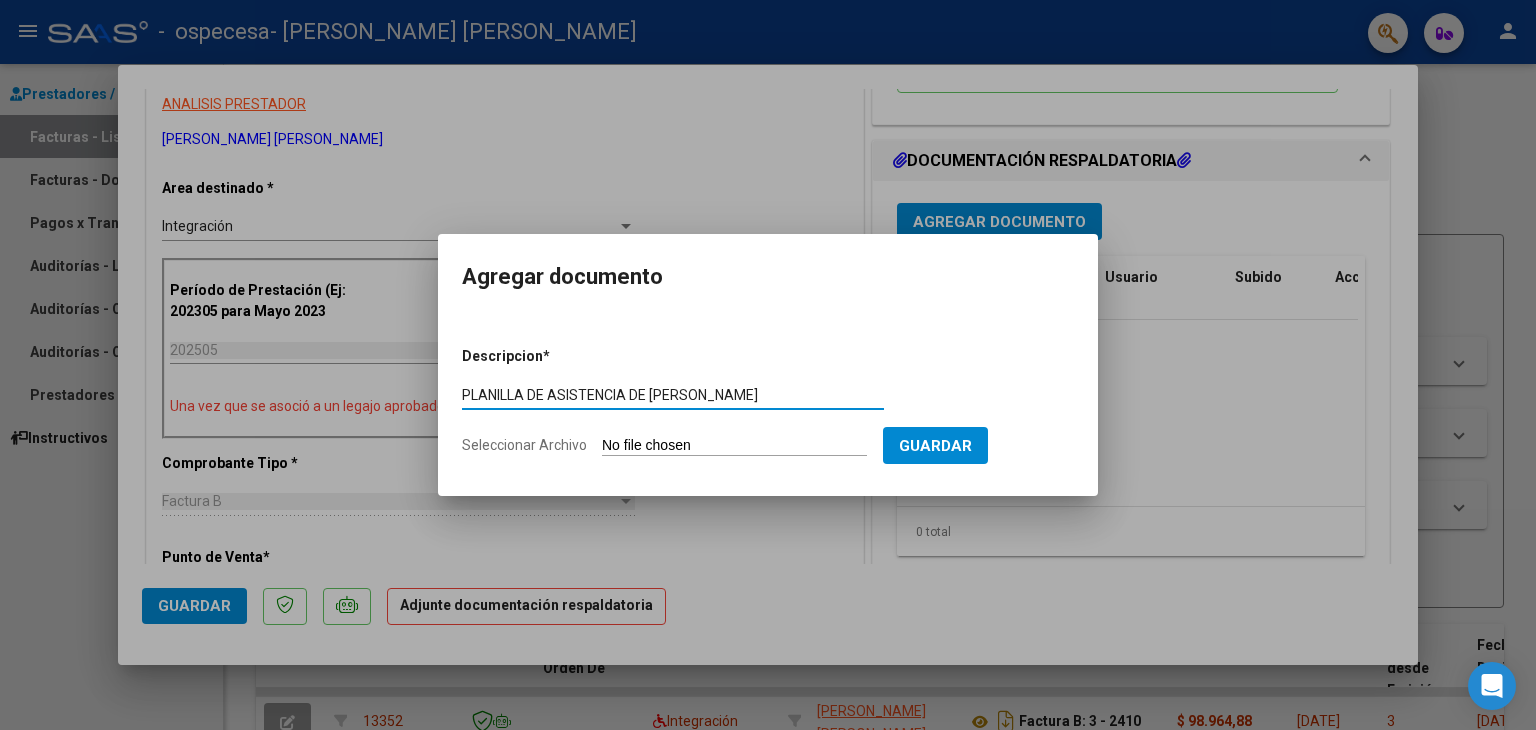 type on "PLANILLA DE ASISTENCIA DE [PERSON_NAME]" 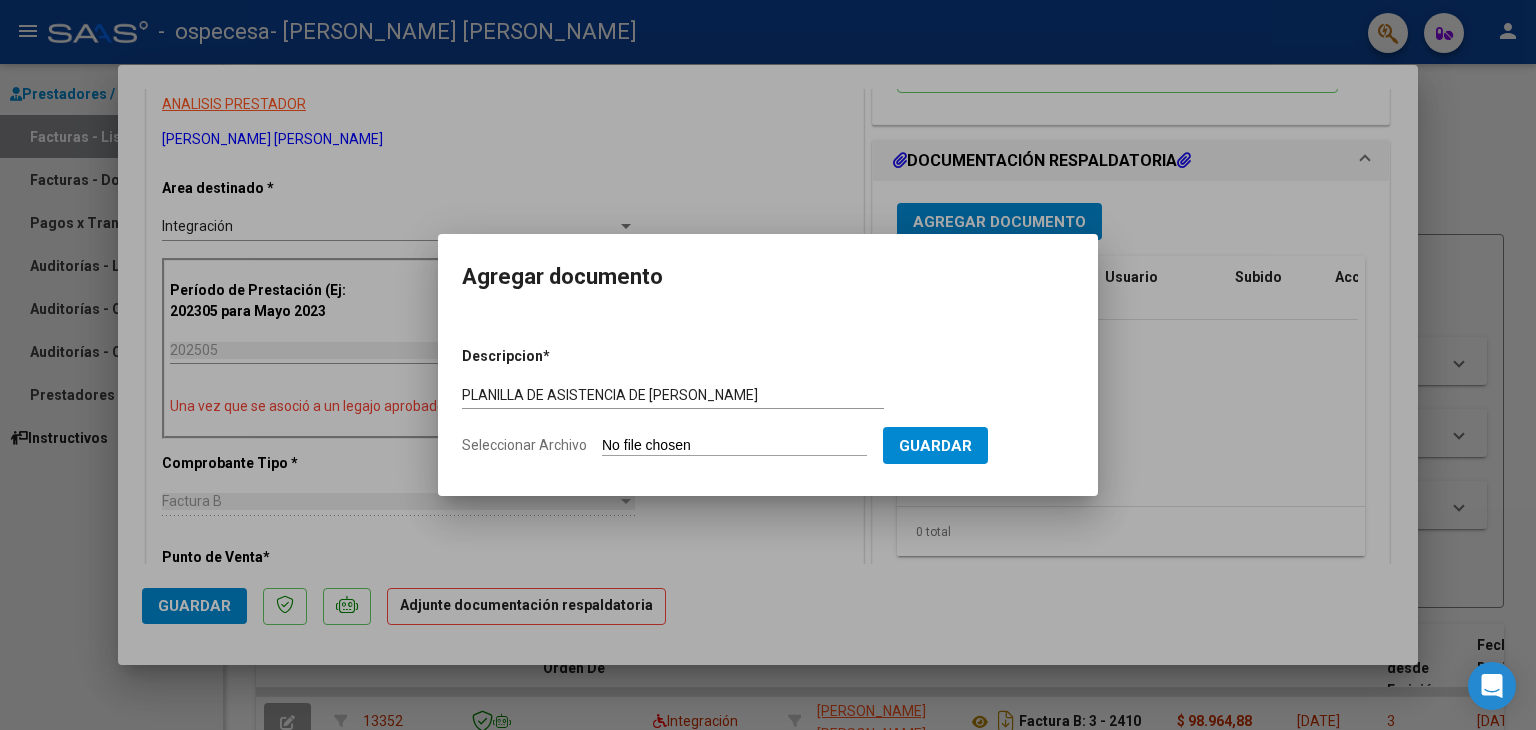 click on "Seleccionar Archivo" at bounding box center [734, 446] 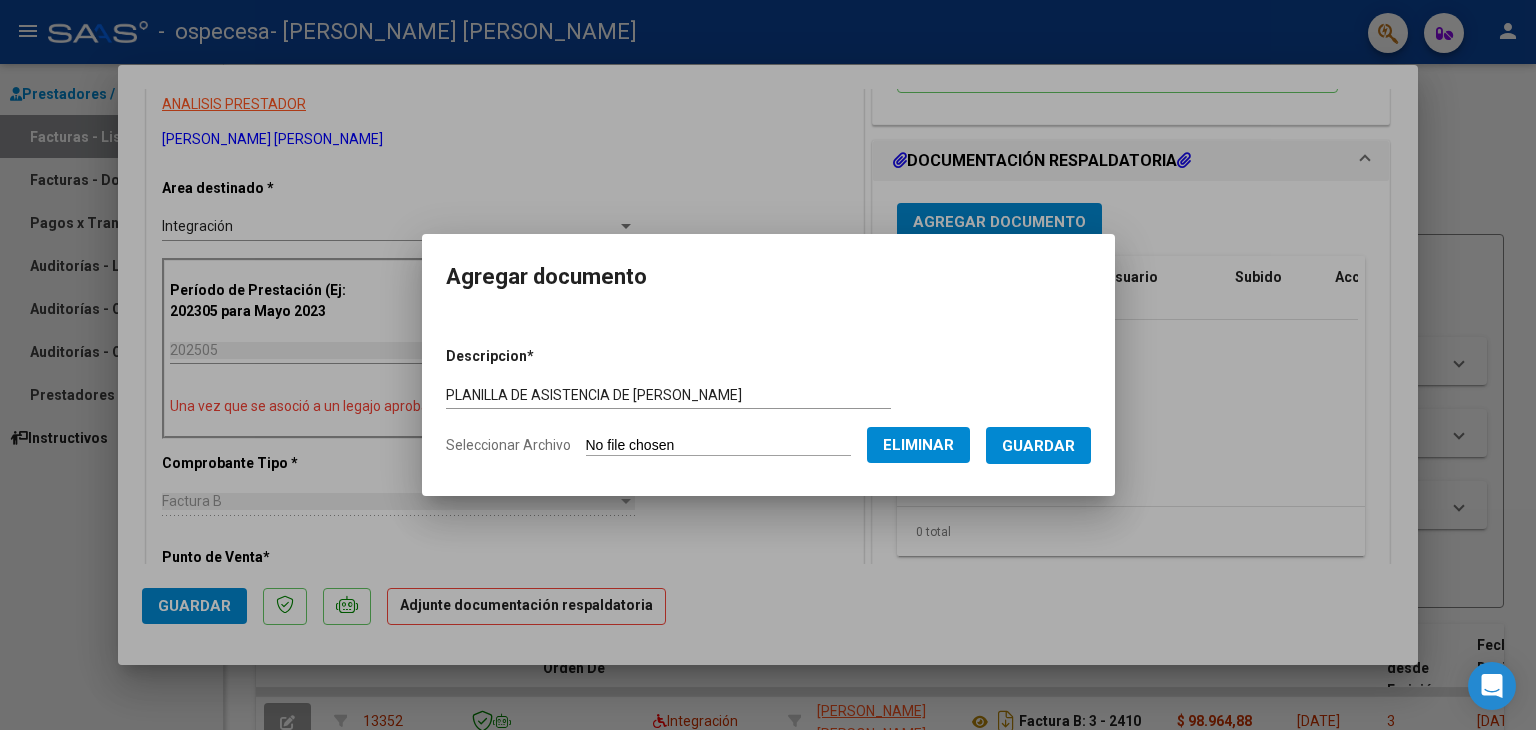 click on "Guardar" at bounding box center [1038, 446] 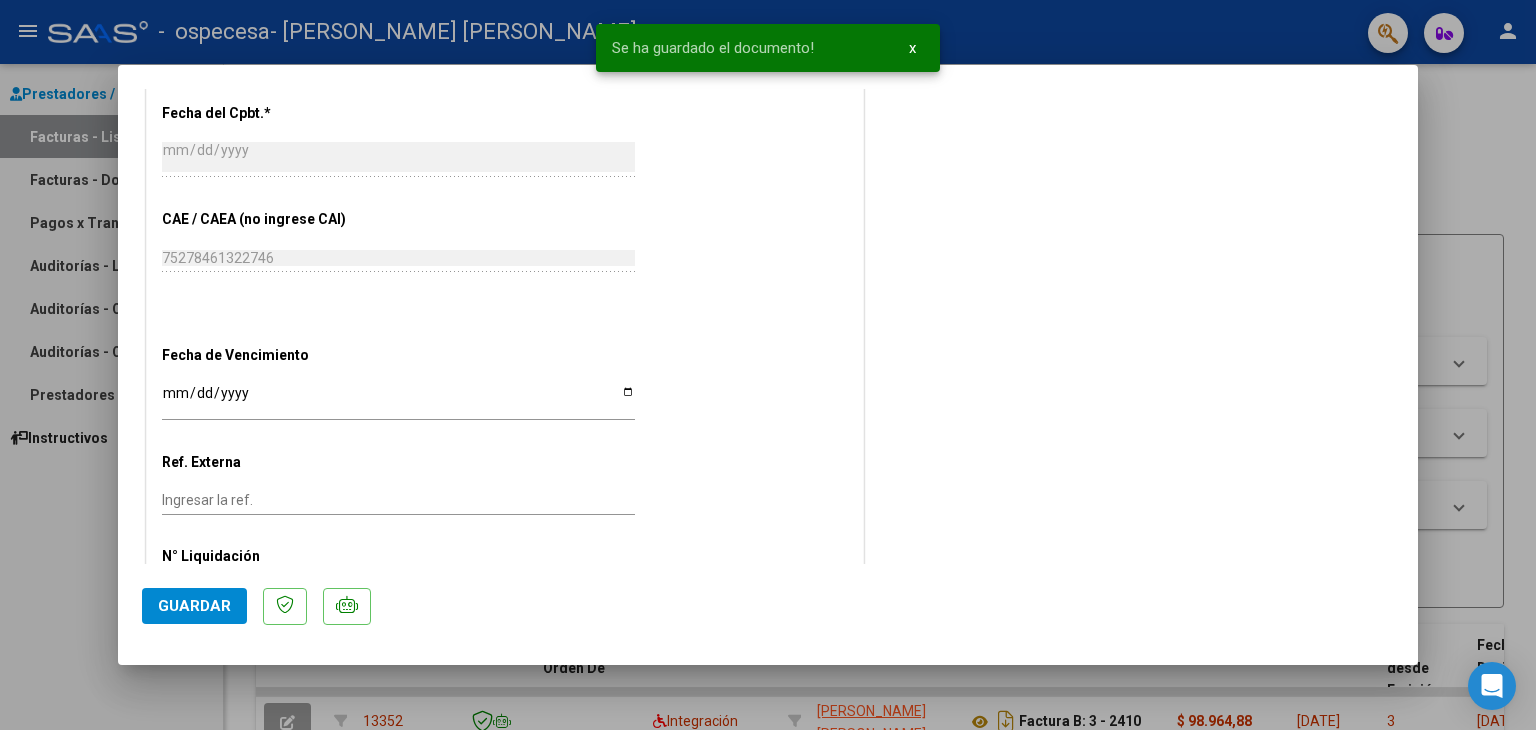 scroll, scrollTop: 1208, scrollLeft: 0, axis: vertical 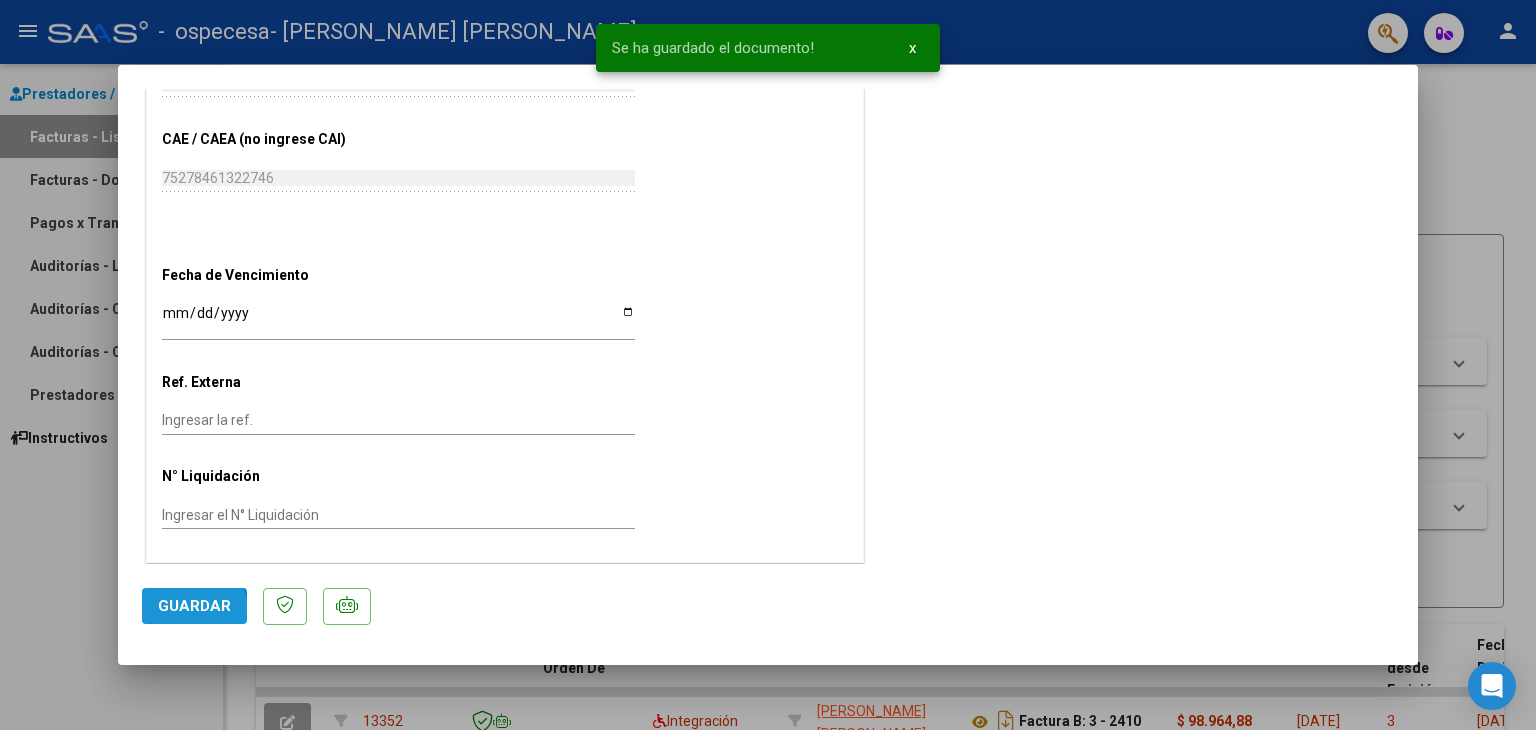 click on "Guardar" 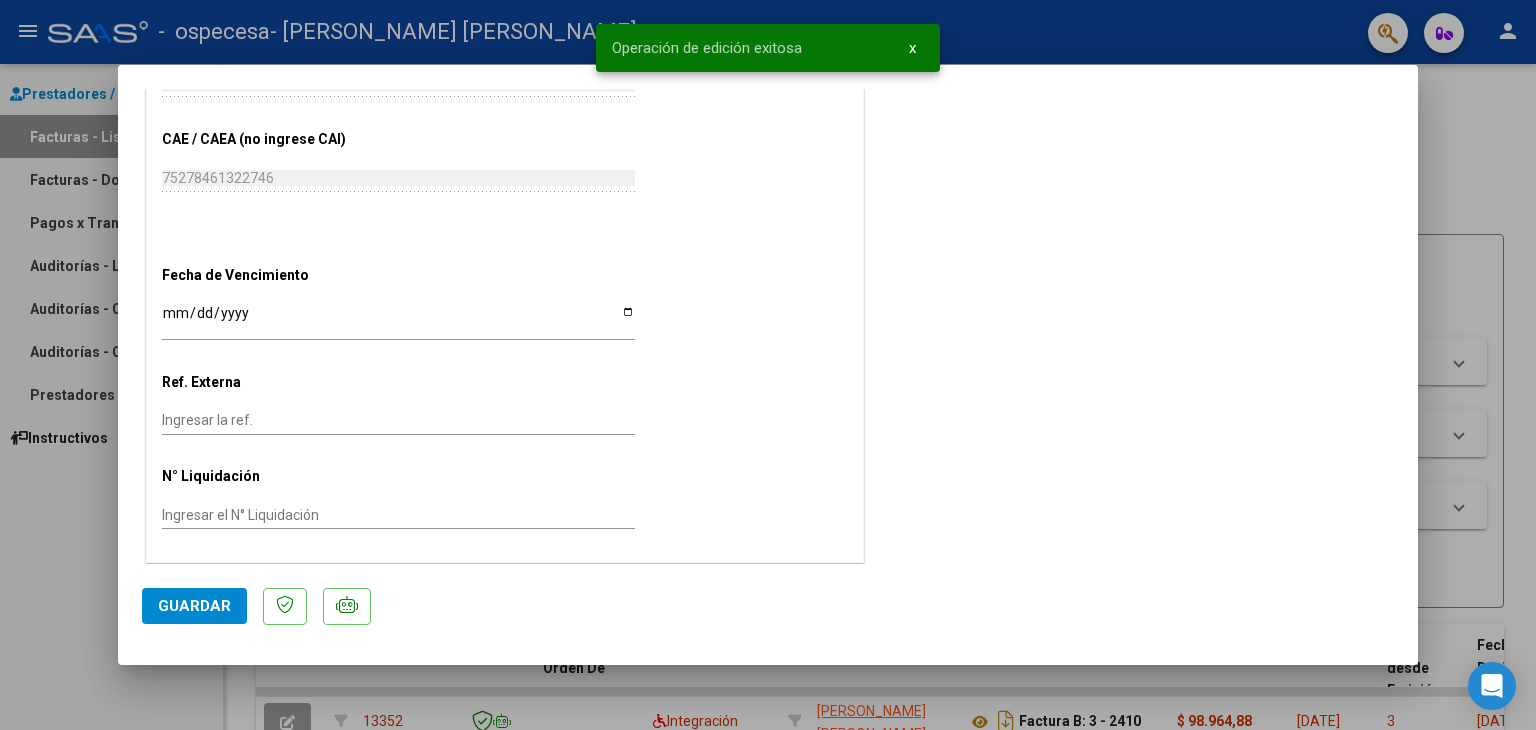 click at bounding box center (768, 365) 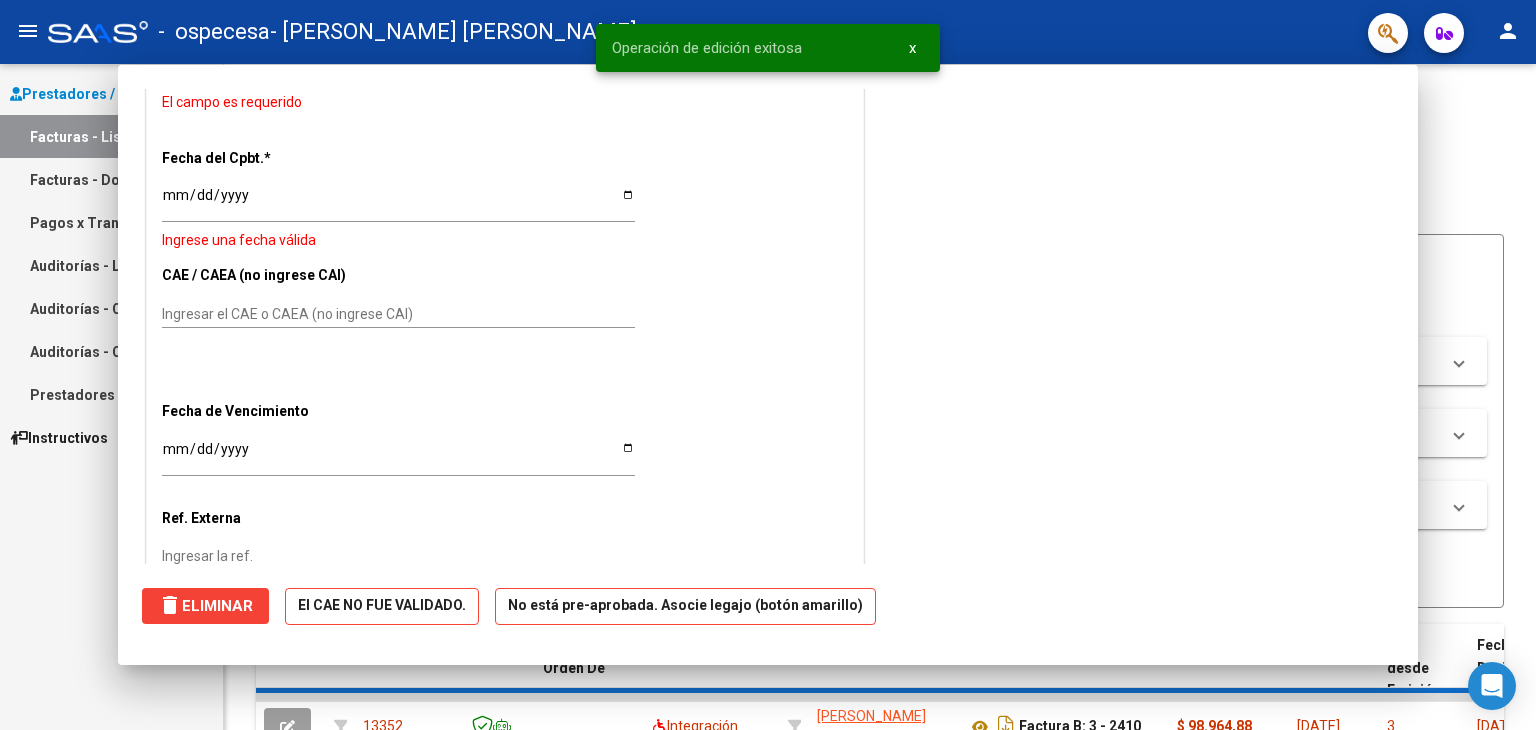 scroll, scrollTop: 1333, scrollLeft: 0, axis: vertical 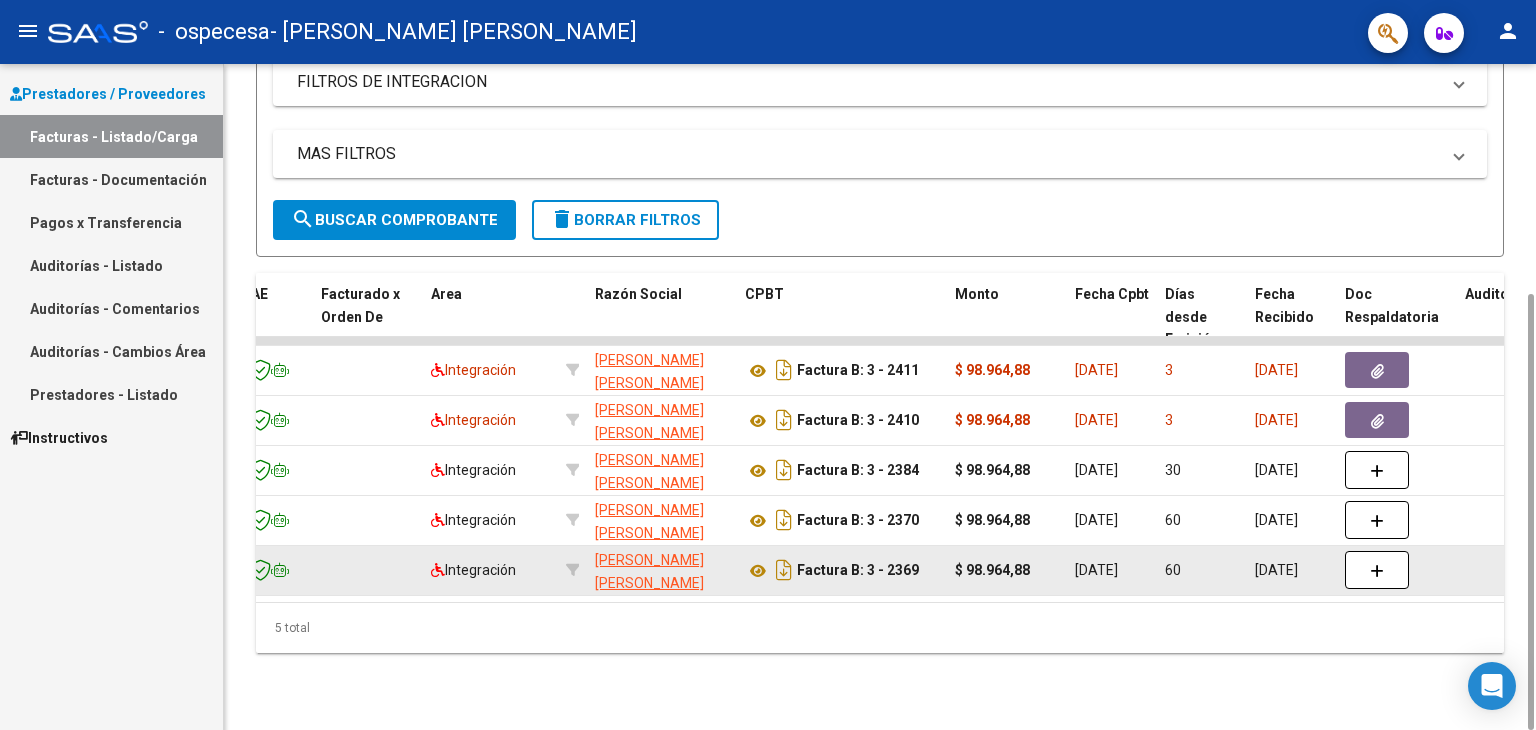 click on "[DATE]" 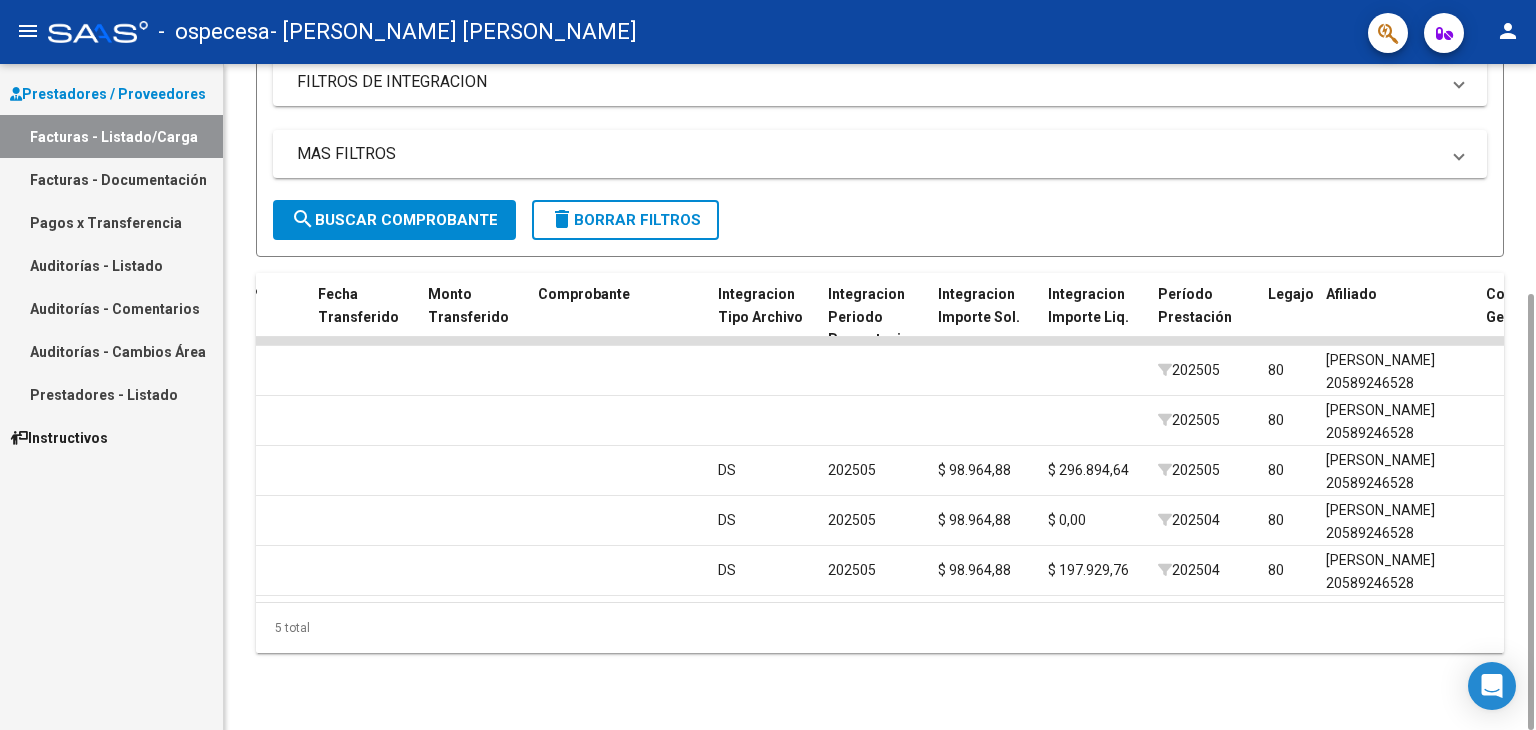 scroll, scrollTop: 0, scrollLeft: 1700, axis: horizontal 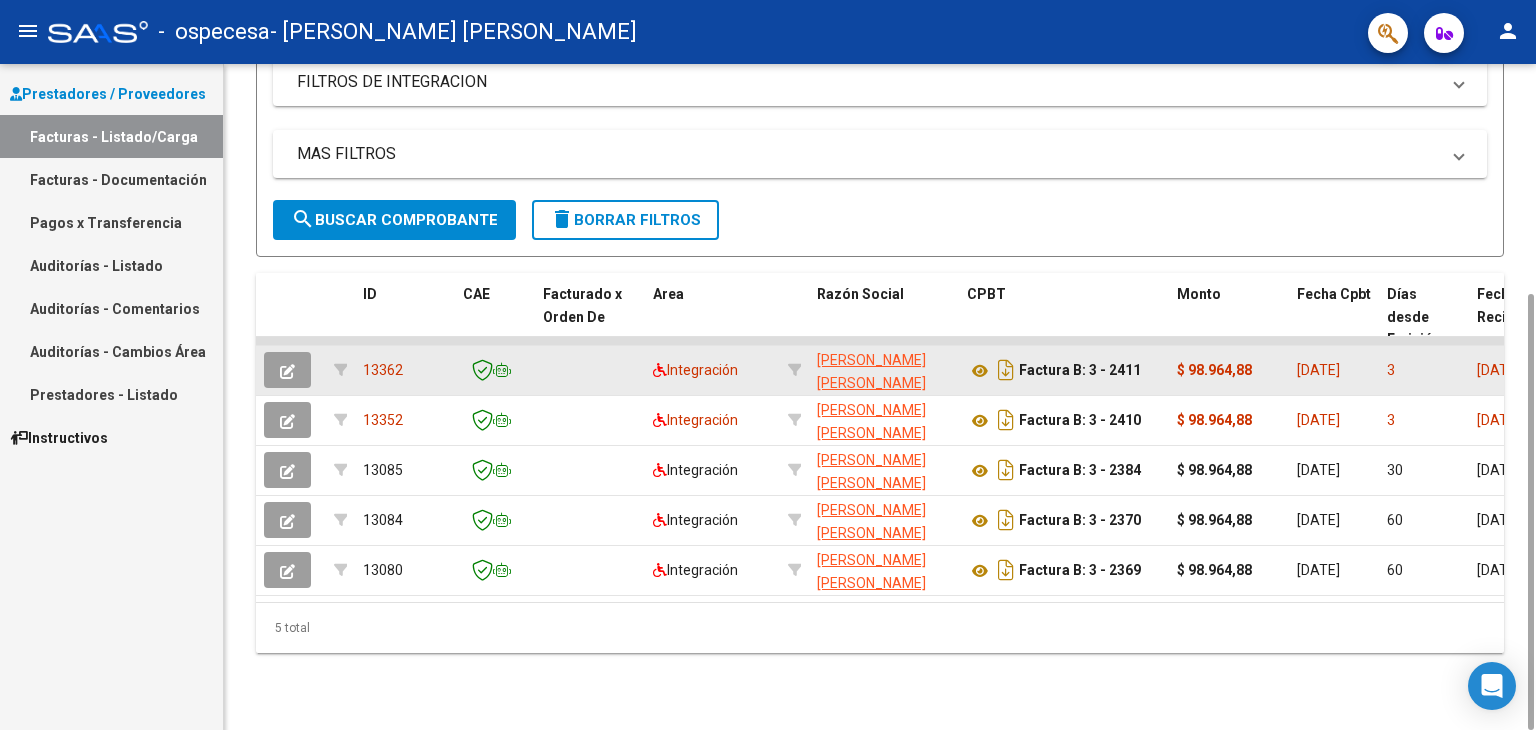 click 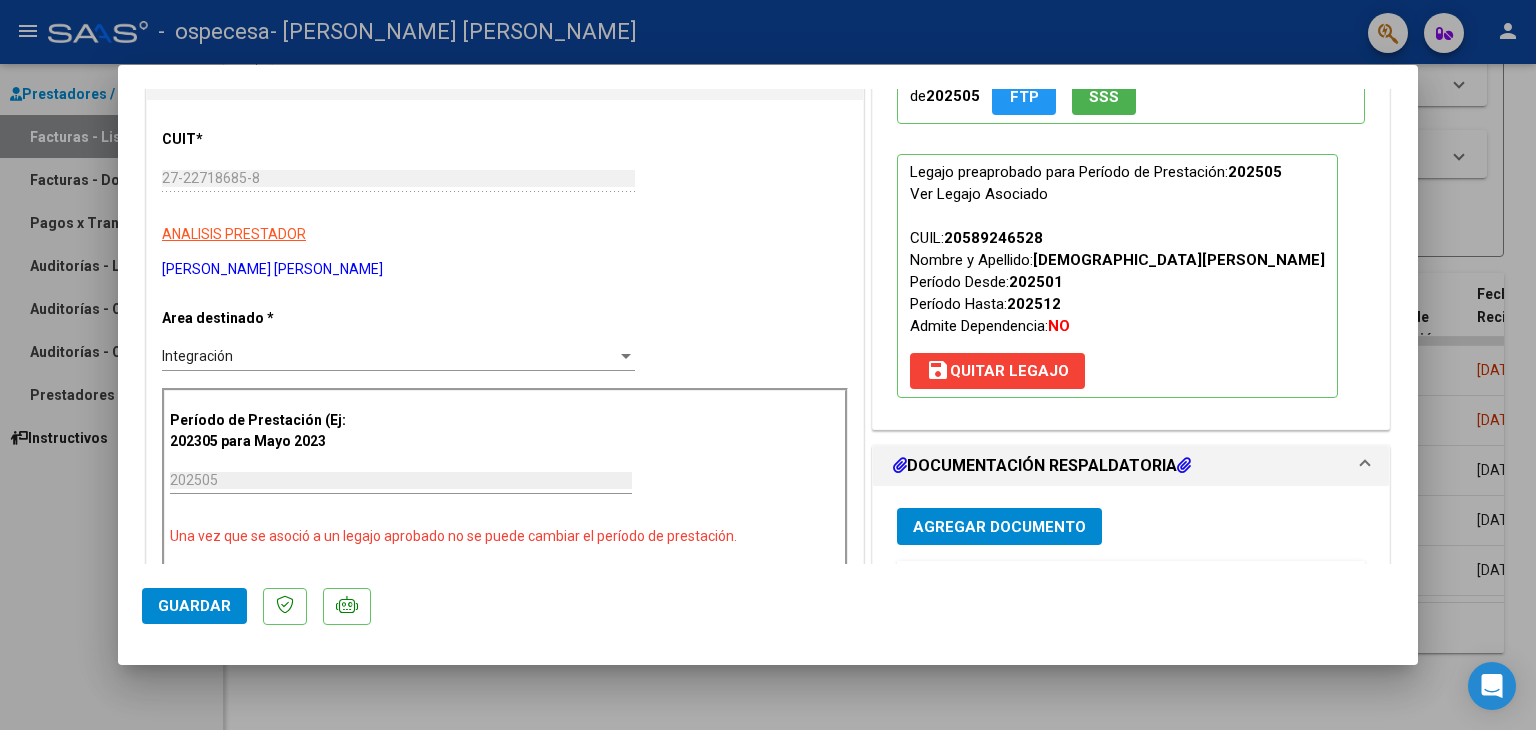 scroll, scrollTop: 400, scrollLeft: 0, axis: vertical 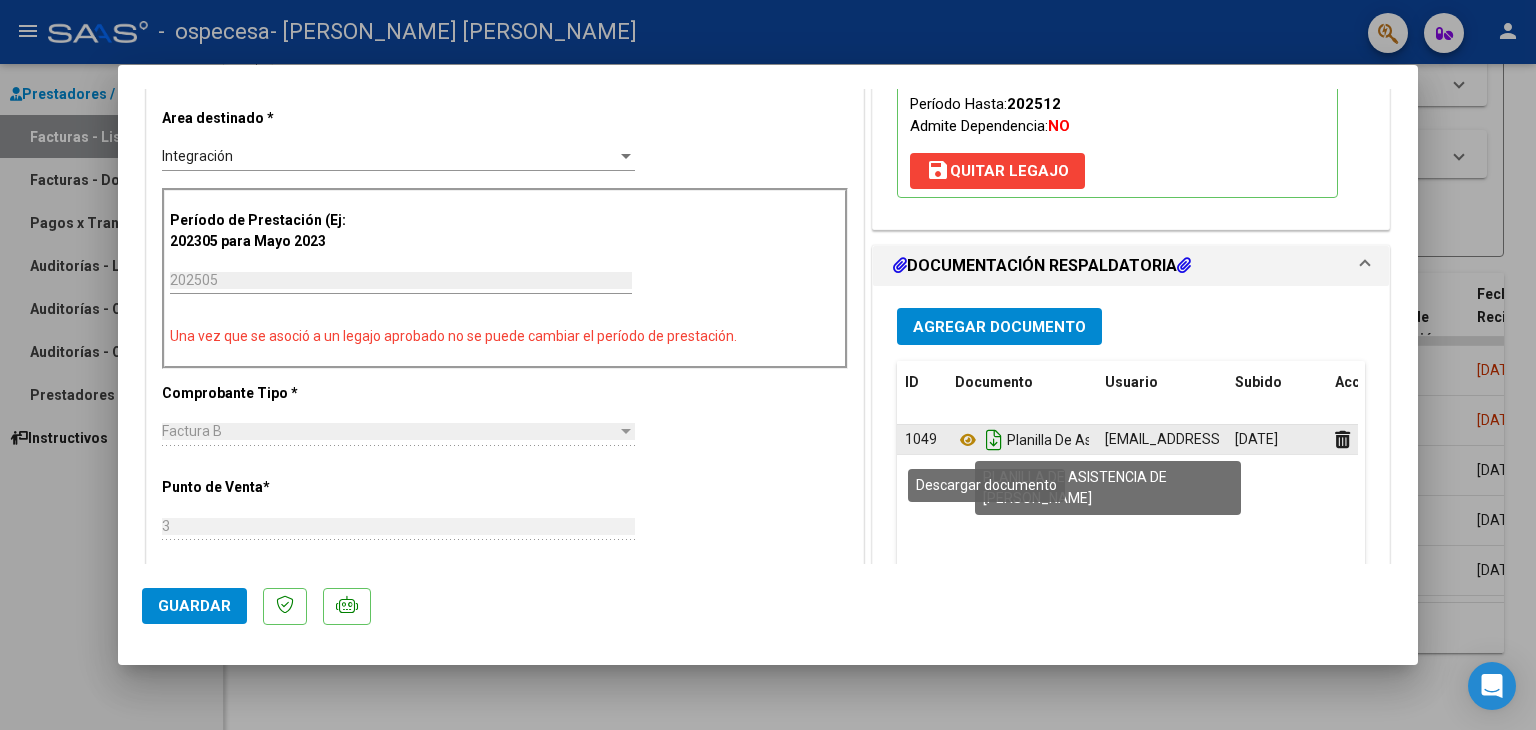 click 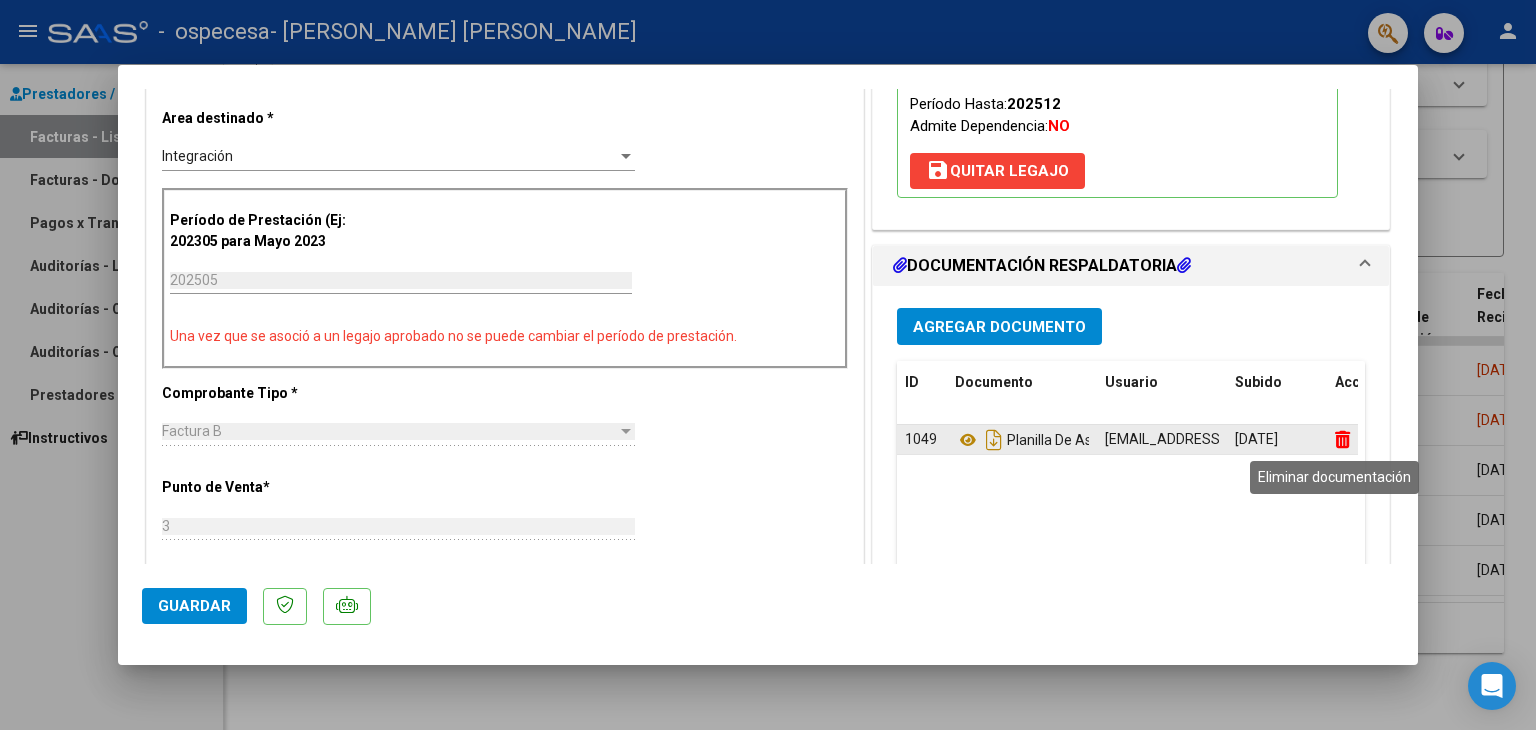 click 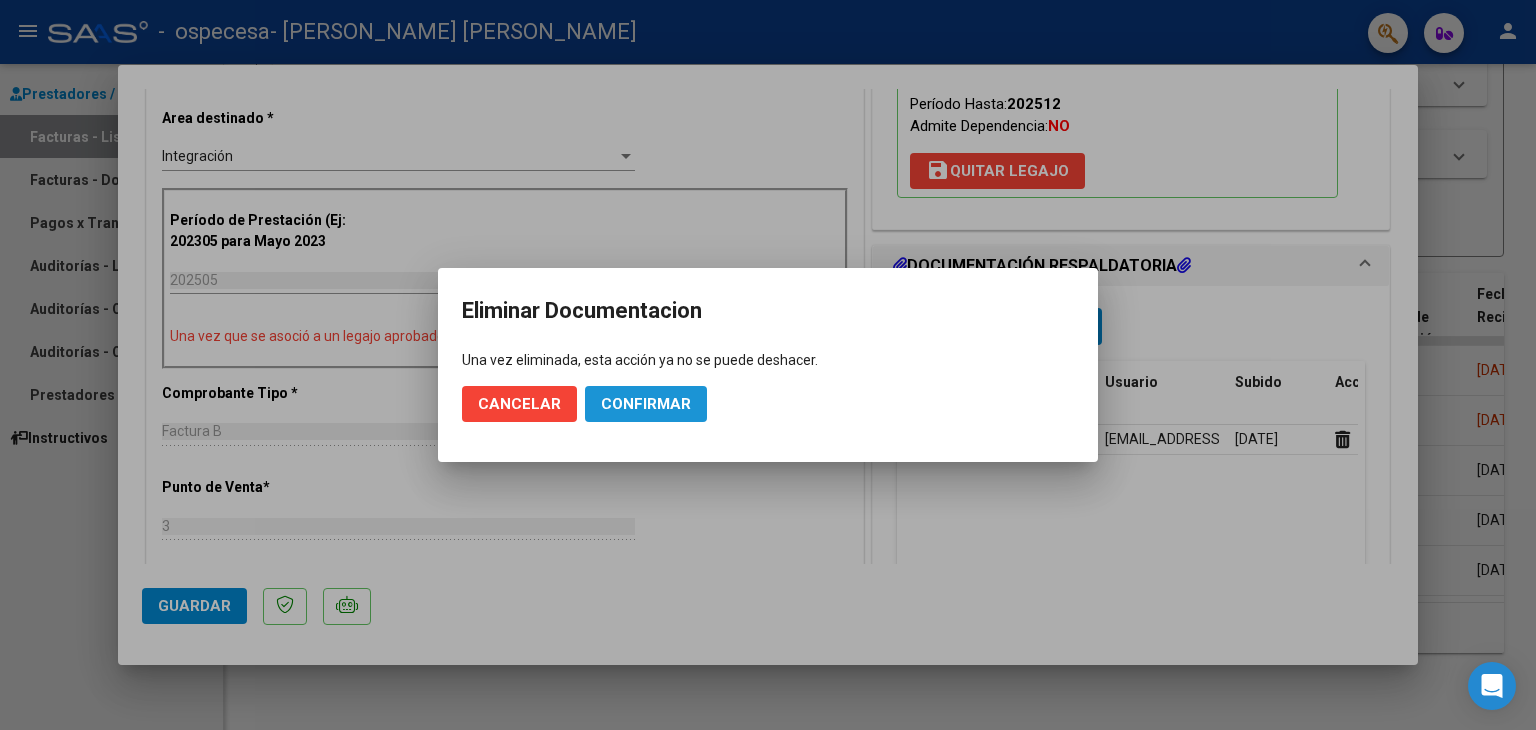 click on "Confirmar" 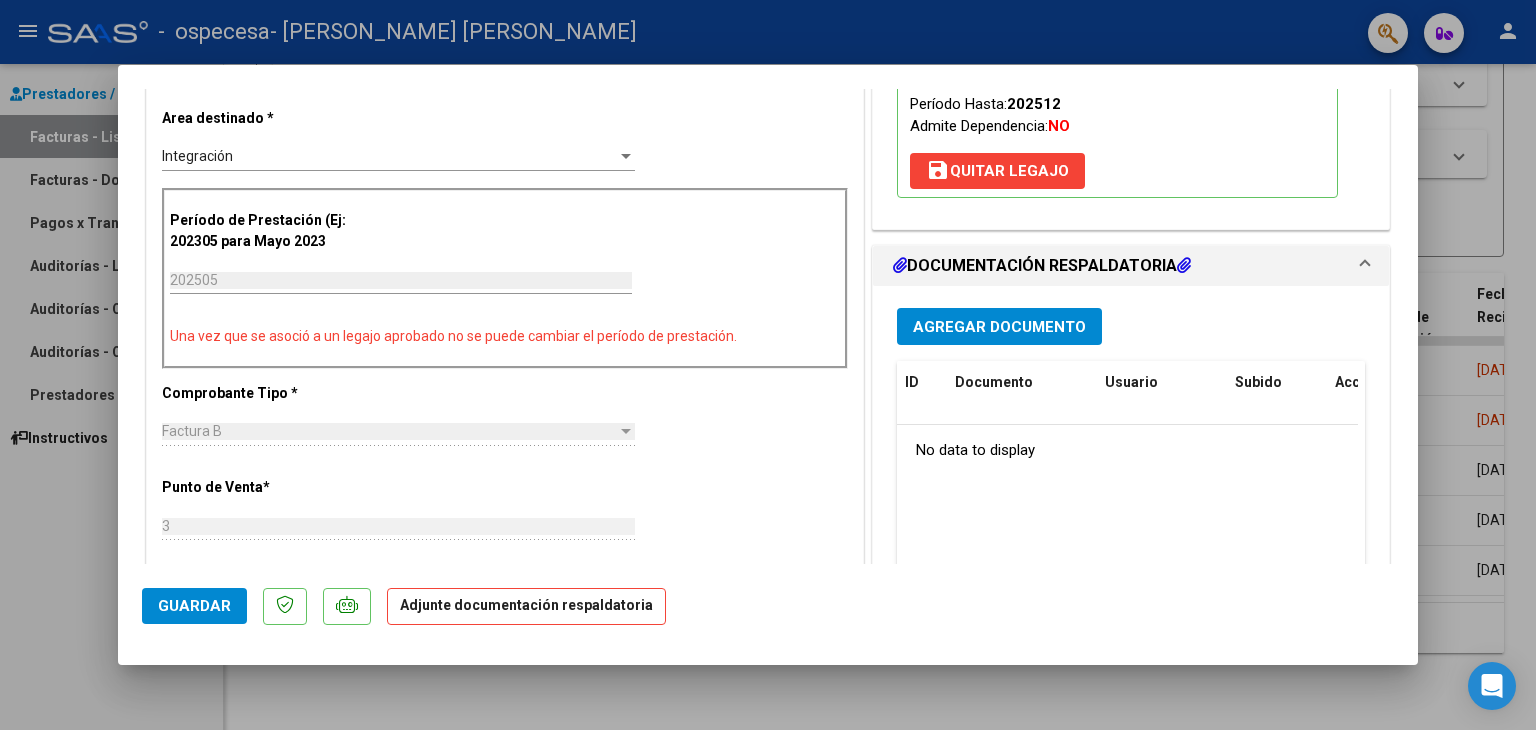 click on "Agregar Documento" at bounding box center [999, 327] 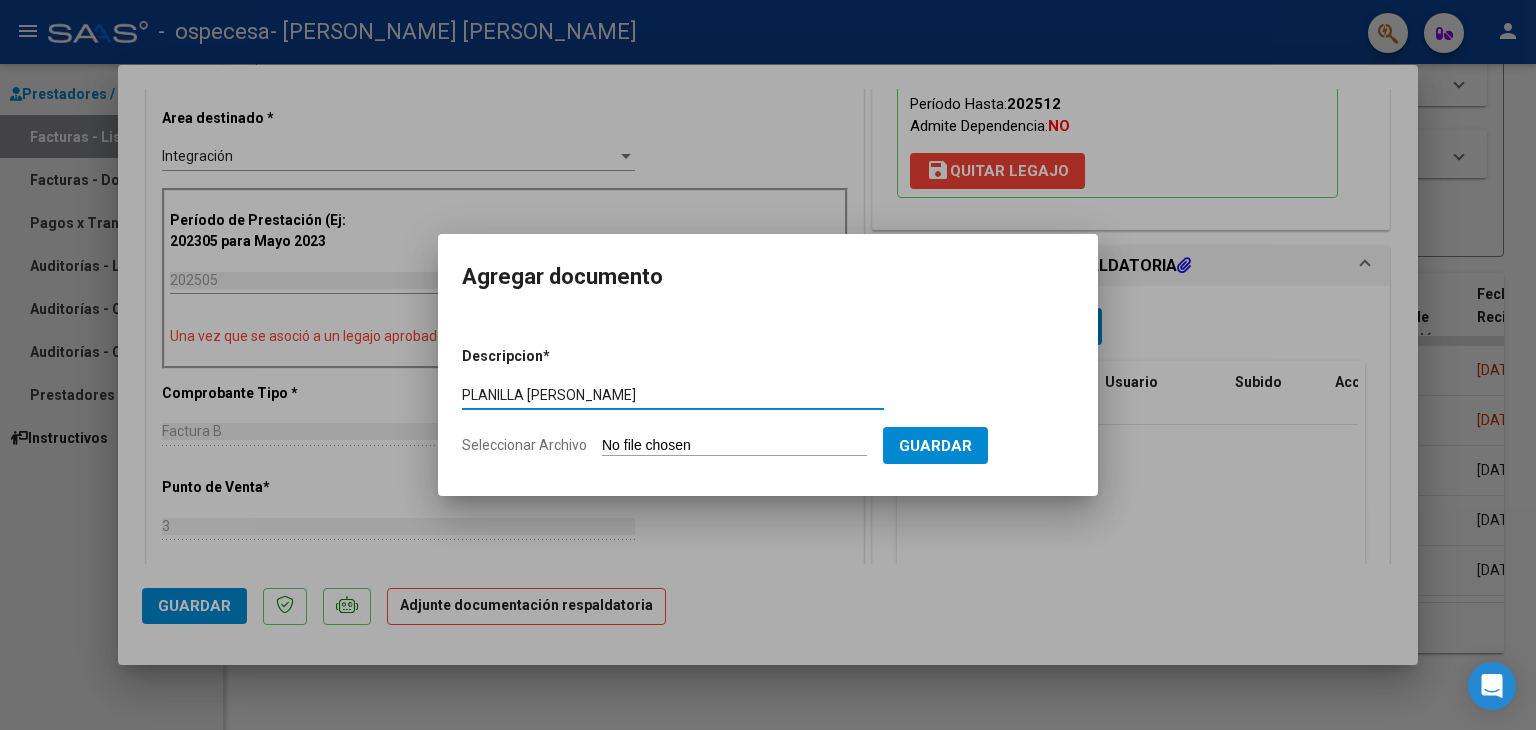 type on "PLANILLA [PERSON_NAME]" 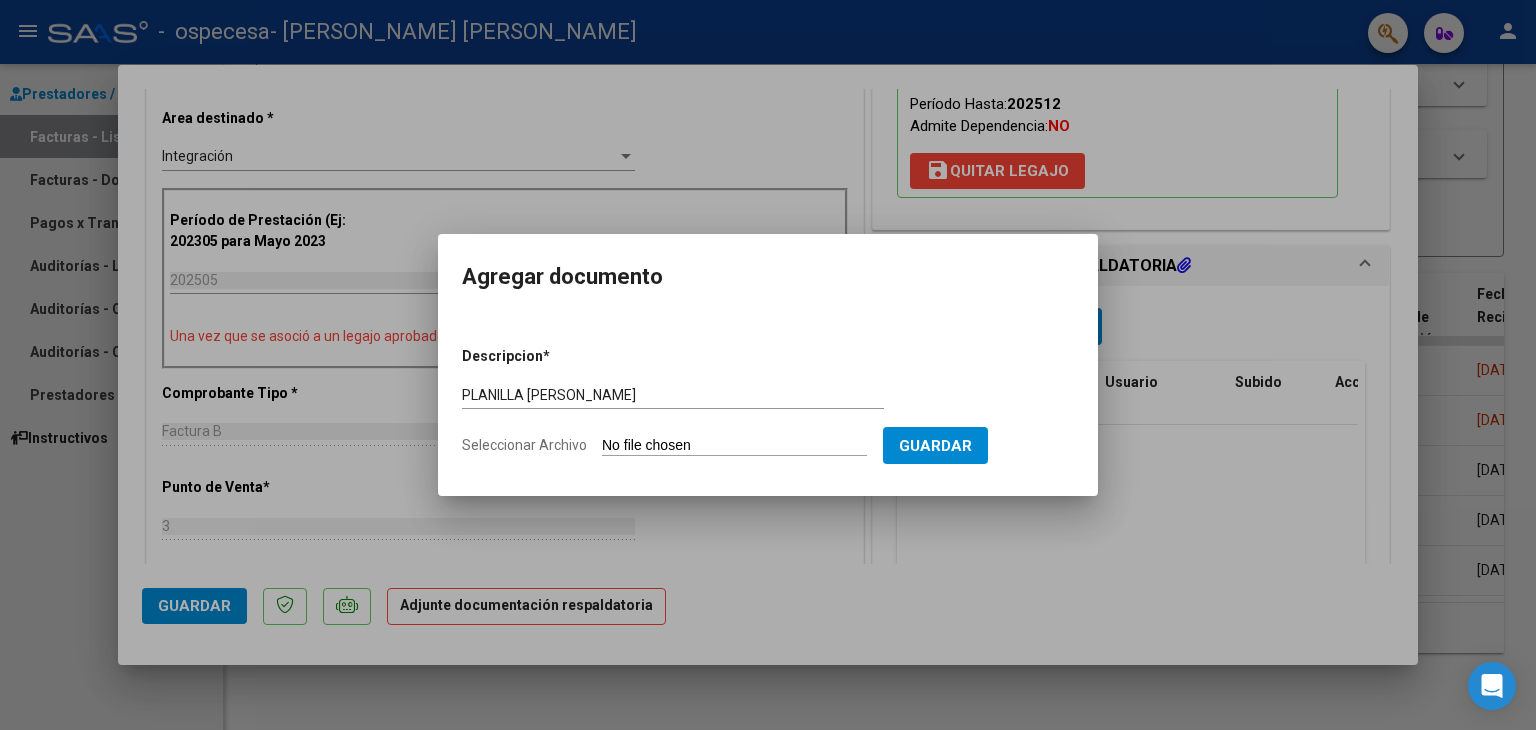 click on "Seleccionar Archivo" at bounding box center [734, 446] 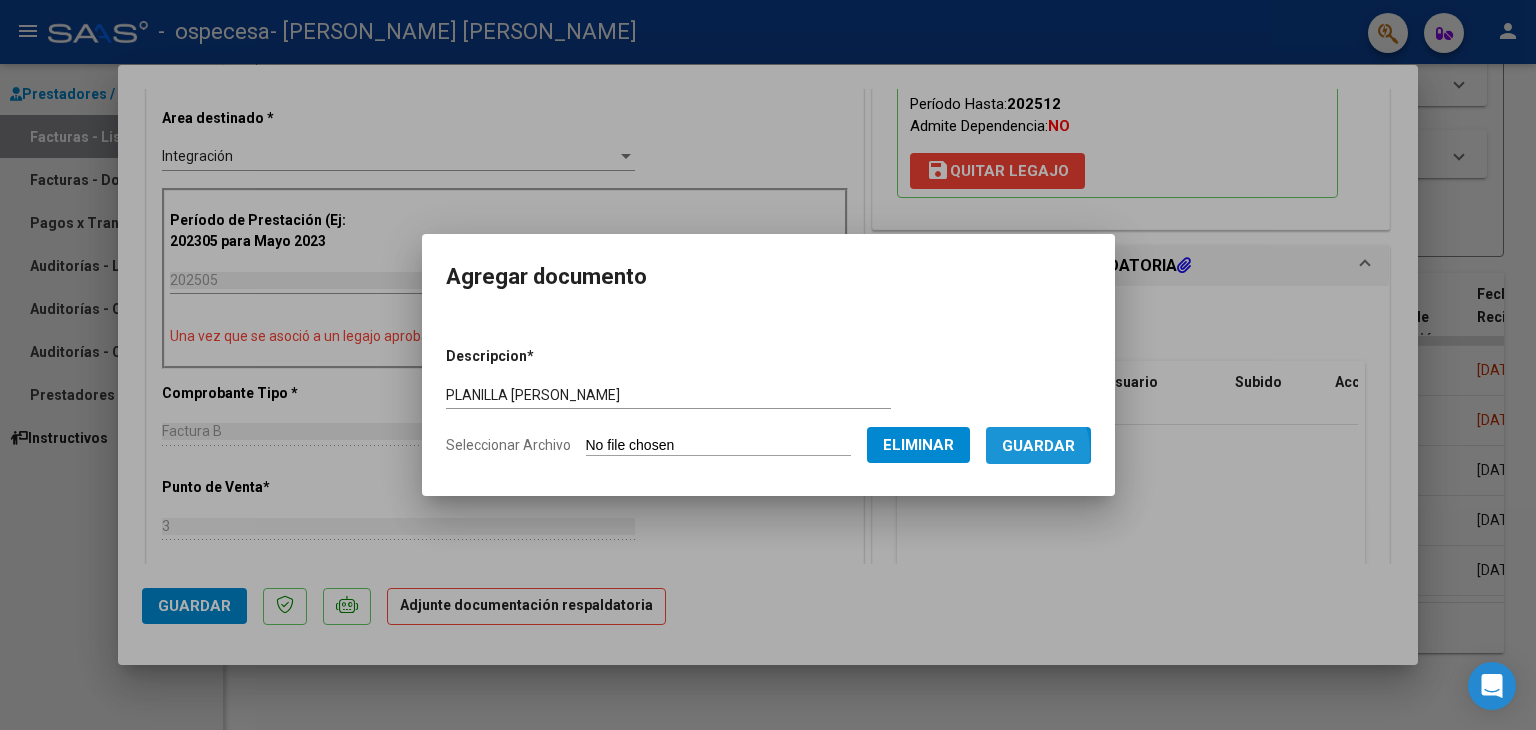 click on "Guardar" at bounding box center [1038, 446] 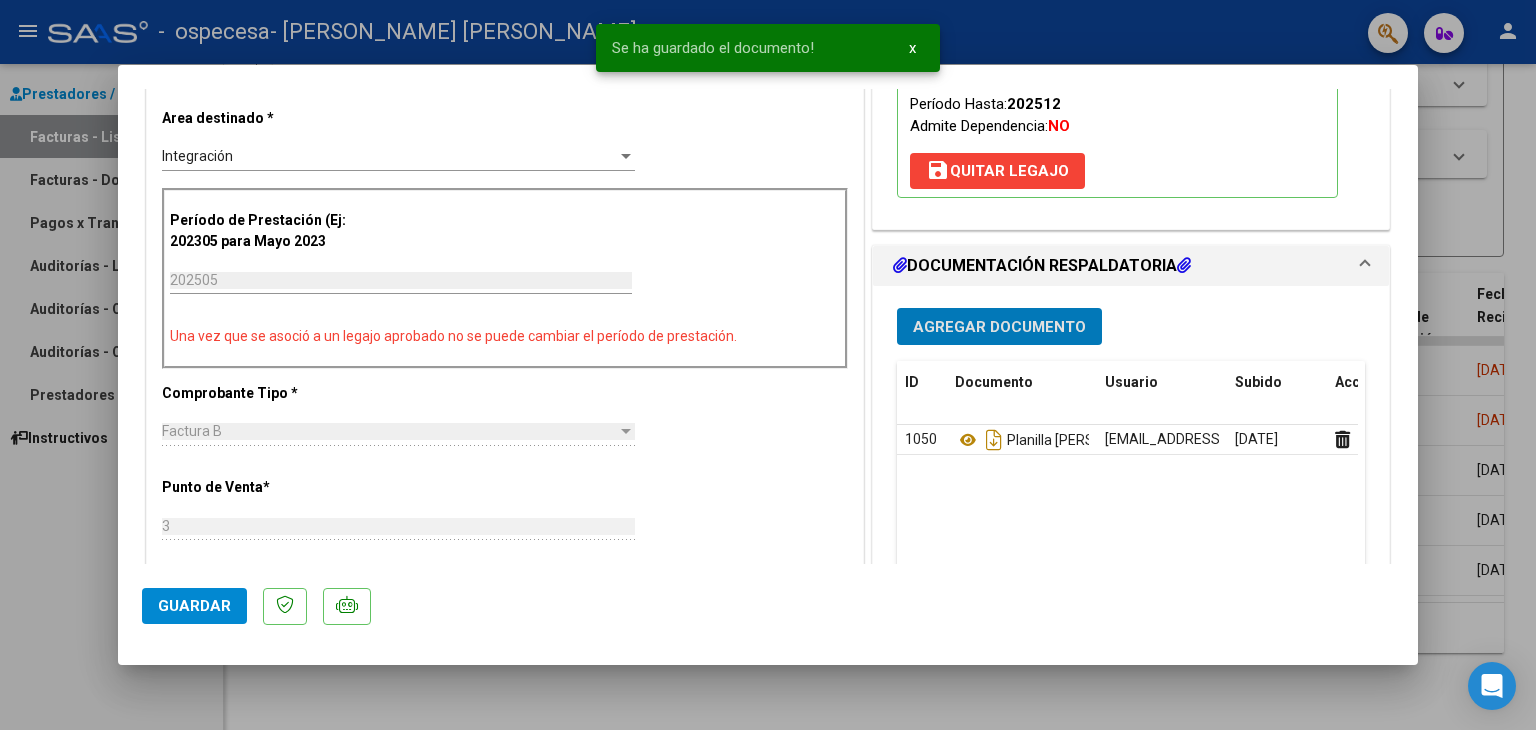click on "Guardar" 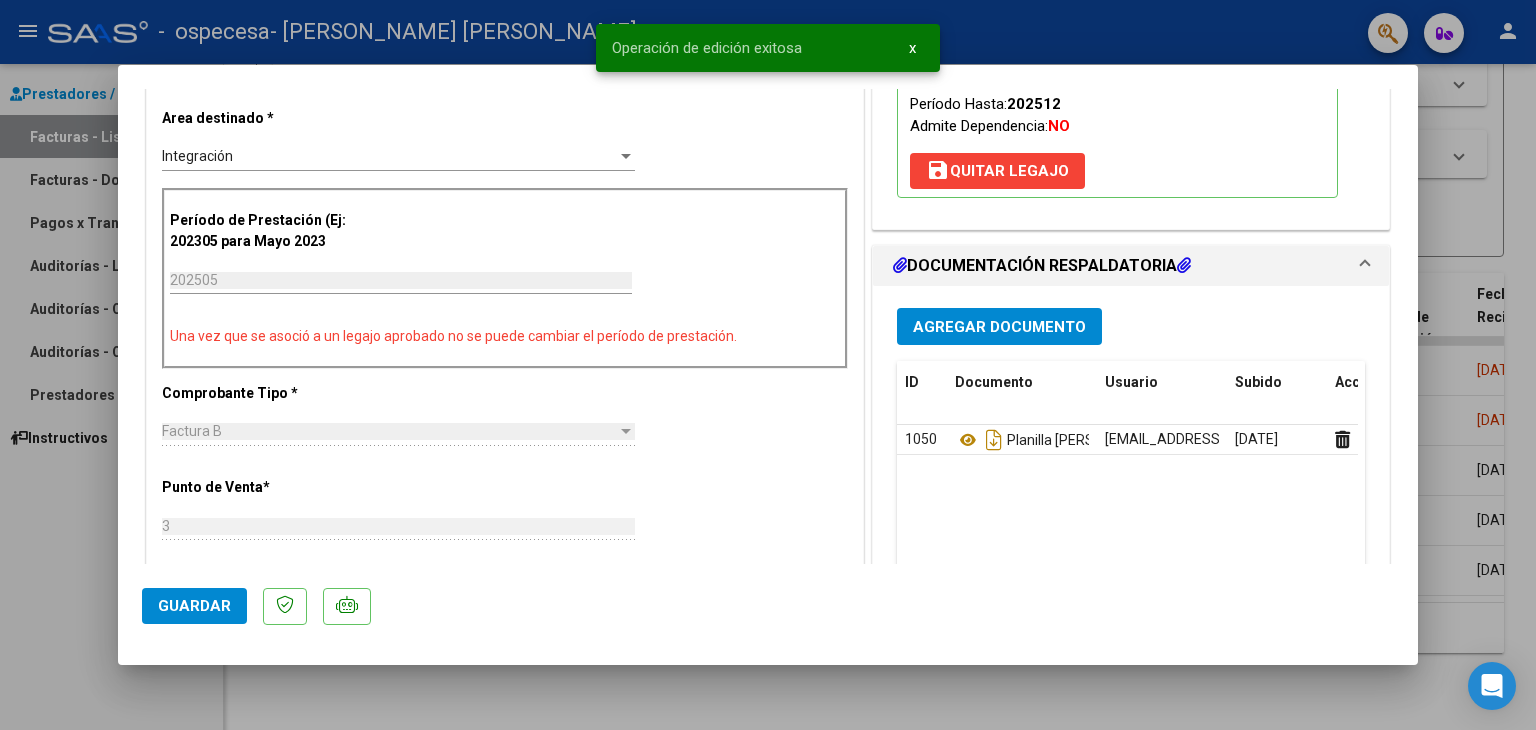 click at bounding box center (768, 365) 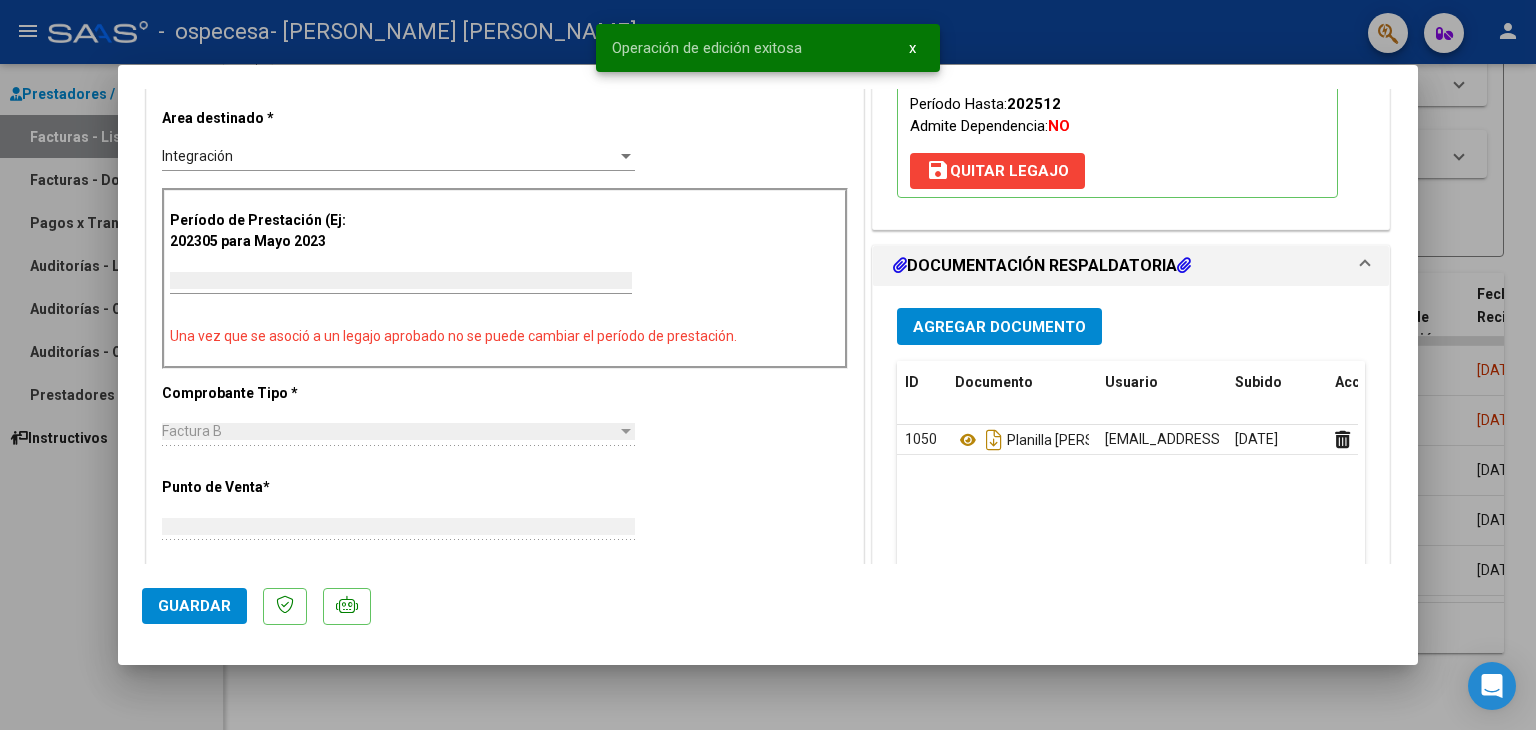 type 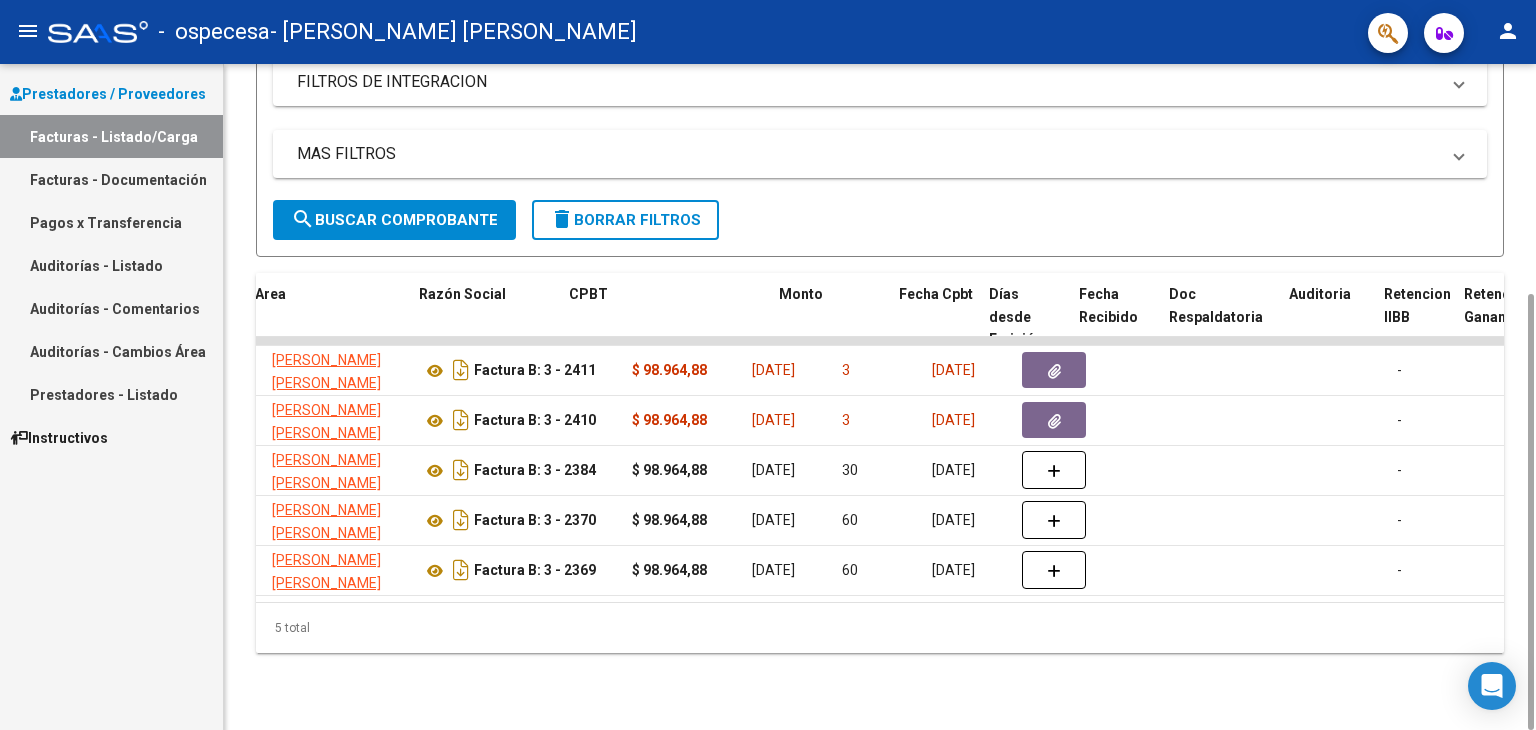 scroll, scrollTop: 0, scrollLeft: 0, axis: both 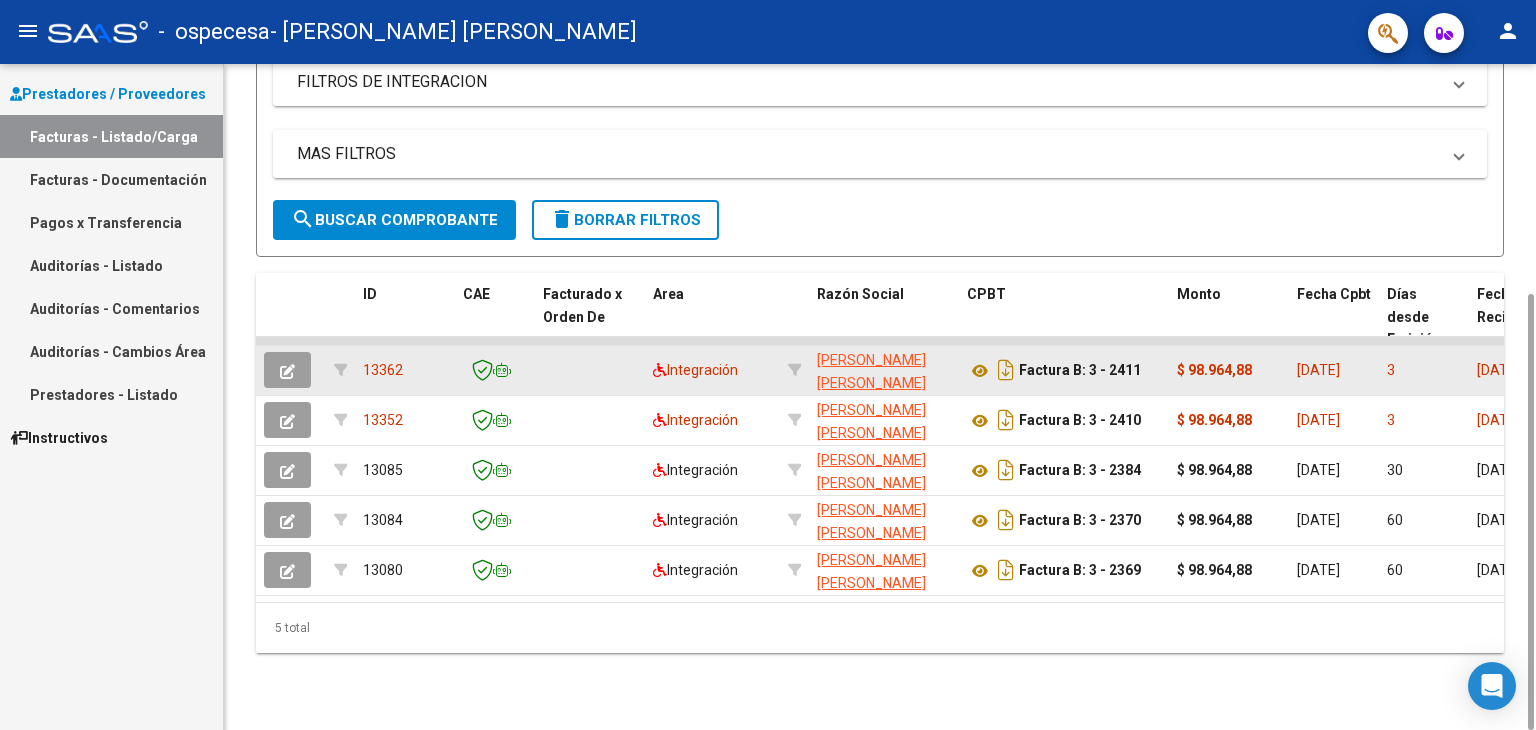 click 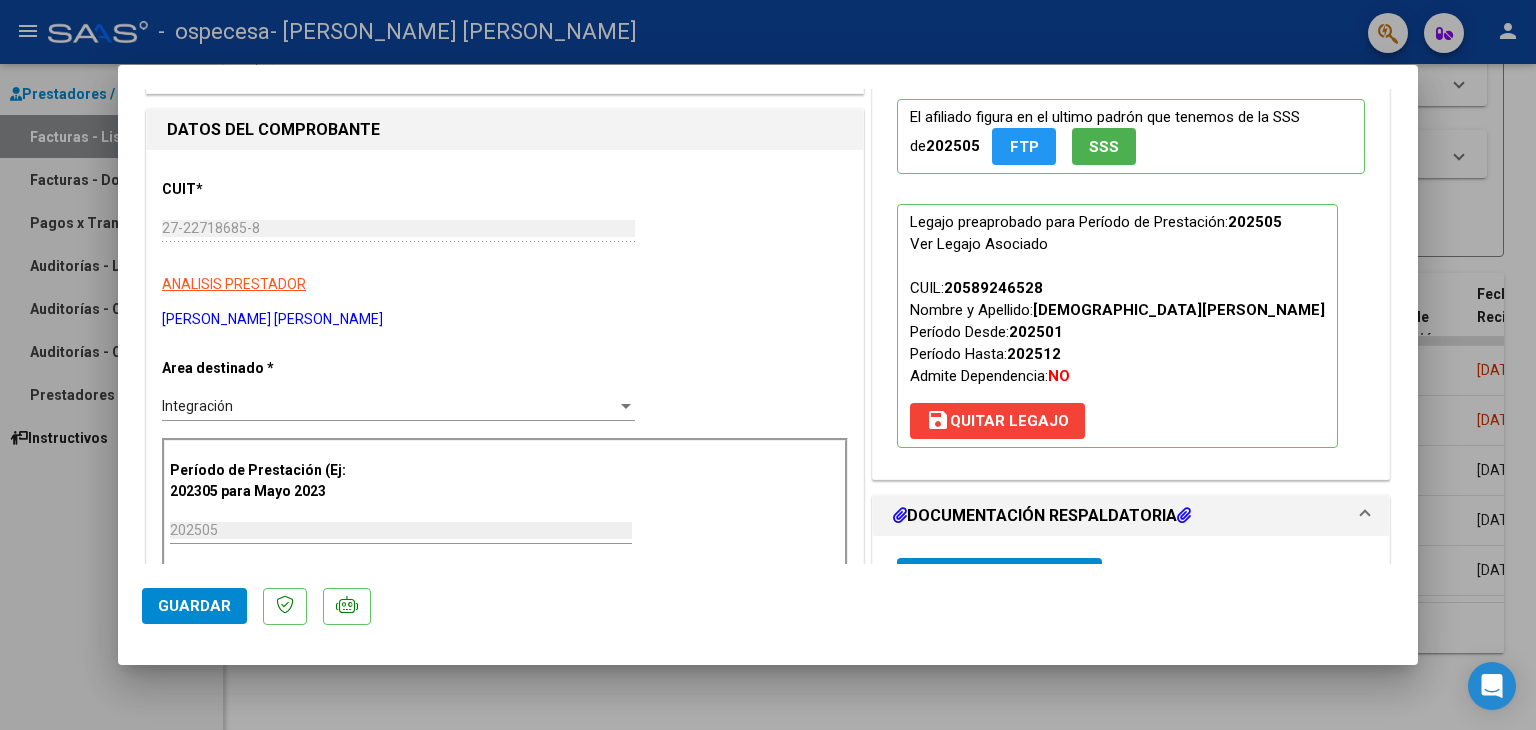 scroll, scrollTop: 300, scrollLeft: 0, axis: vertical 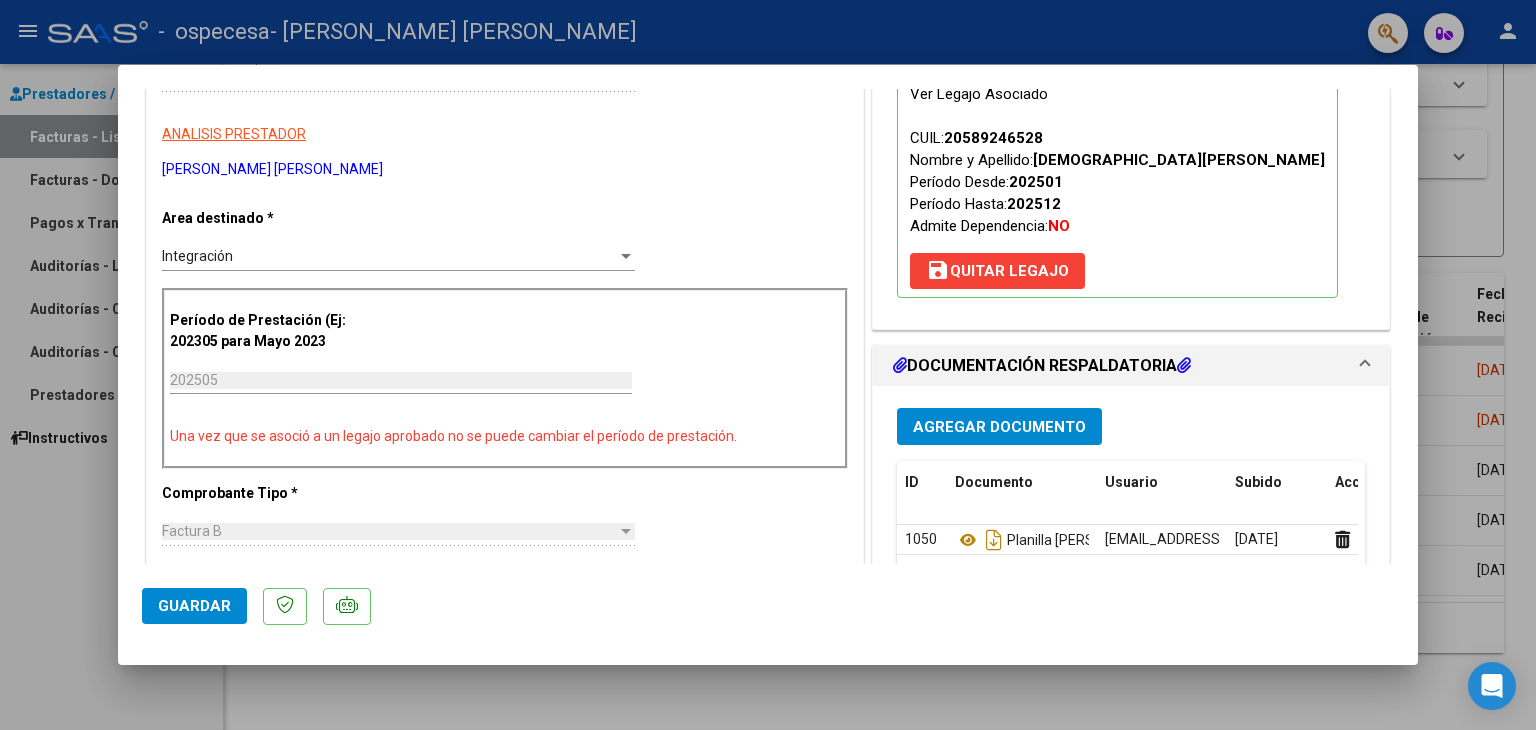 click on "202505" at bounding box center (401, 380) 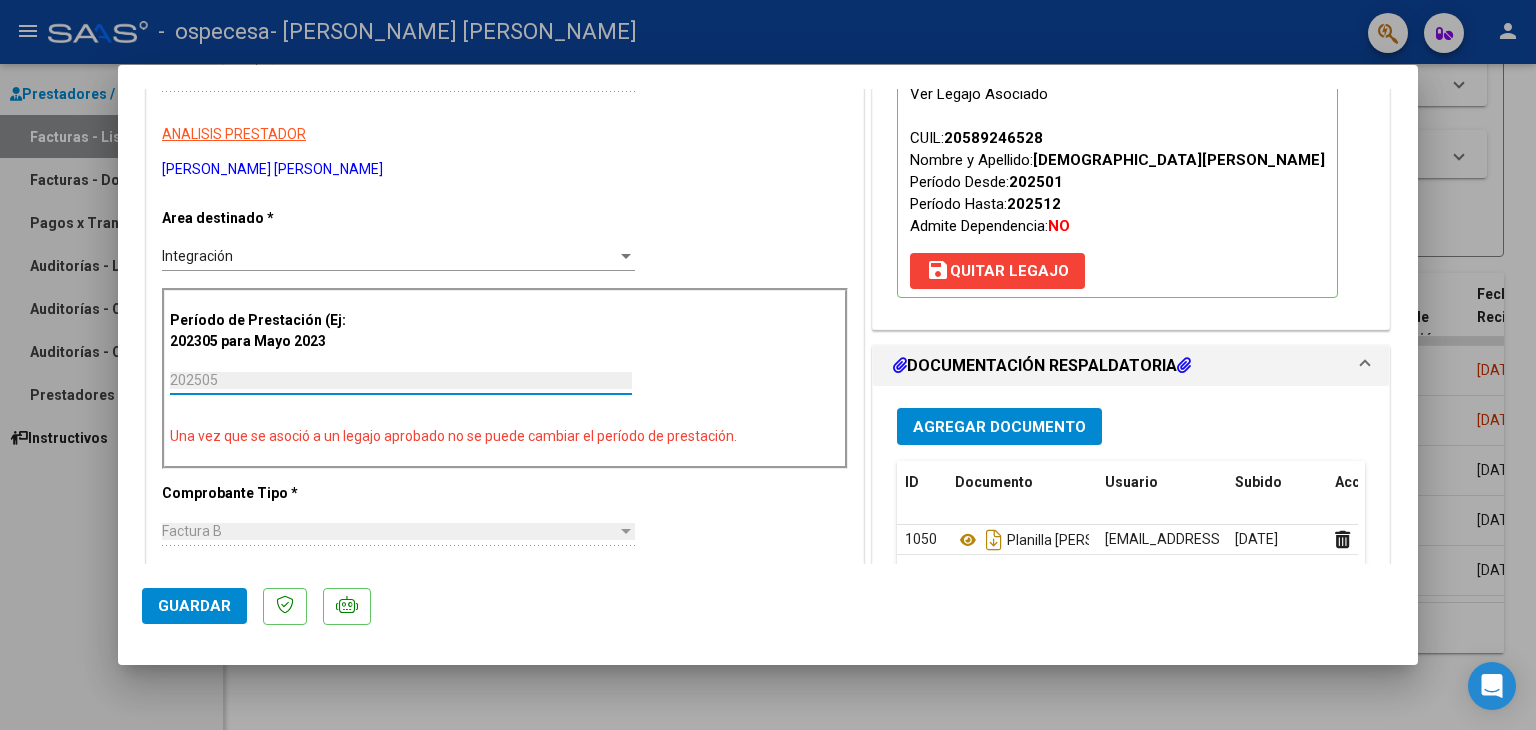 click on "202505" at bounding box center [401, 380] 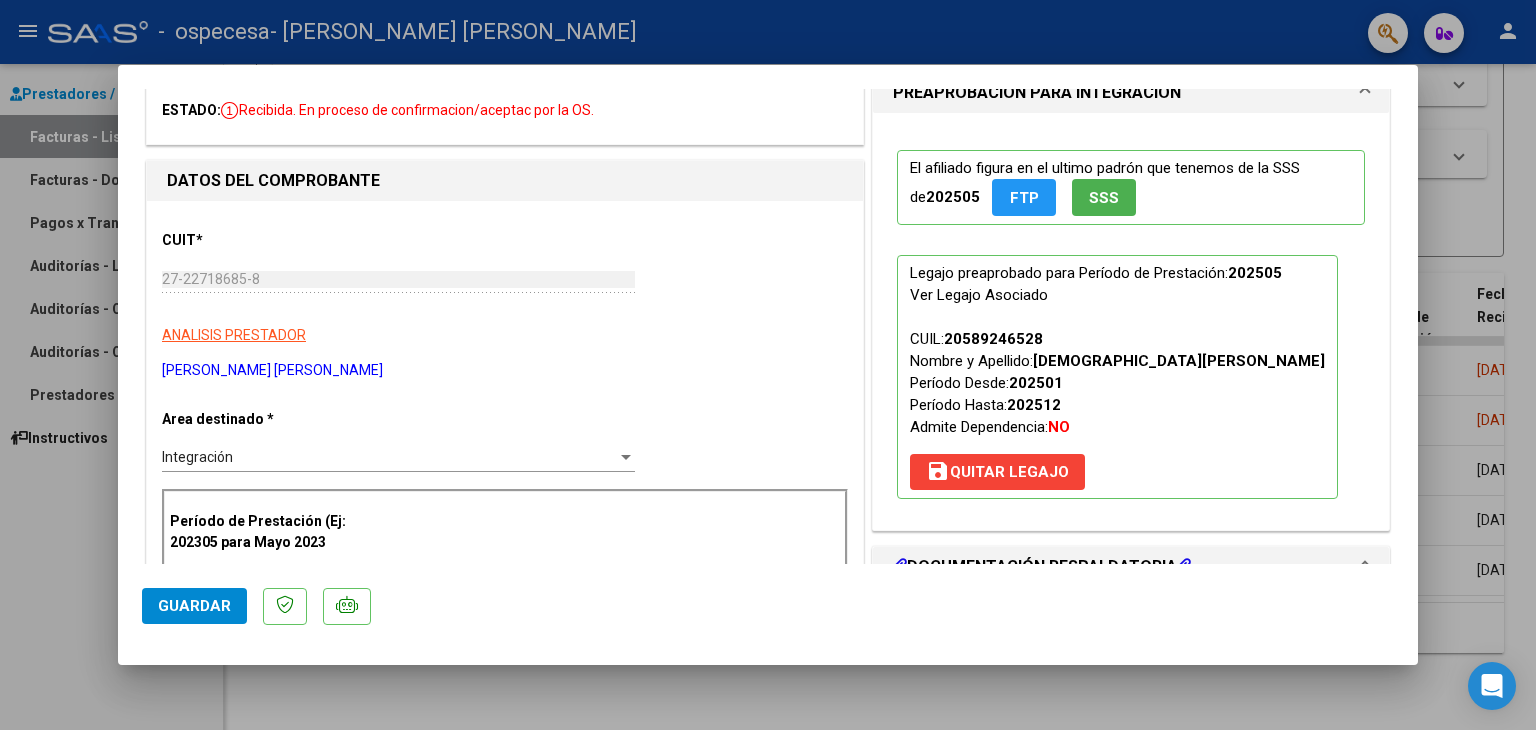 scroll, scrollTop: 200, scrollLeft: 0, axis: vertical 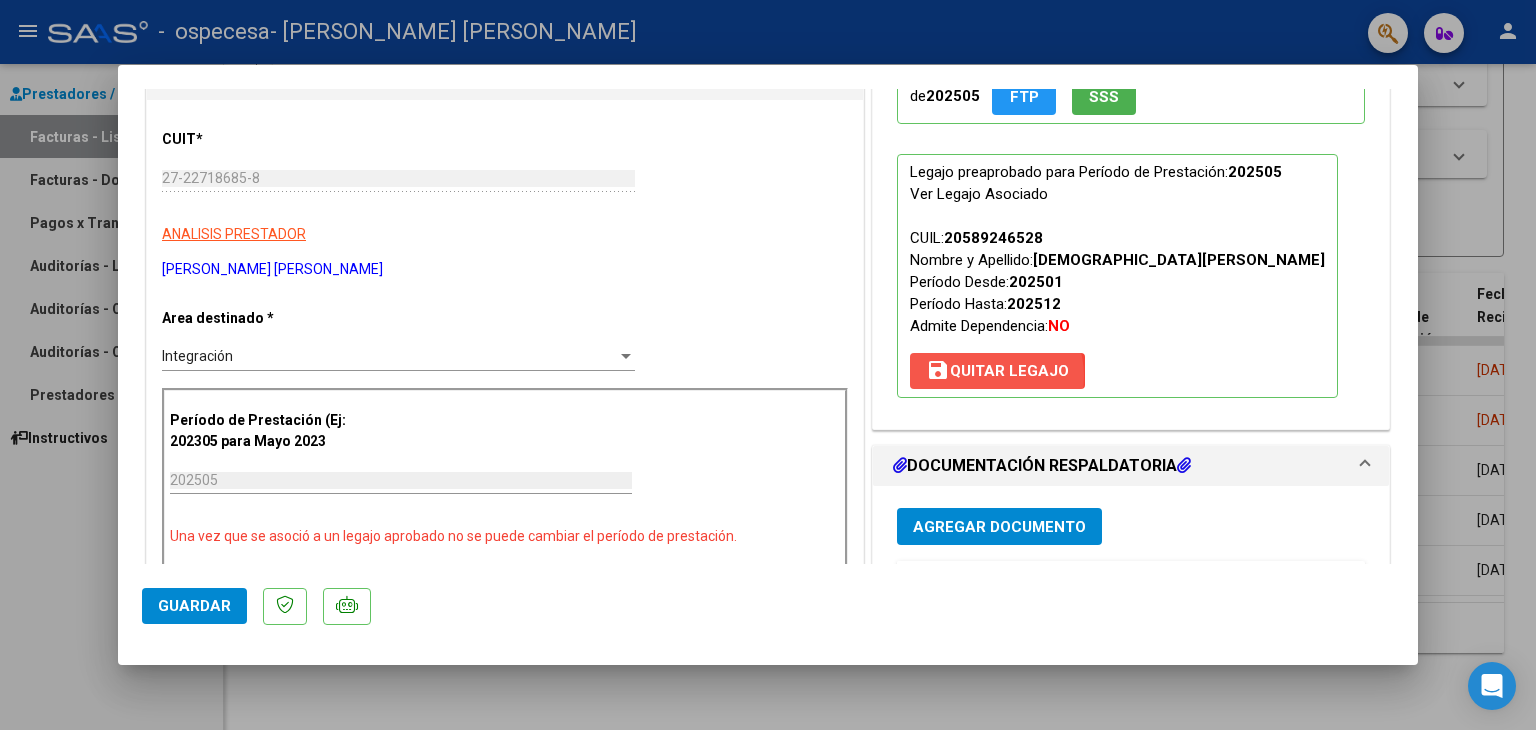 click on "save  [PERSON_NAME]" at bounding box center (997, 371) 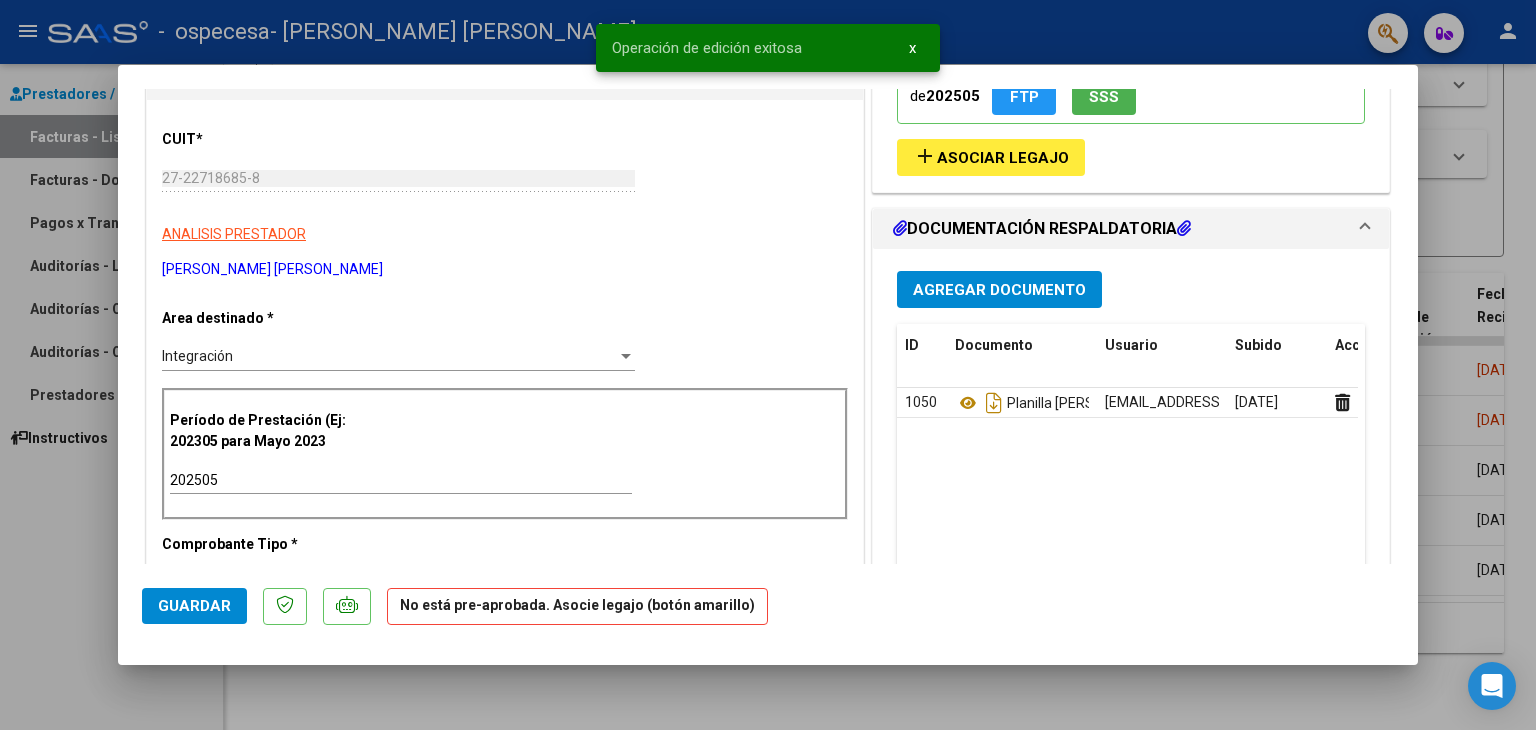 click on "202505" at bounding box center (401, 480) 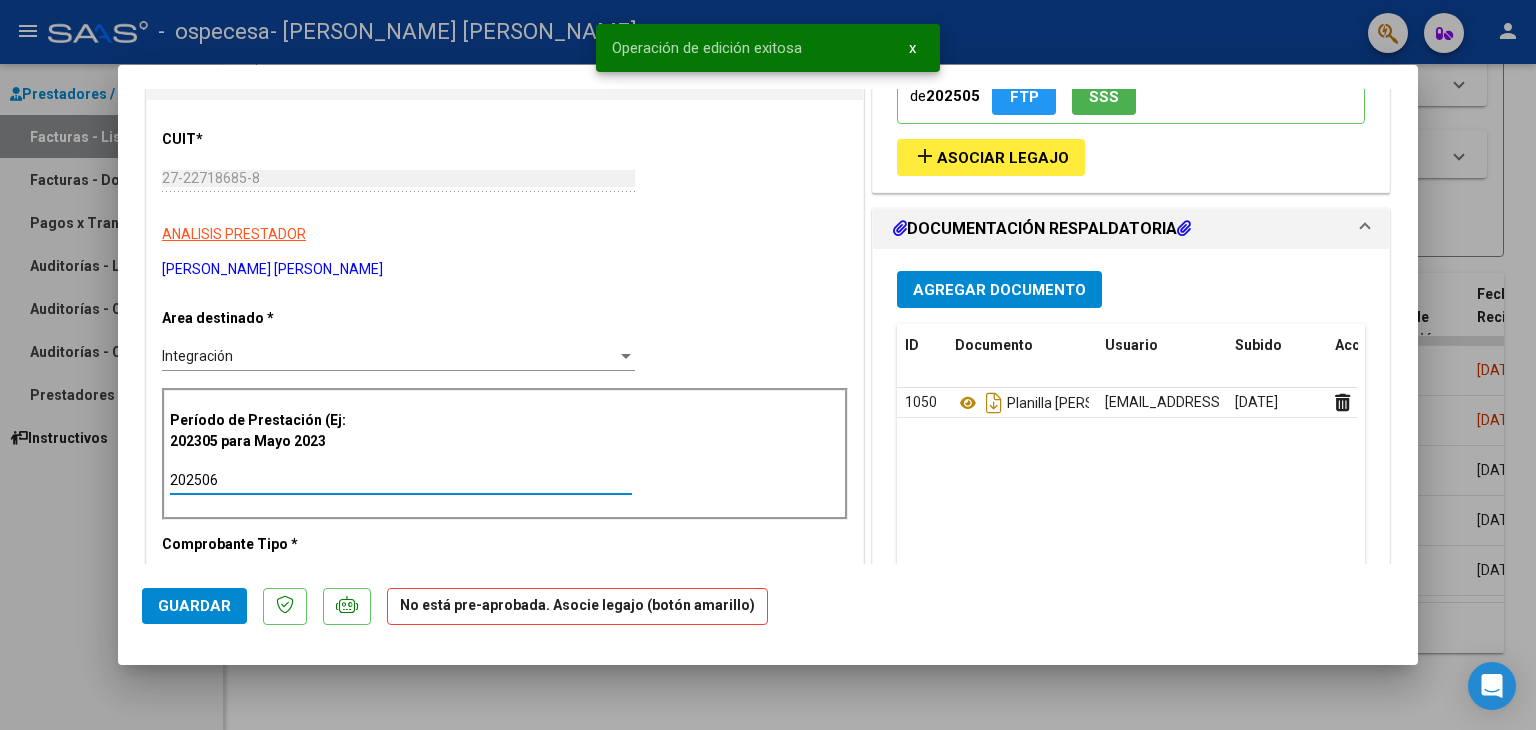 type on "202506" 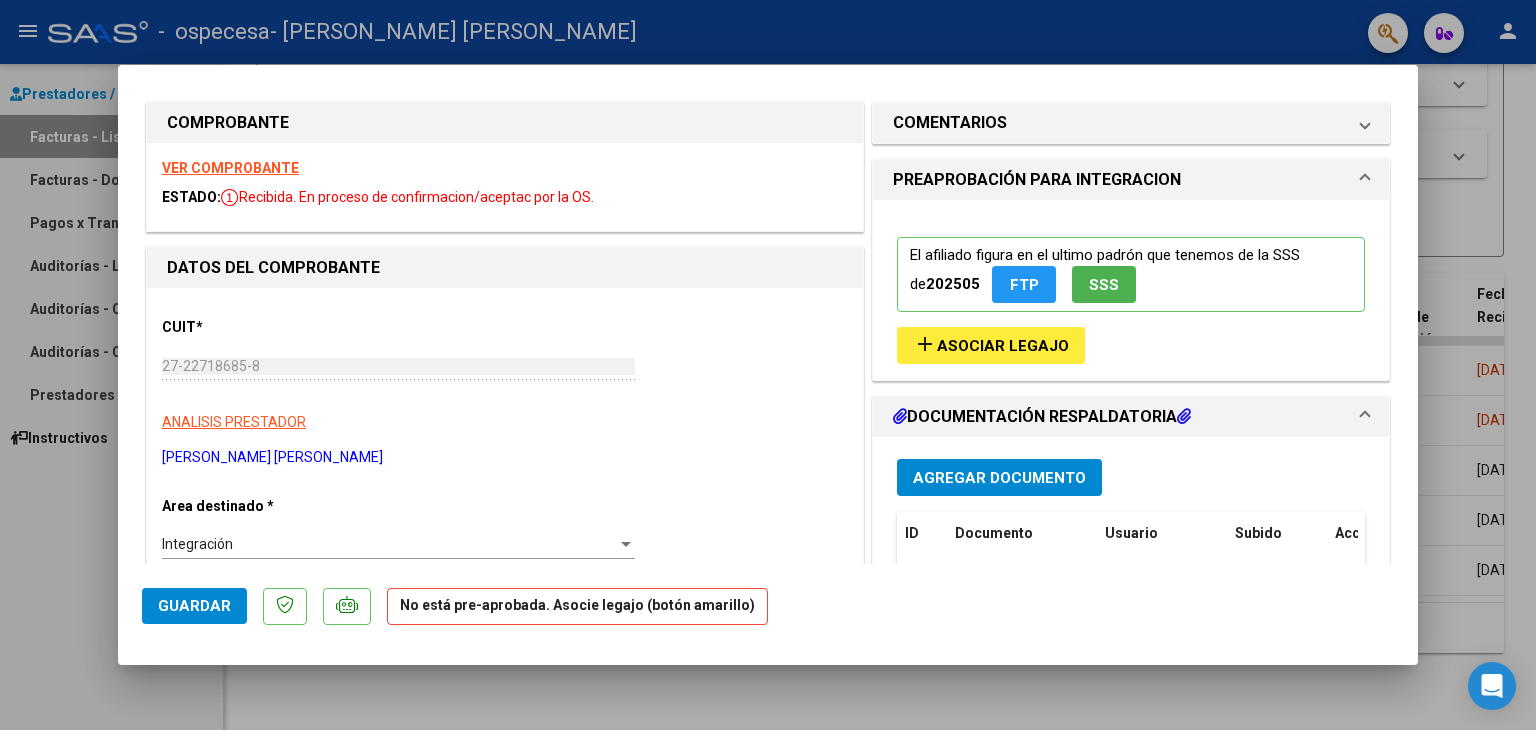 scroll, scrollTop: 0, scrollLeft: 0, axis: both 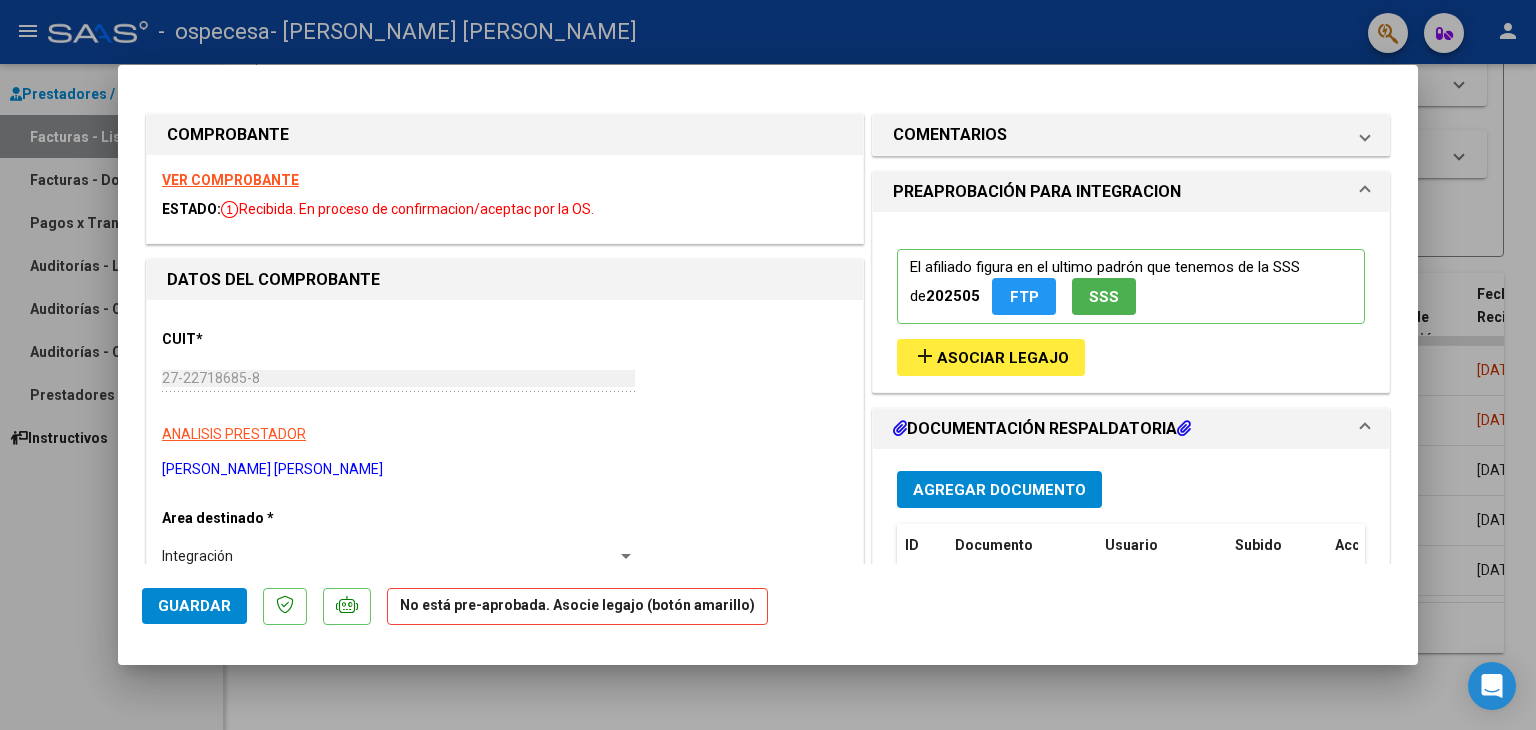 click on "Asociar Legajo" at bounding box center [1003, 358] 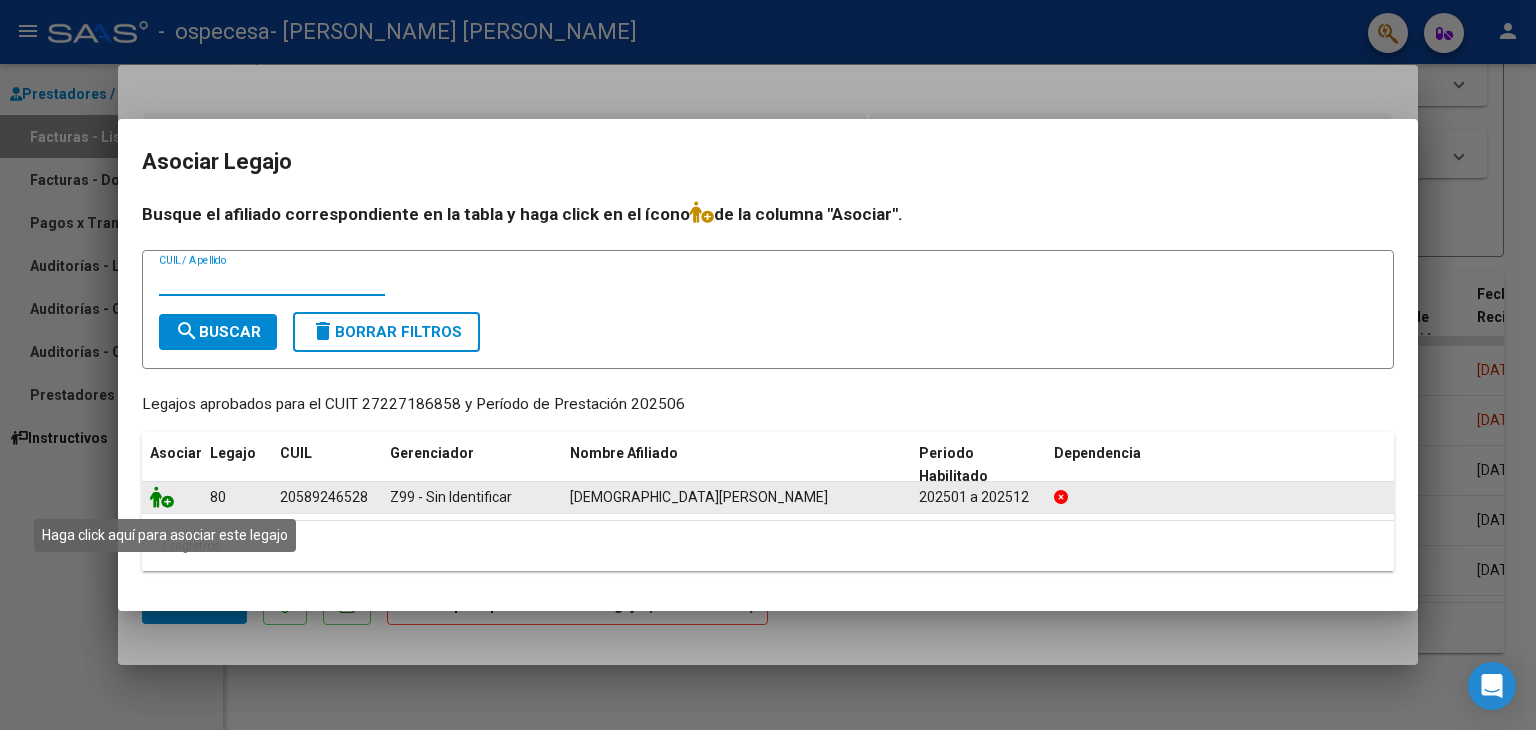 click 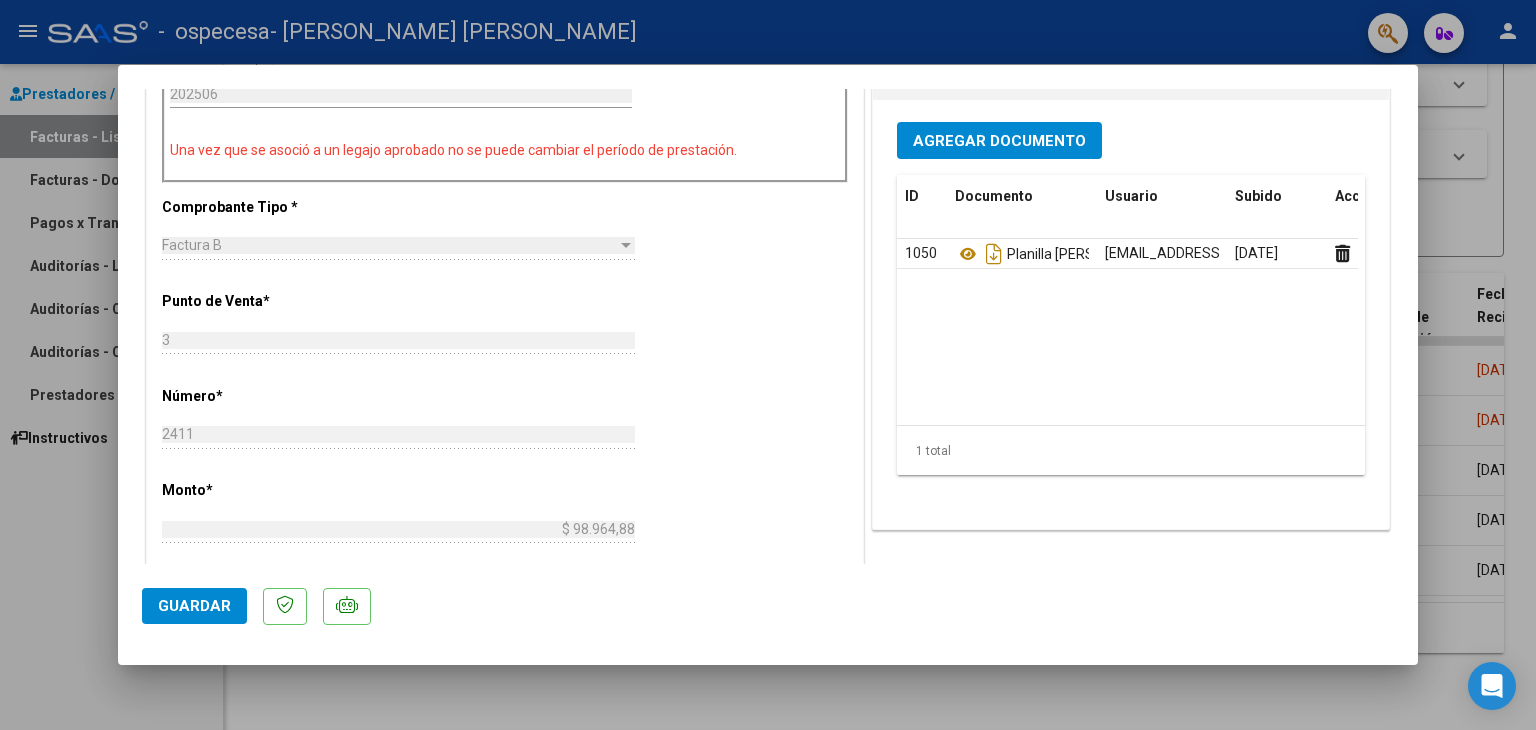 scroll, scrollTop: 600, scrollLeft: 0, axis: vertical 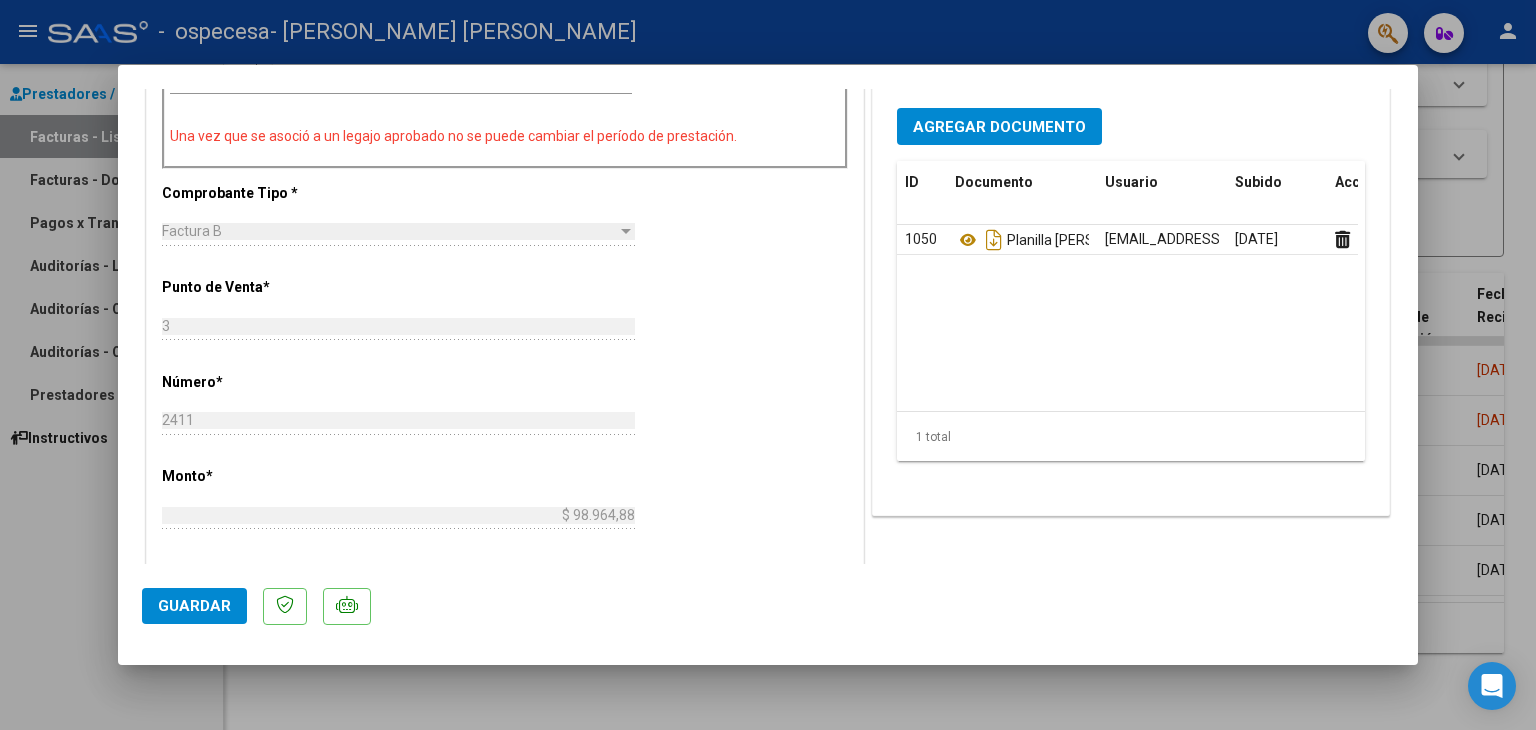 click on "Guardar" 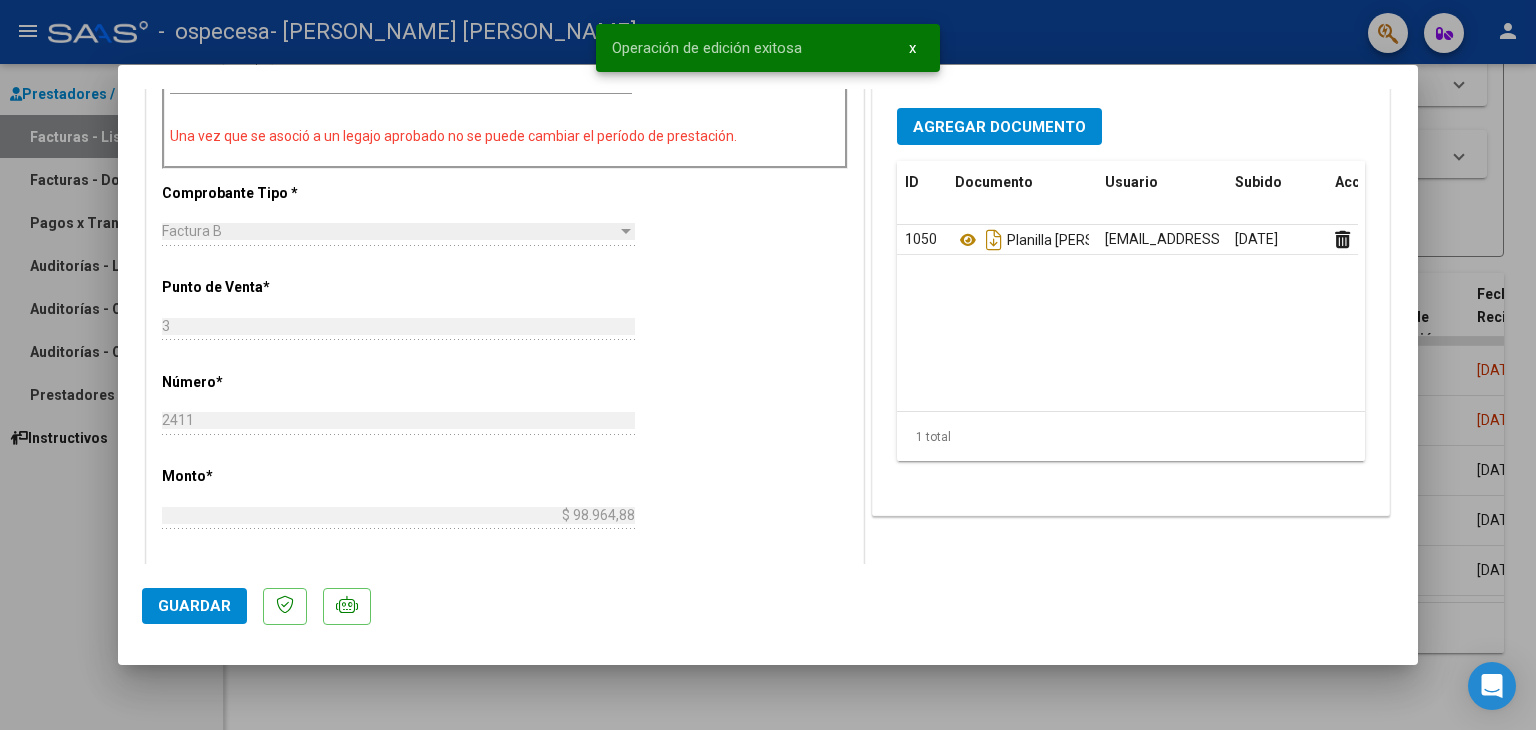 click at bounding box center [768, 365] 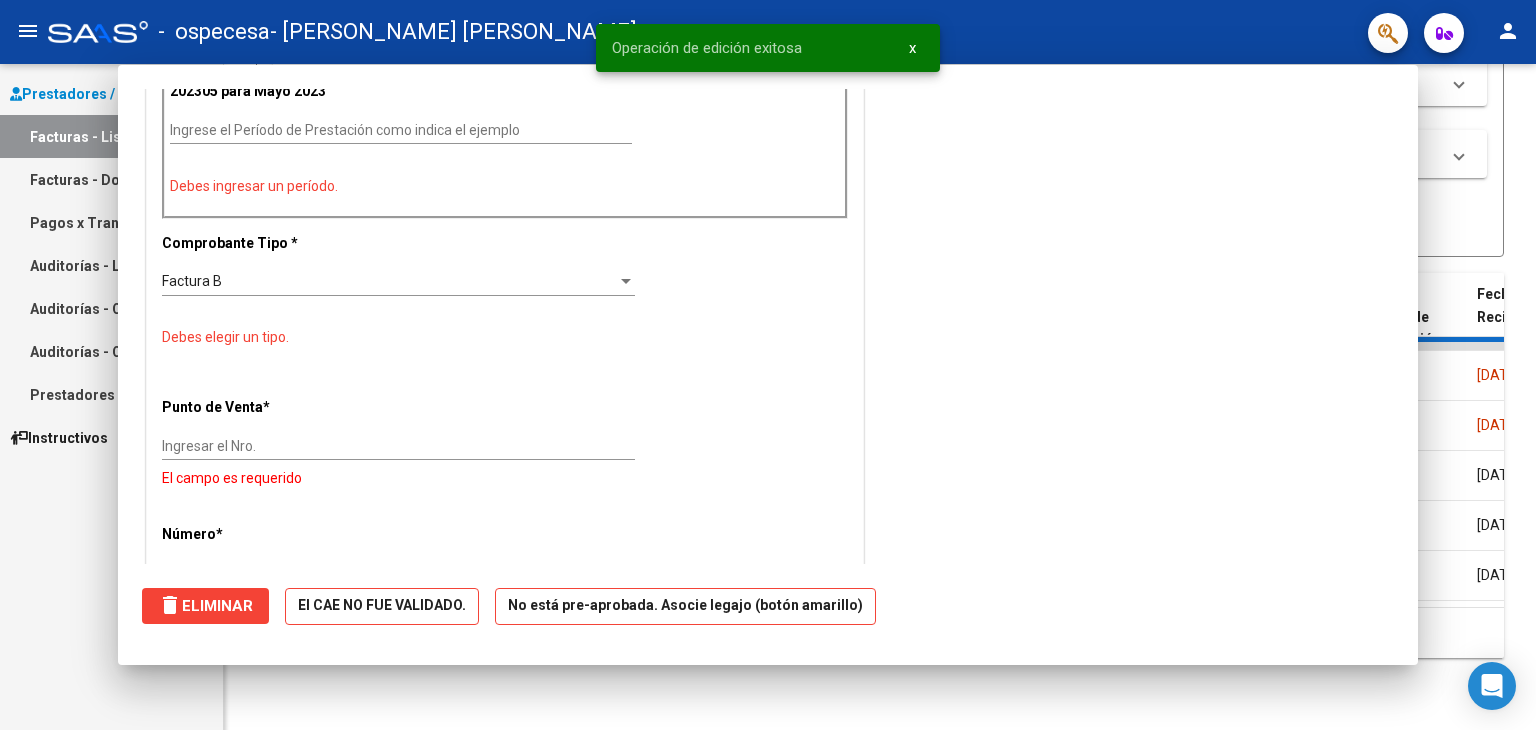 scroll, scrollTop: 0, scrollLeft: 0, axis: both 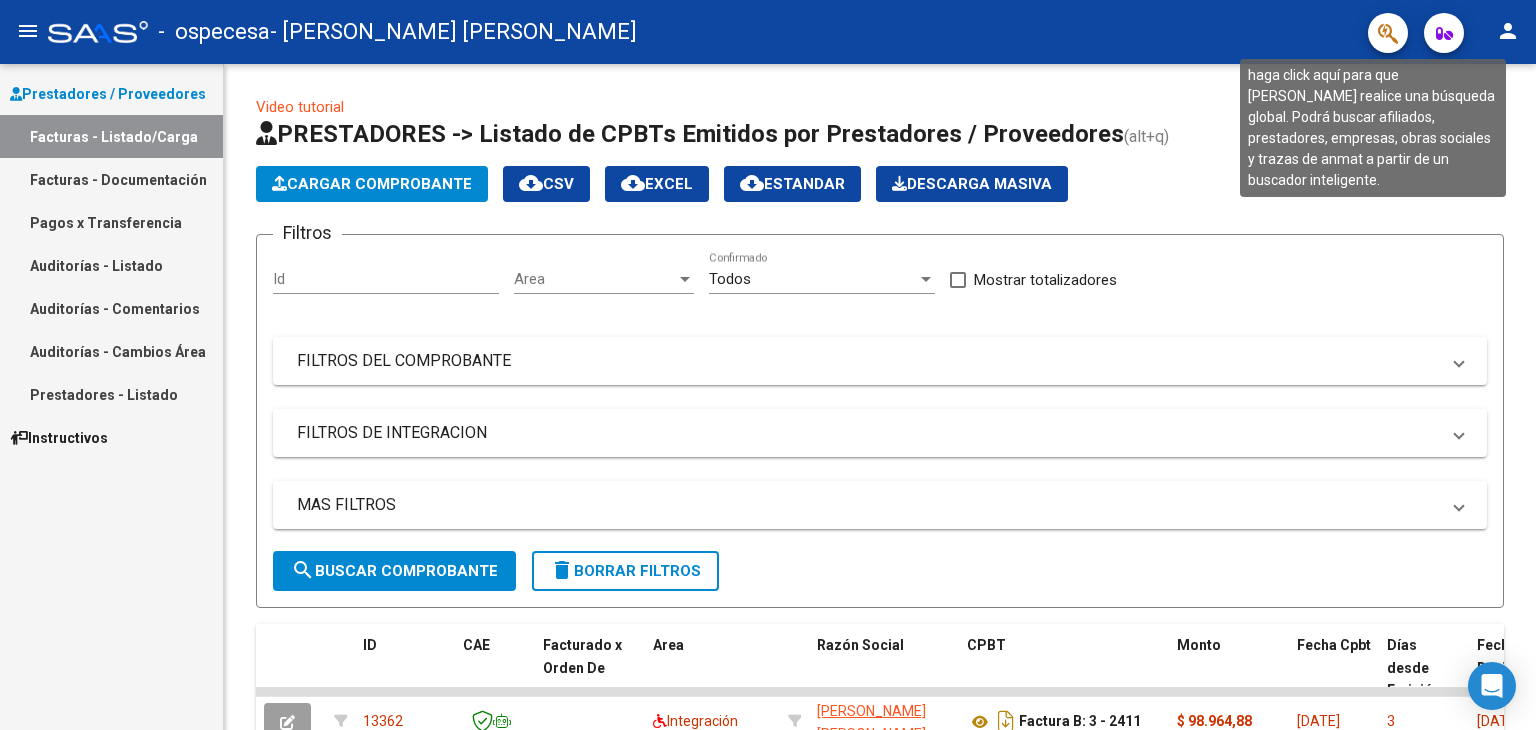 click 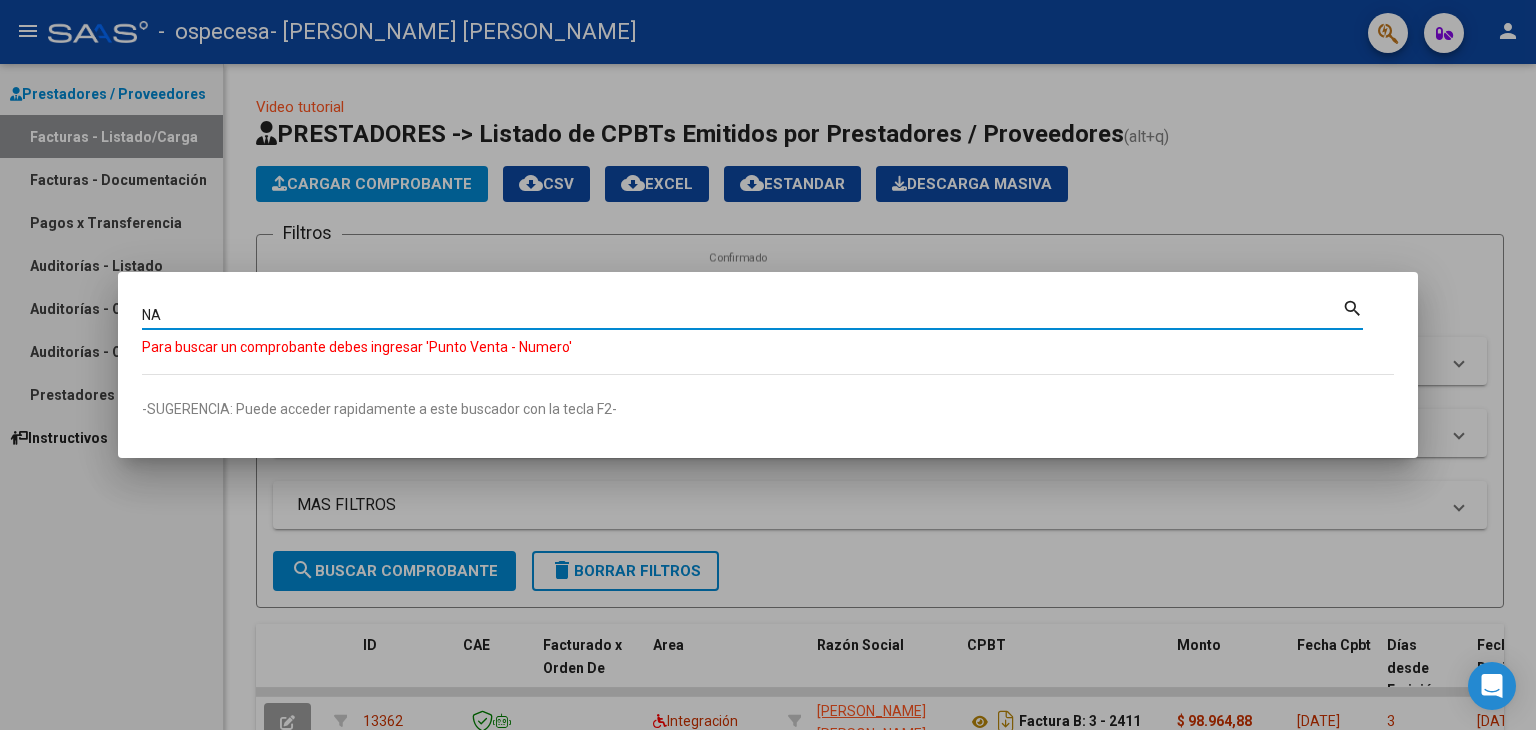 type on "N" 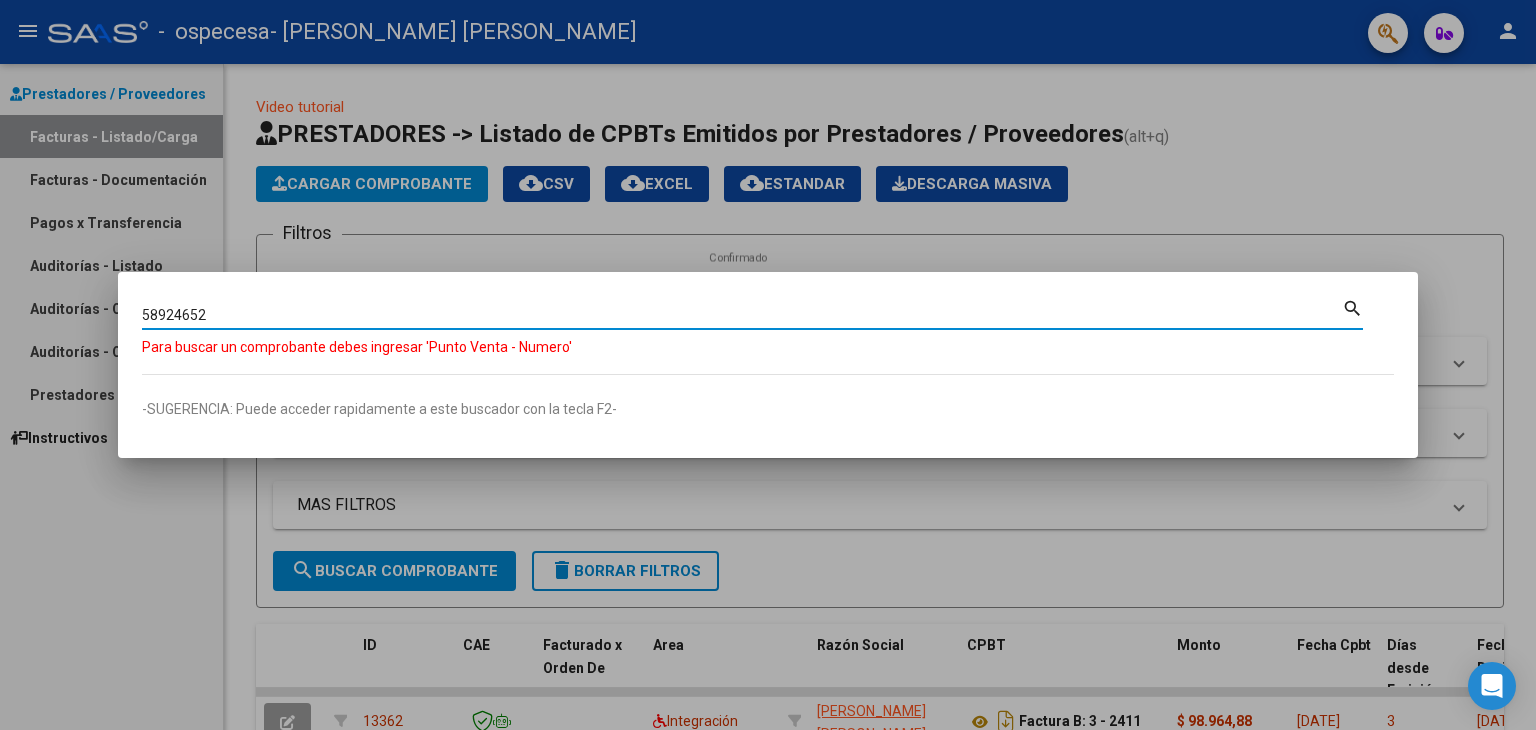 type on "58924652" 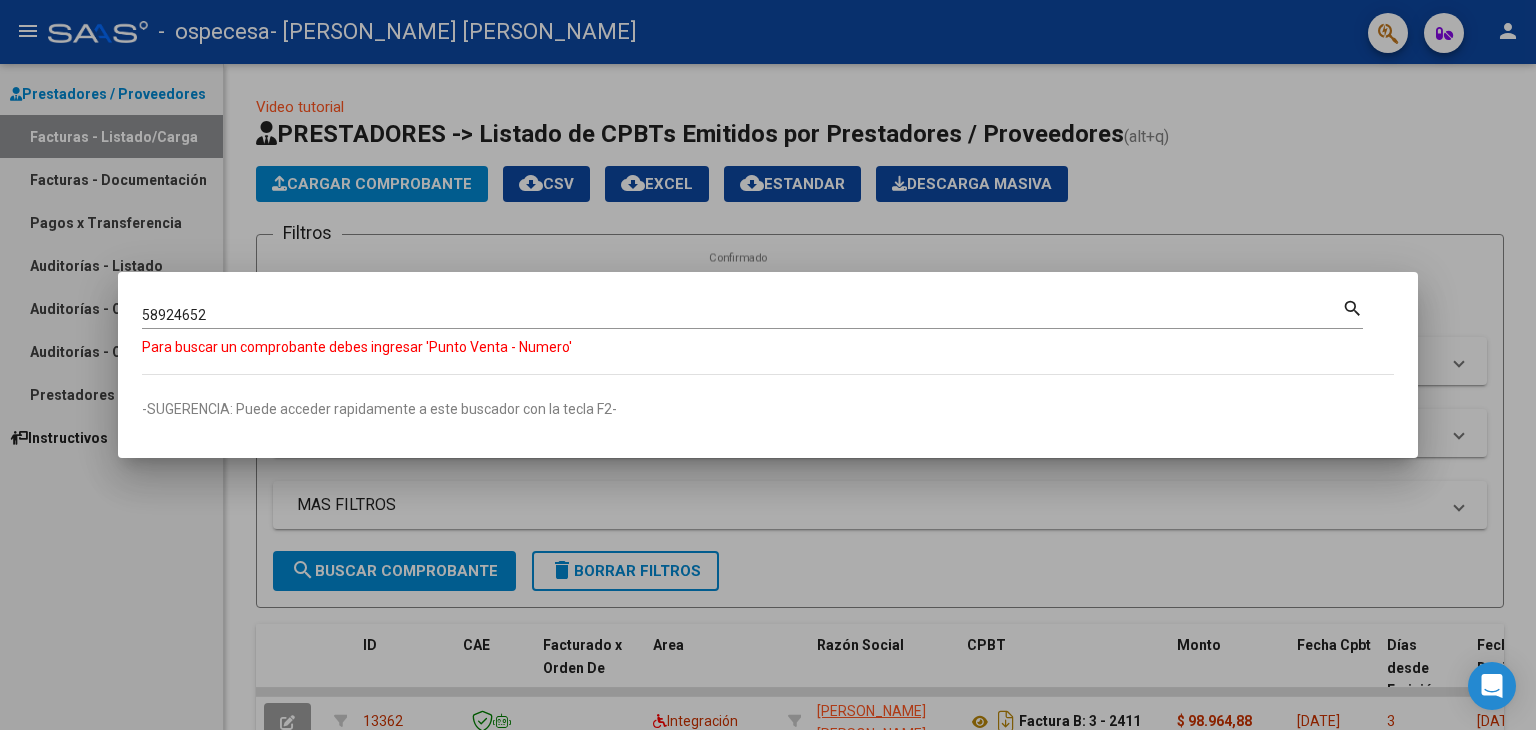 click on "search" at bounding box center (1352, 308) 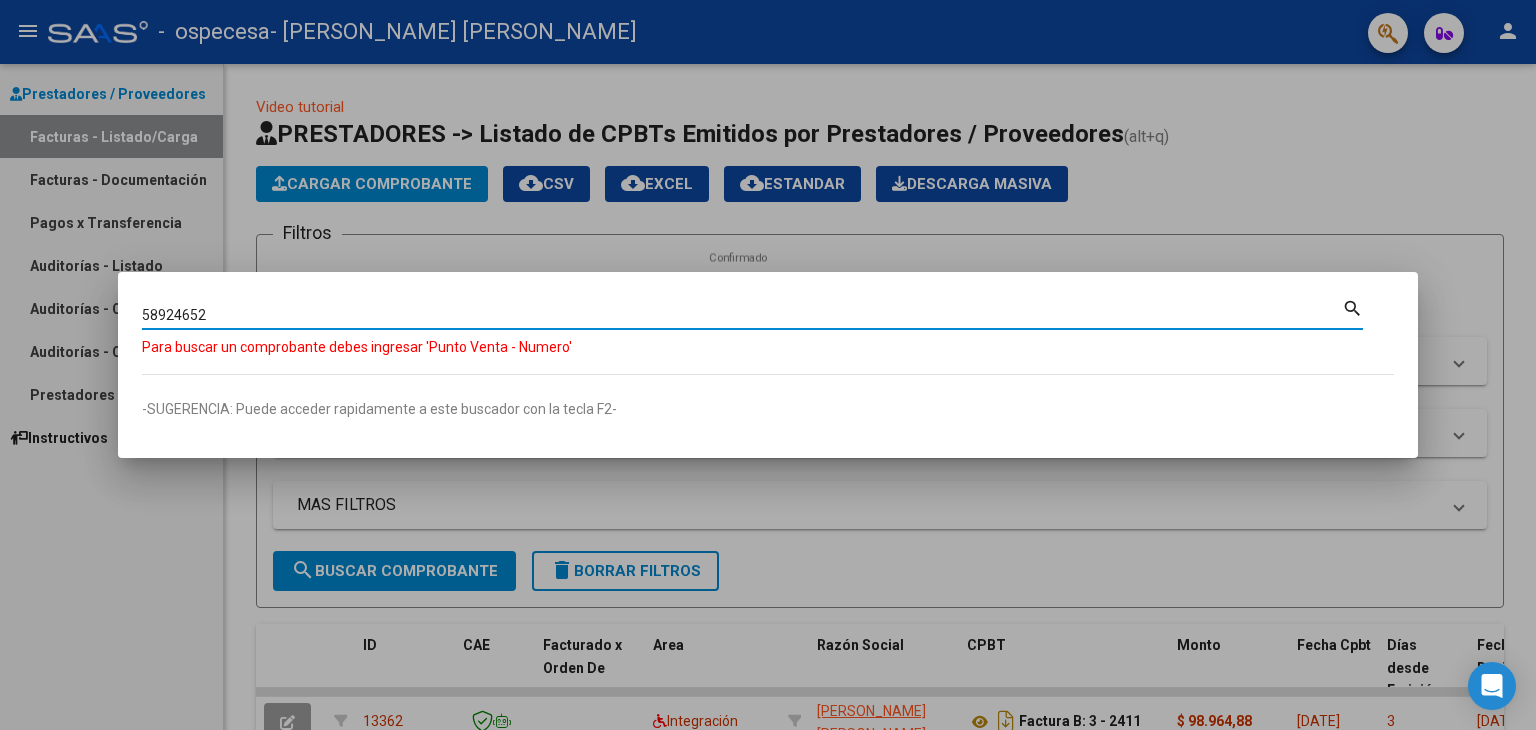 drag, startPoint x: 112, startPoint y: 313, endPoint x: 96, endPoint y: 315, distance: 16.124516 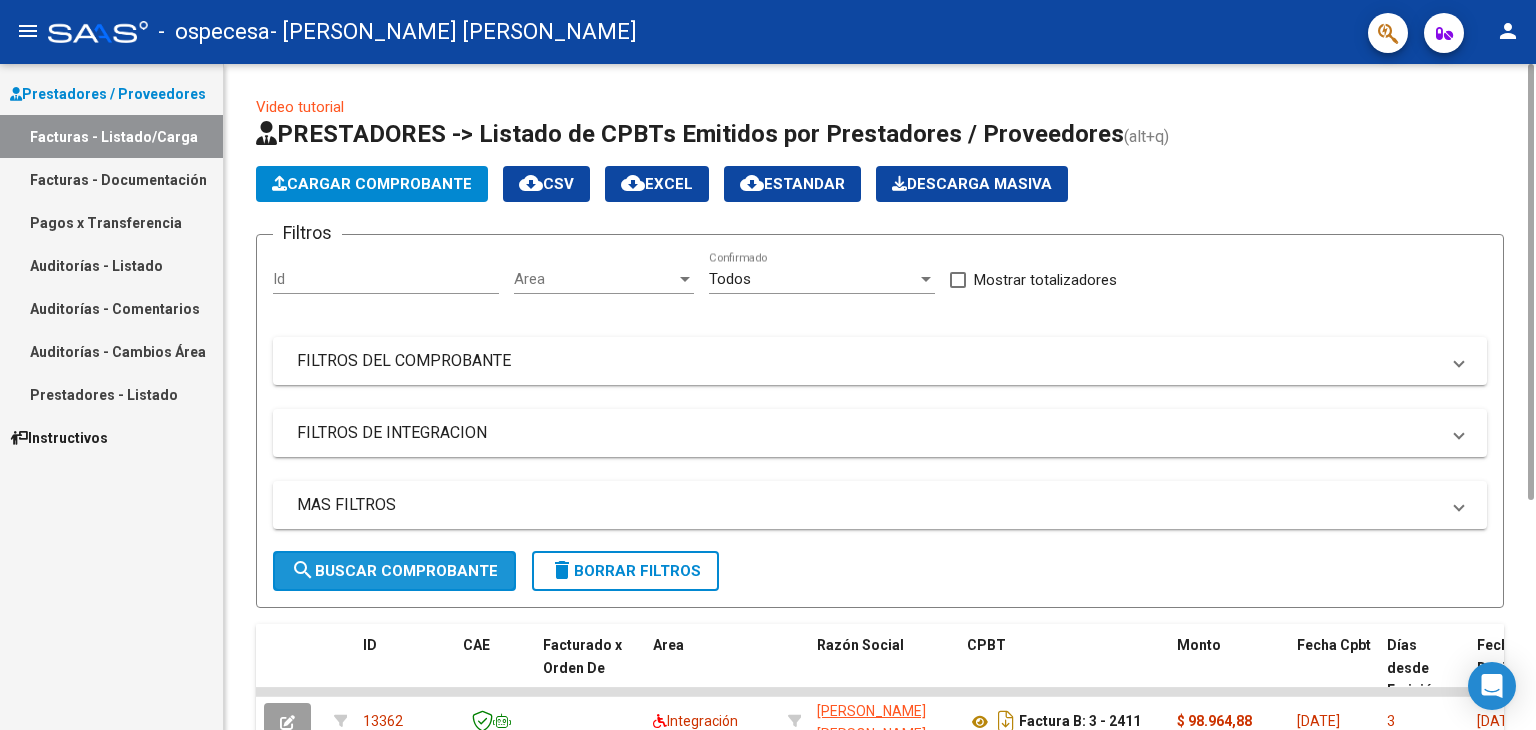 click on "search  Buscar Comprobante" 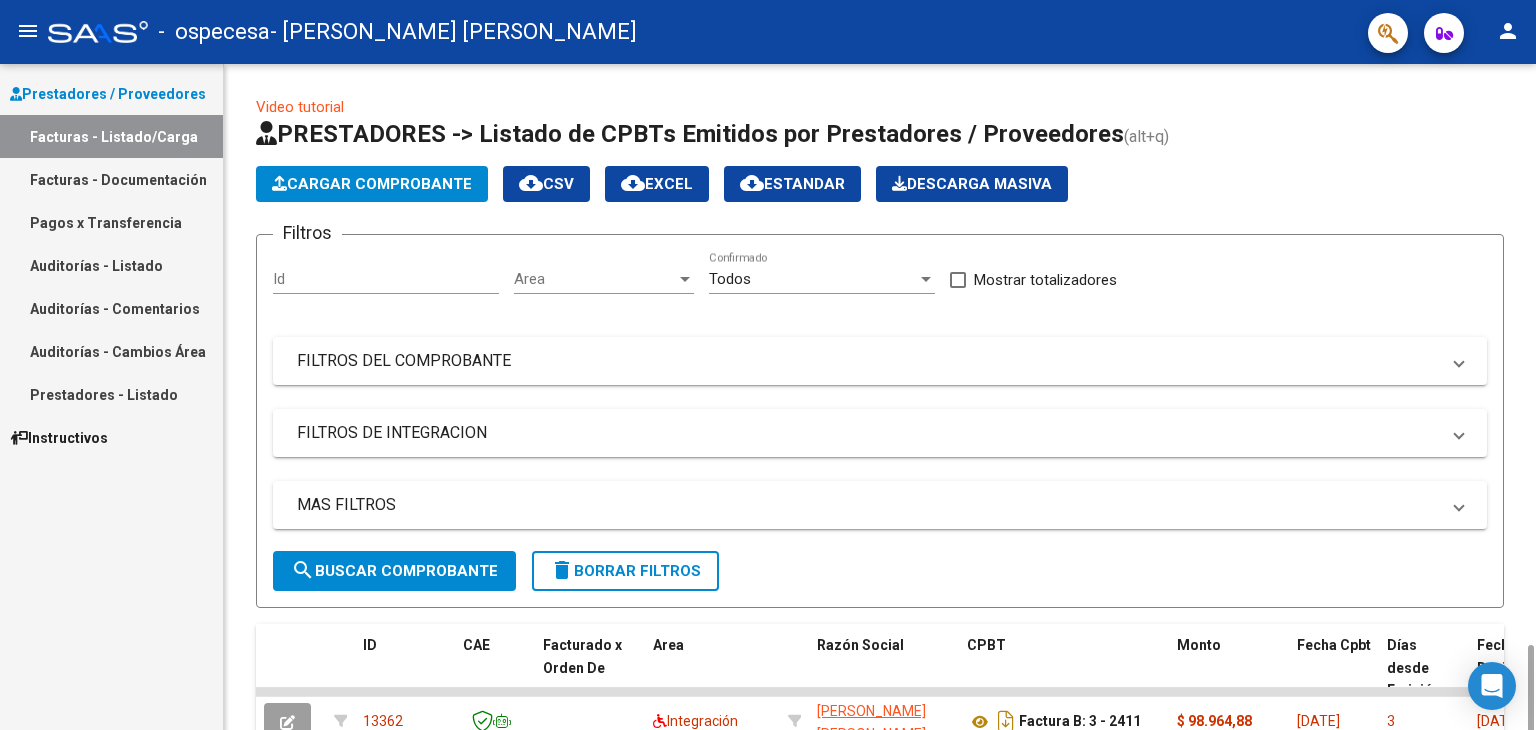 scroll, scrollTop: 351, scrollLeft: 0, axis: vertical 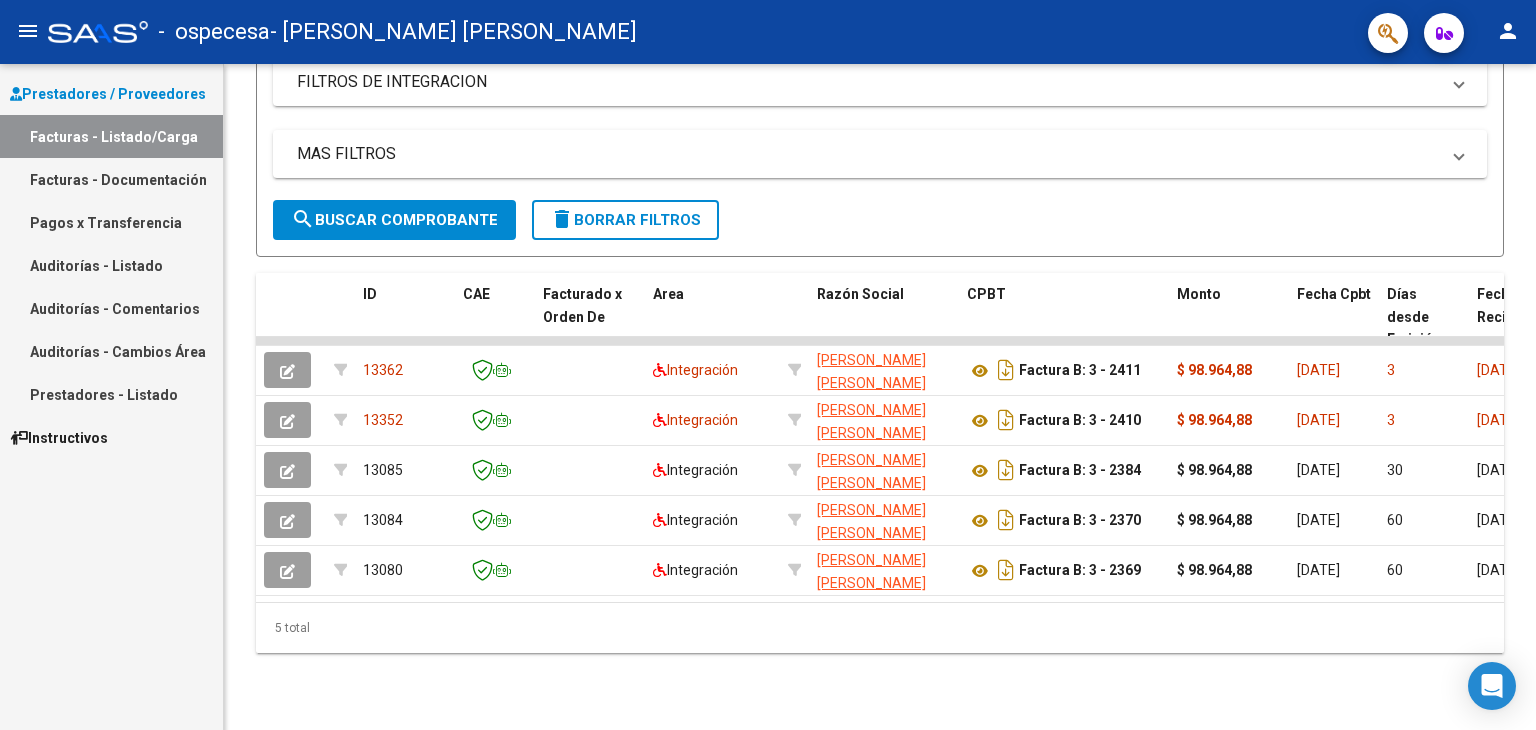 click on "Prestadores - Listado" at bounding box center (111, 394) 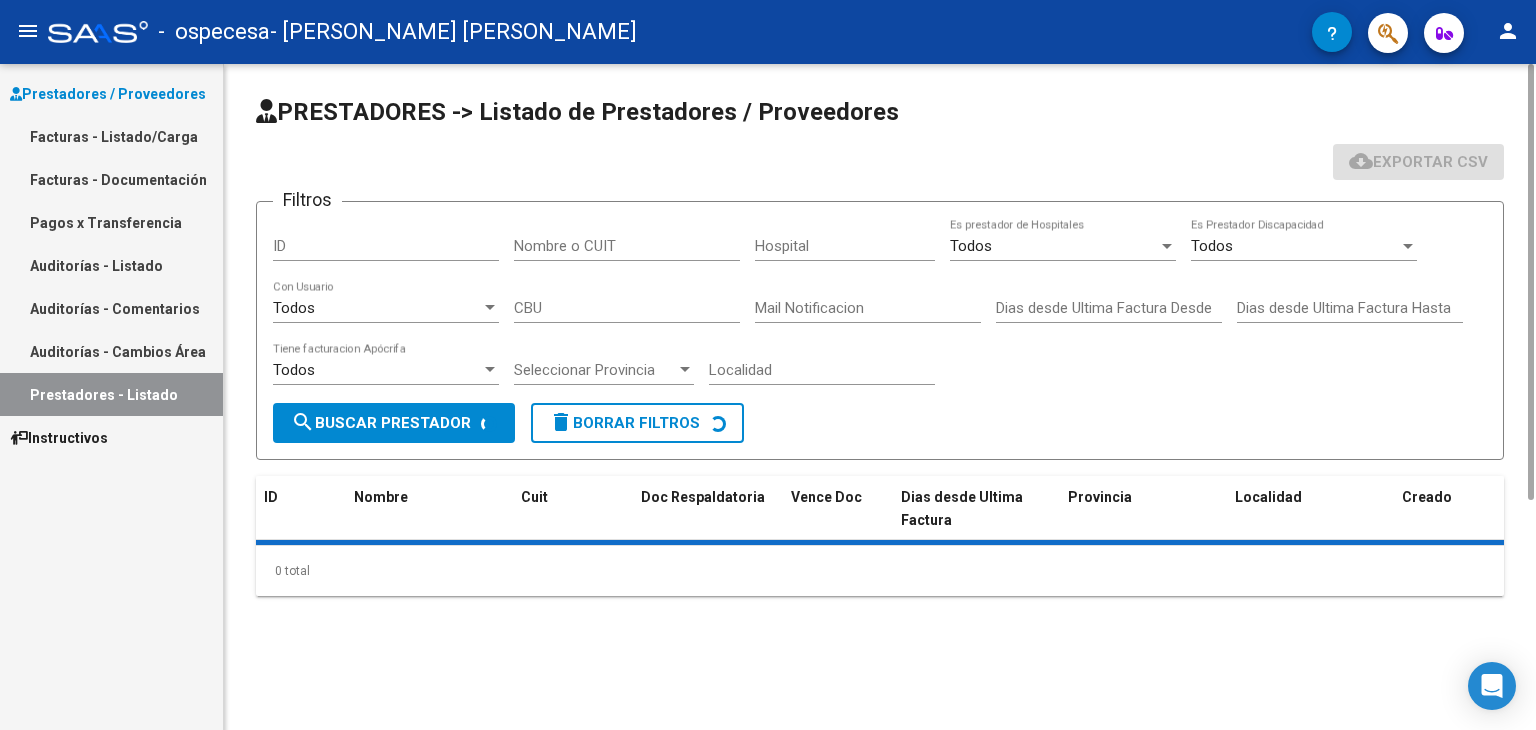 scroll, scrollTop: 0, scrollLeft: 0, axis: both 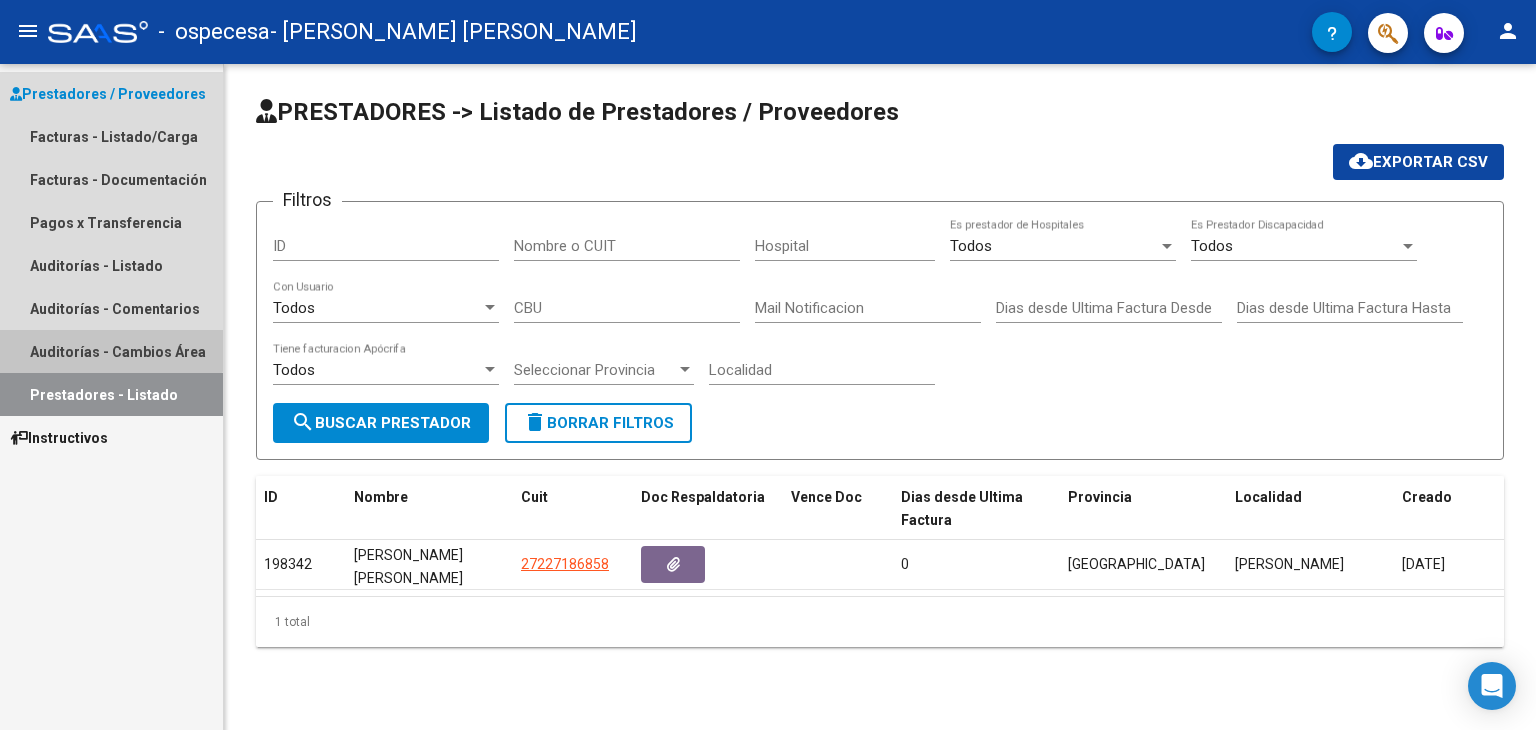 click on "Auditorías - Cambios Área" at bounding box center (111, 351) 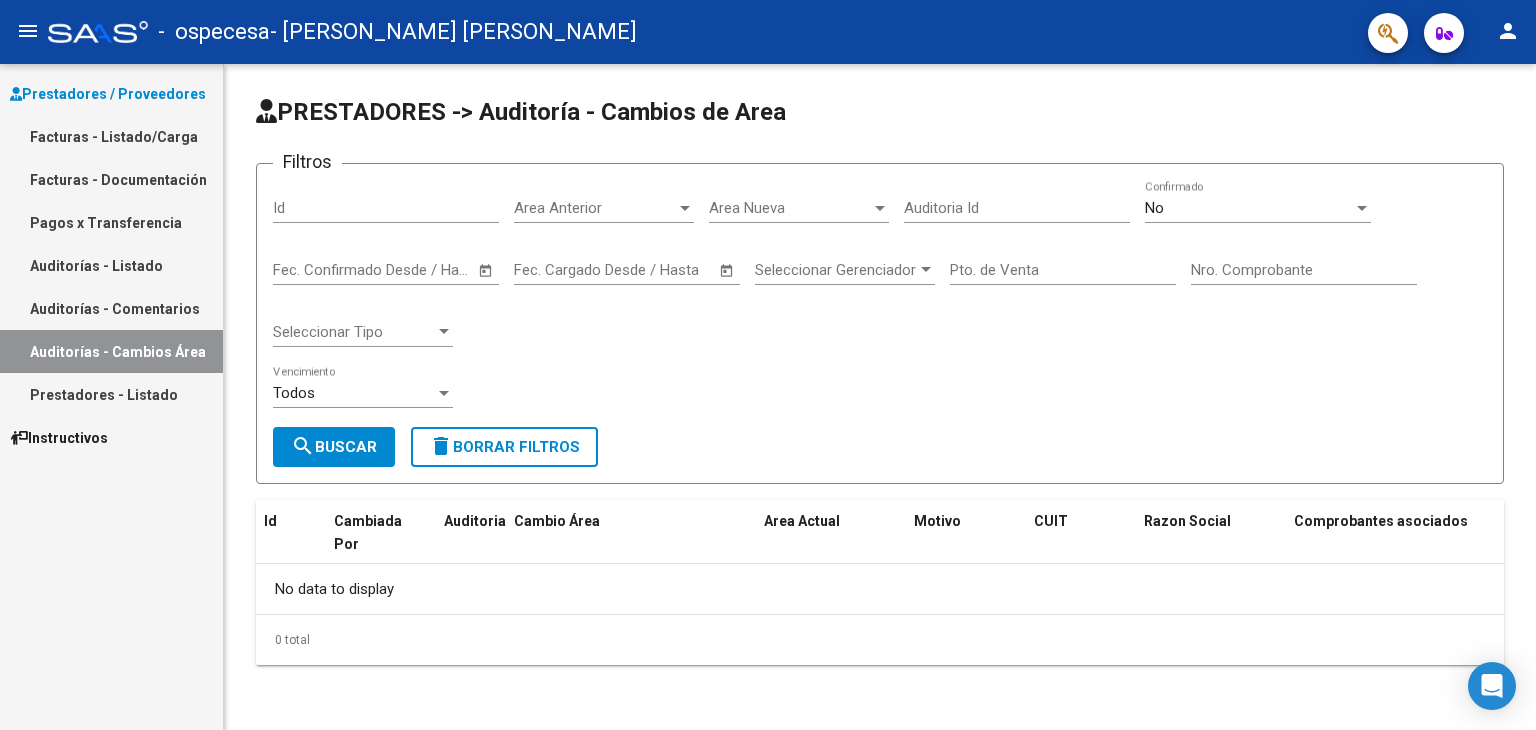 click on "Auditorías - Comentarios" at bounding box center (111, 308) 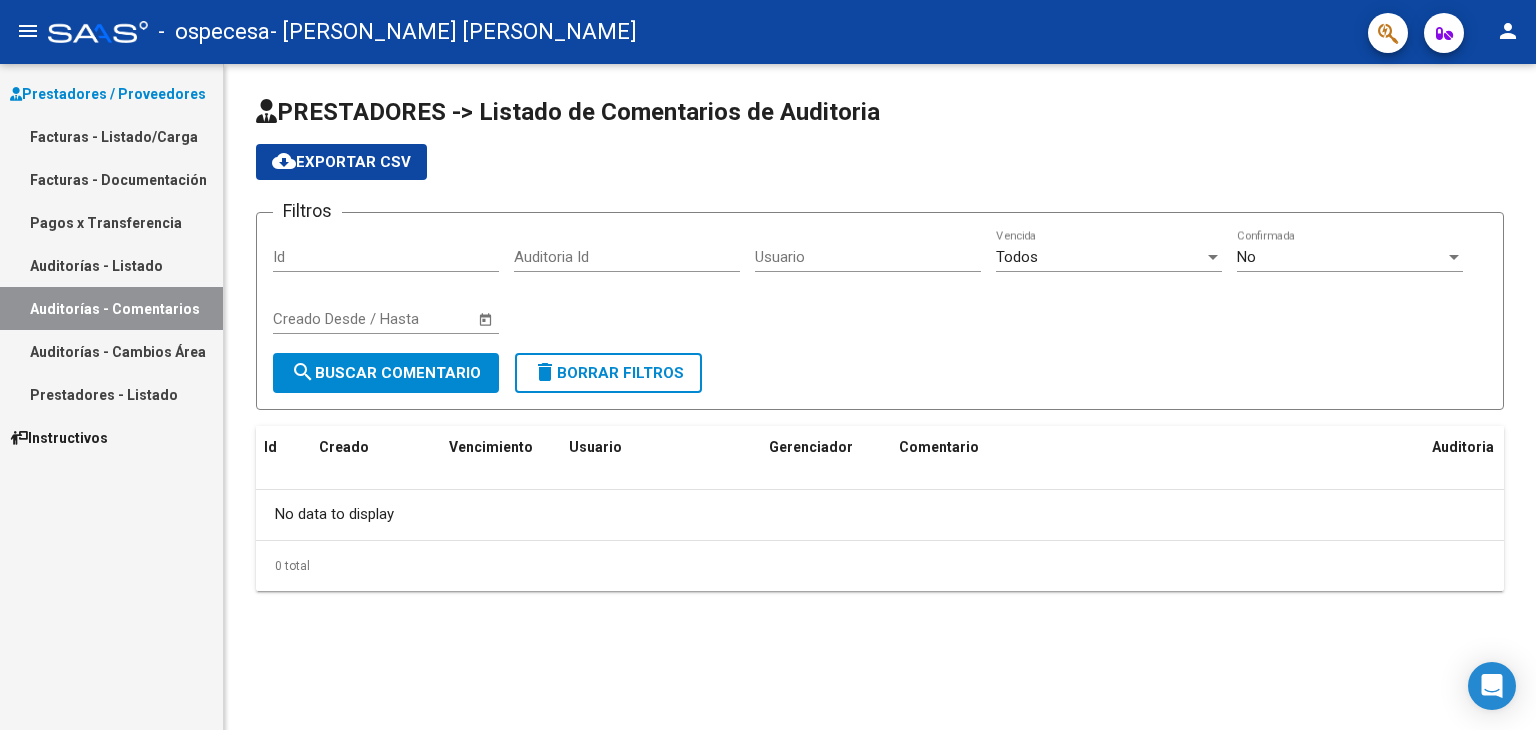click on "Auditorías - Listado" at bounding box center (111, 265) 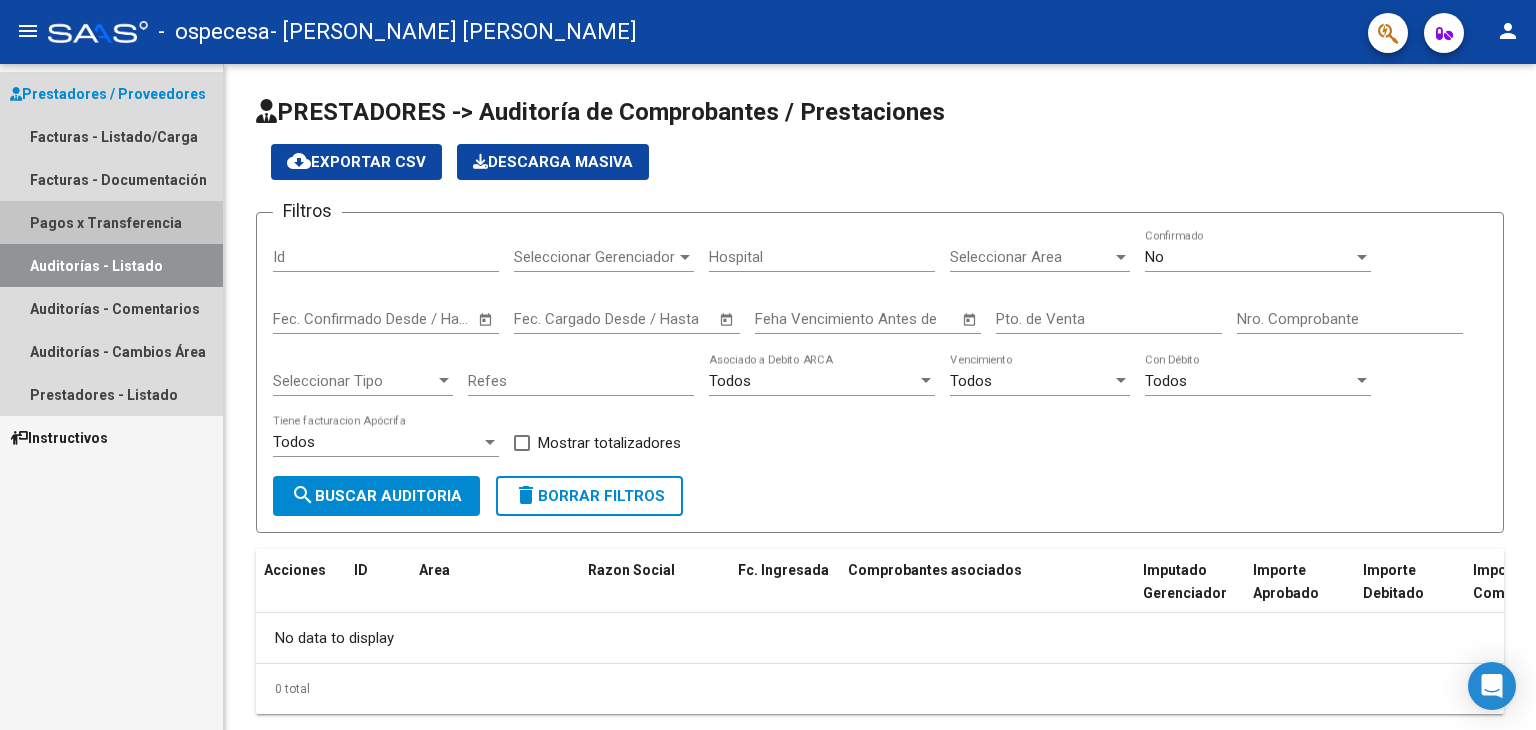 click on "Pagos x Transferencia" at bounding box center [111, 222] 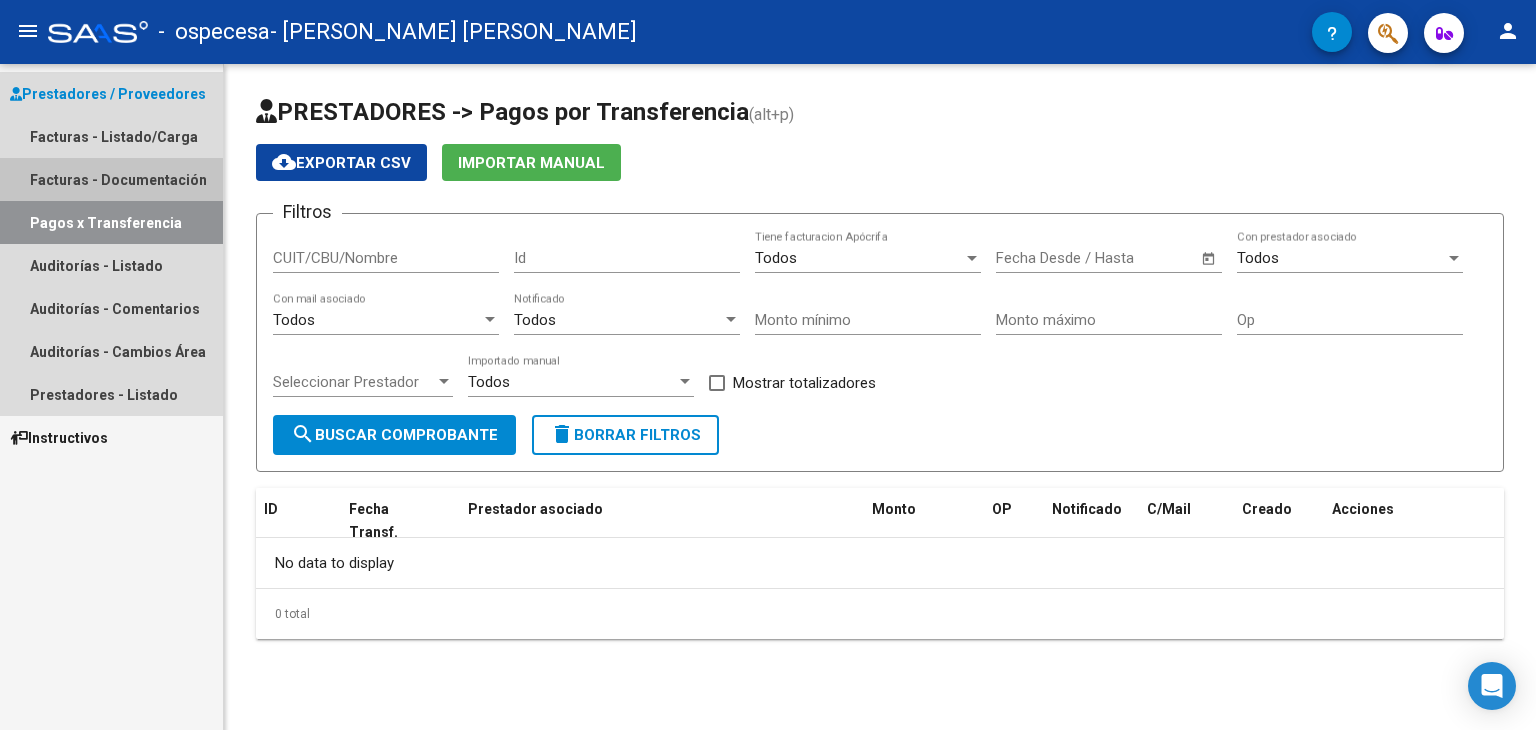 click on "Facturas - Documentación" at bounding box center [111, 179] 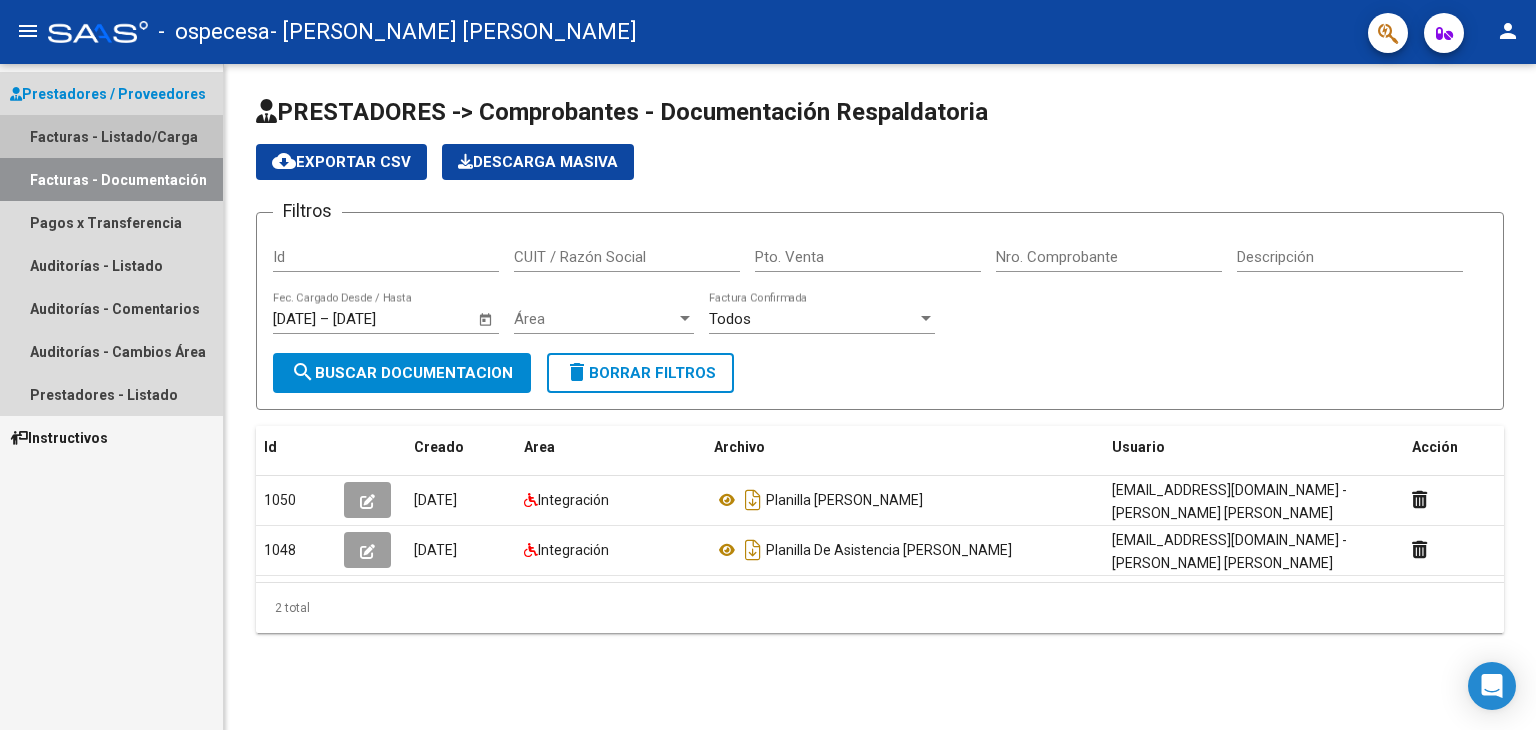 click on "Facturas - Listado/Carga" at bounding box center [111, 136] 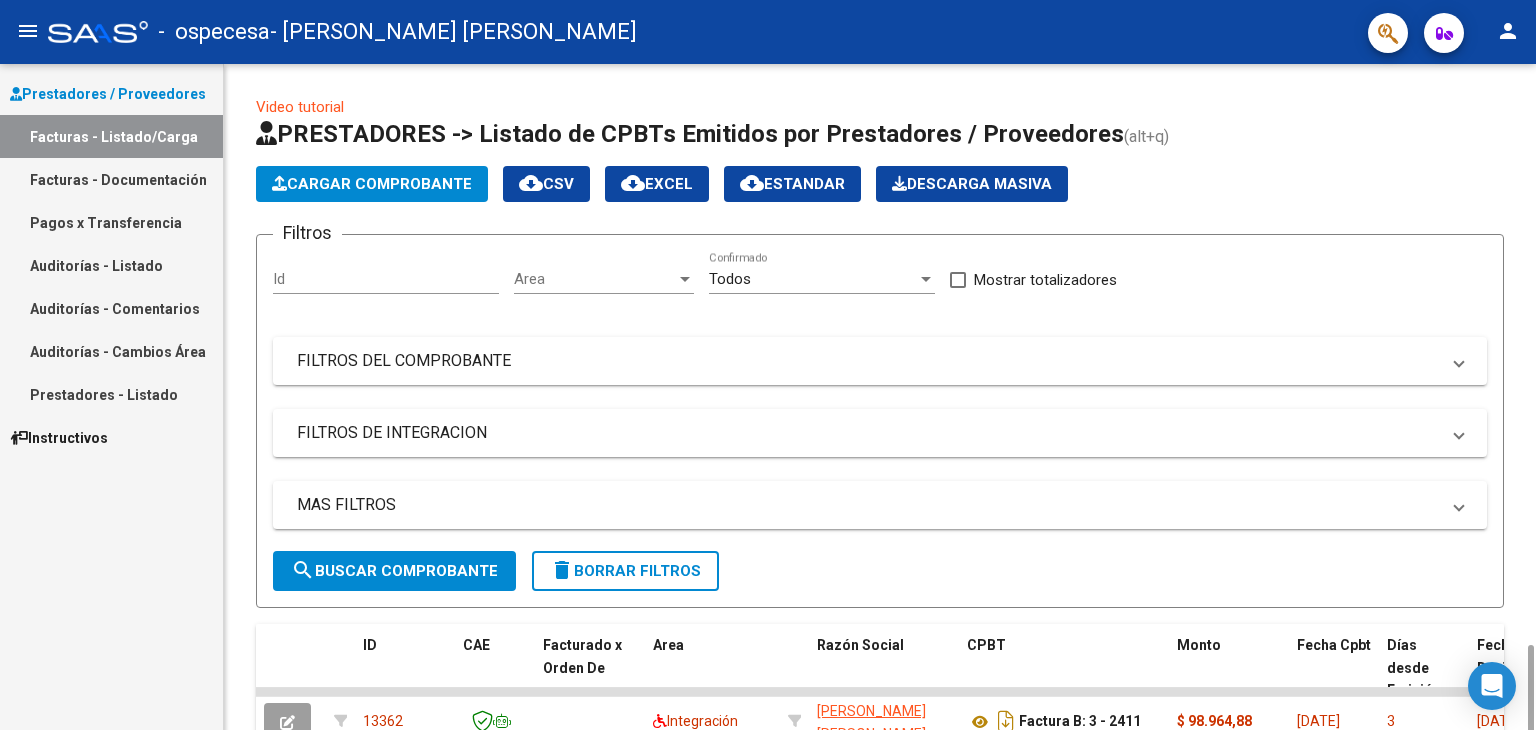 scroll, scrollTop: 351, scrollLeft: 0, axis: vertical 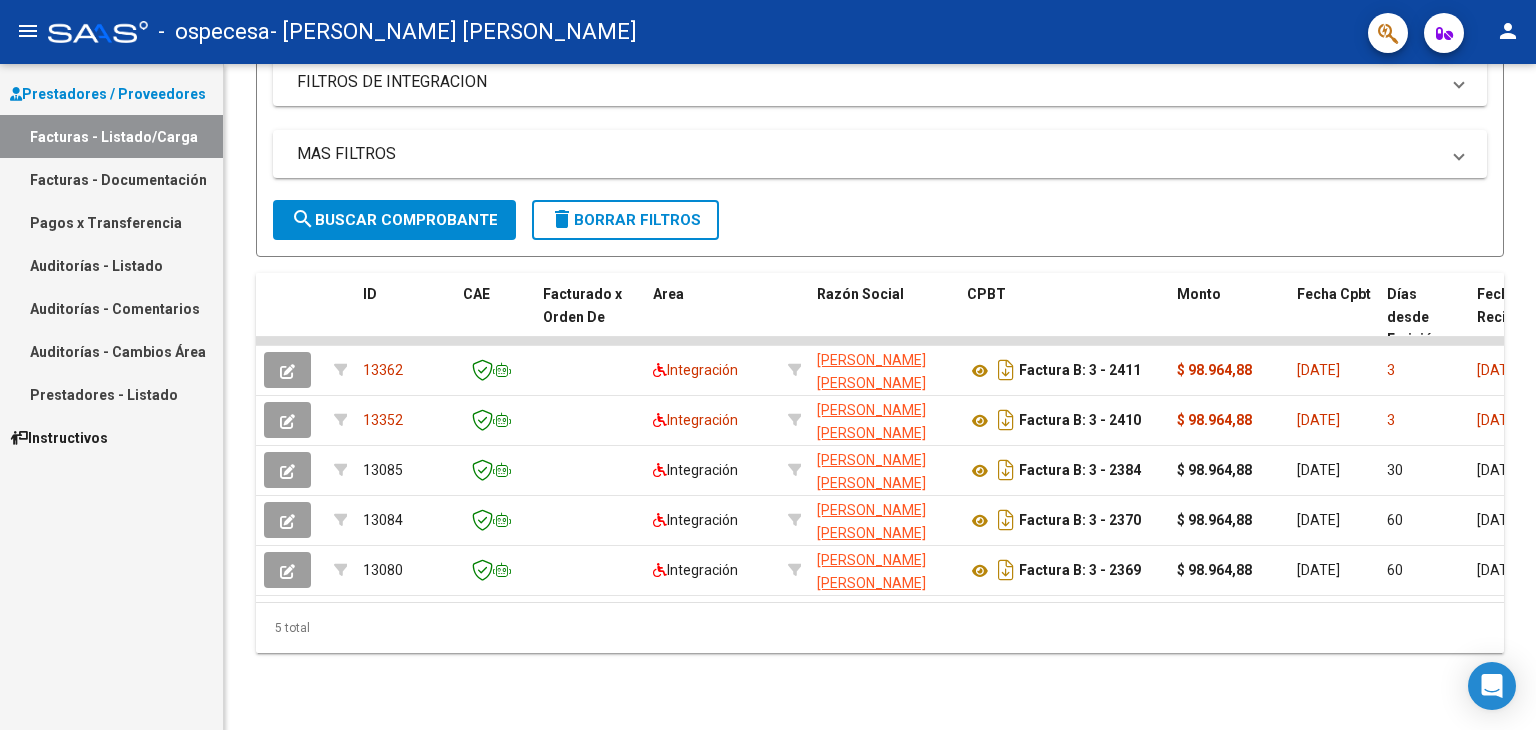 click on "Prestadores / Proveedores Facturas - Listado/Carga Facturas - Documentación Pagos x Transferencia Auditorías - Listado Auditorías - Comentarios Auditorías - Cambios Área Prestadores - Listado    Instructivos" at bounding box center (111, 397) 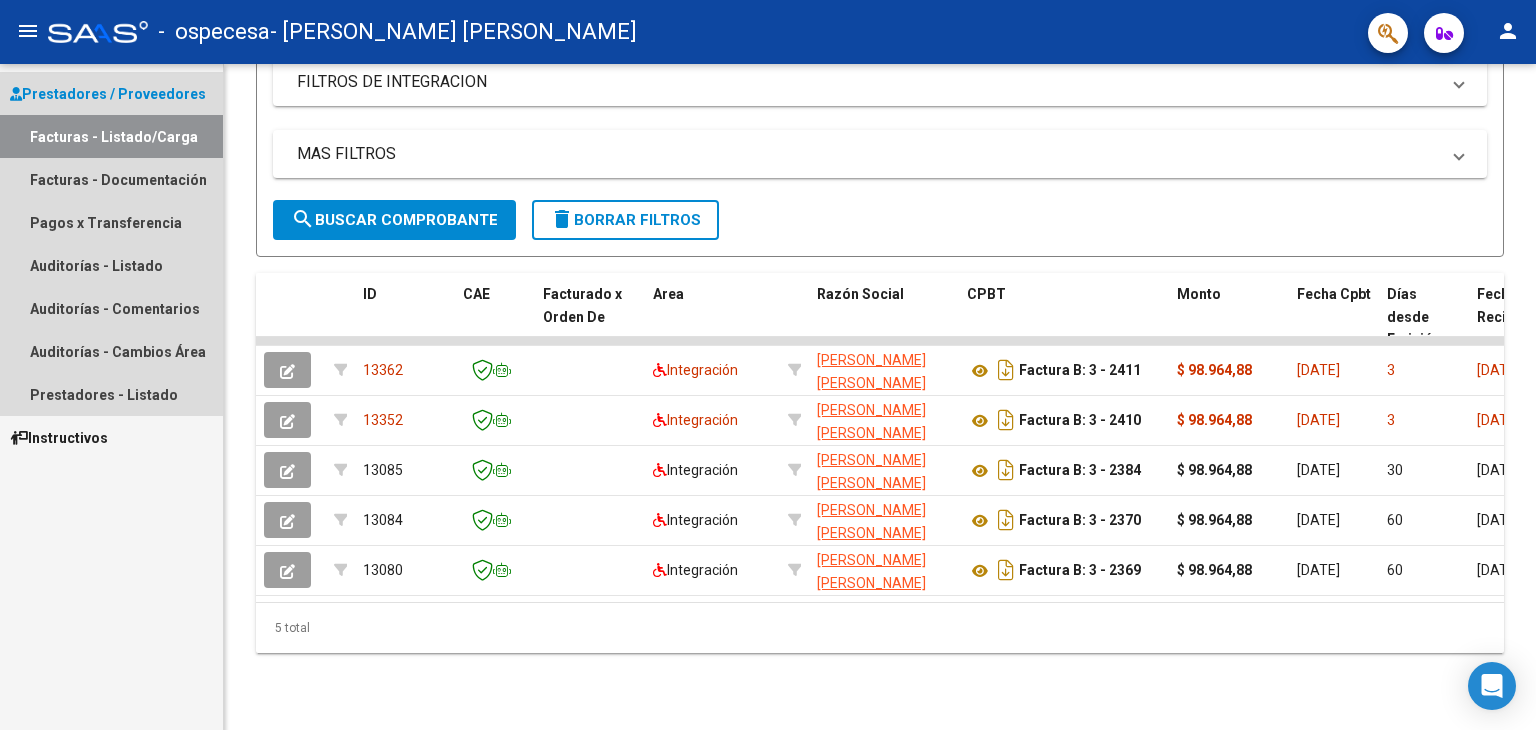 click on "Prestadores / Proveedores" at bounding box center (108, 94) 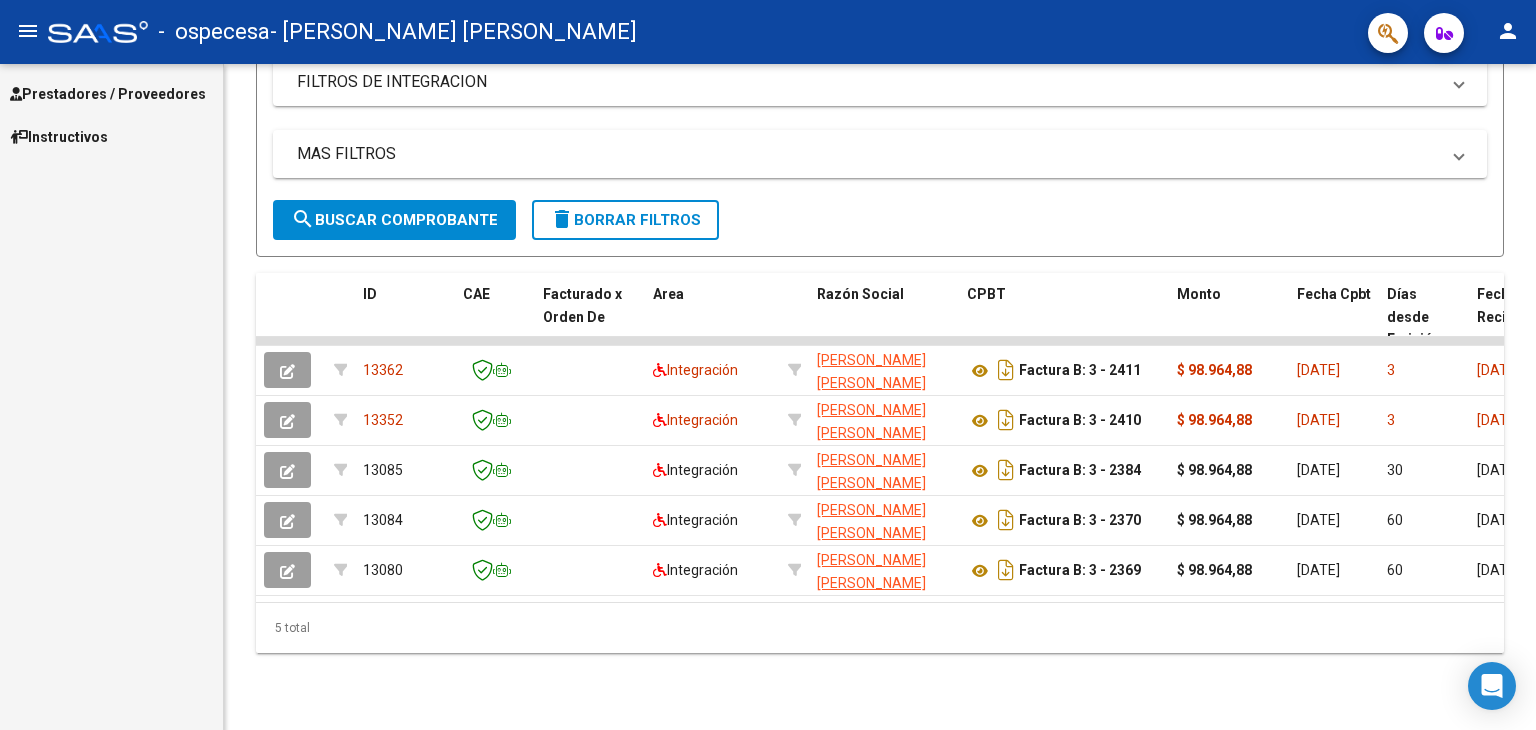 click on "Prestadores / Proveedores" at bounding box center [108, 94] 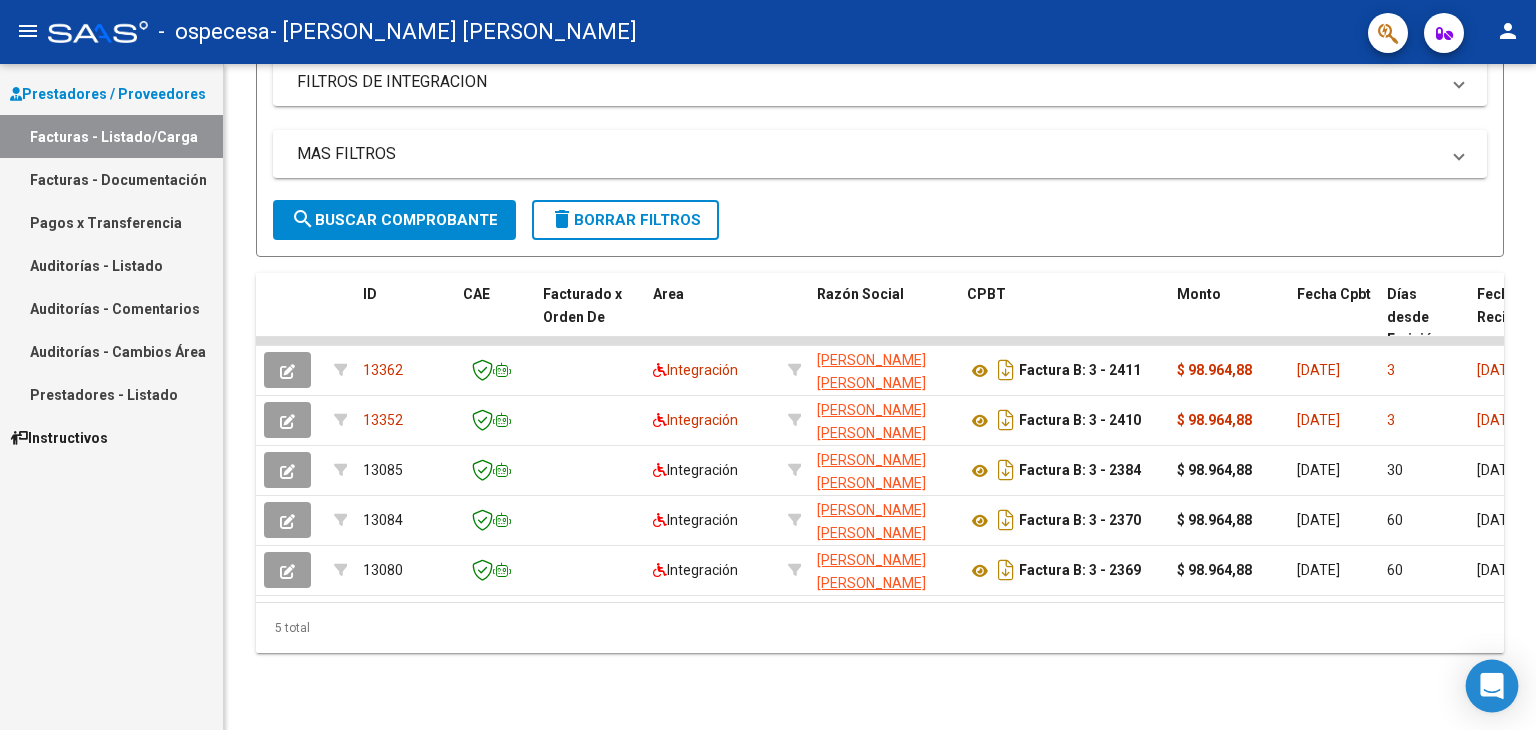 click at bounding box center [1492, 686] 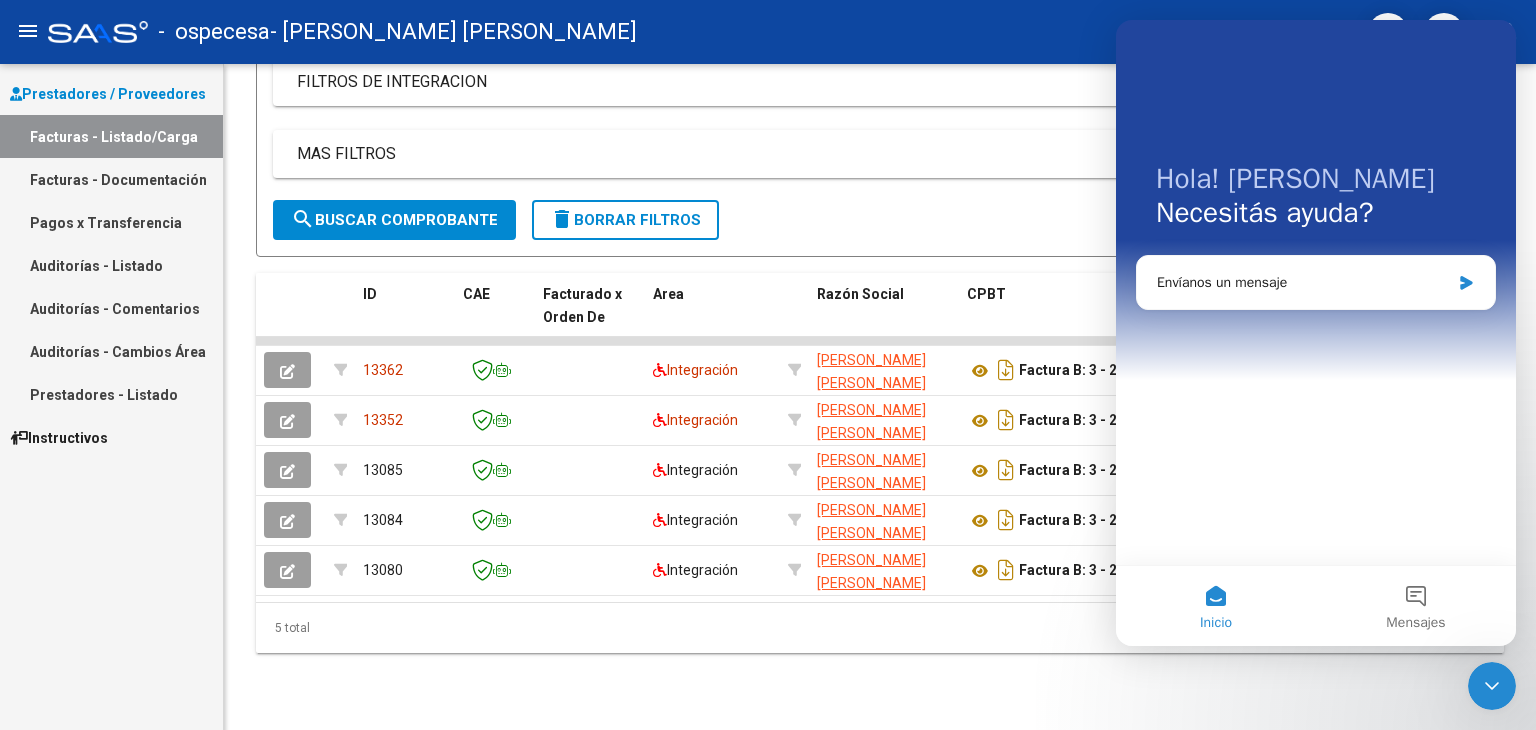 scroll, scrollTop: 0, scrollLeft: 0, axis: both 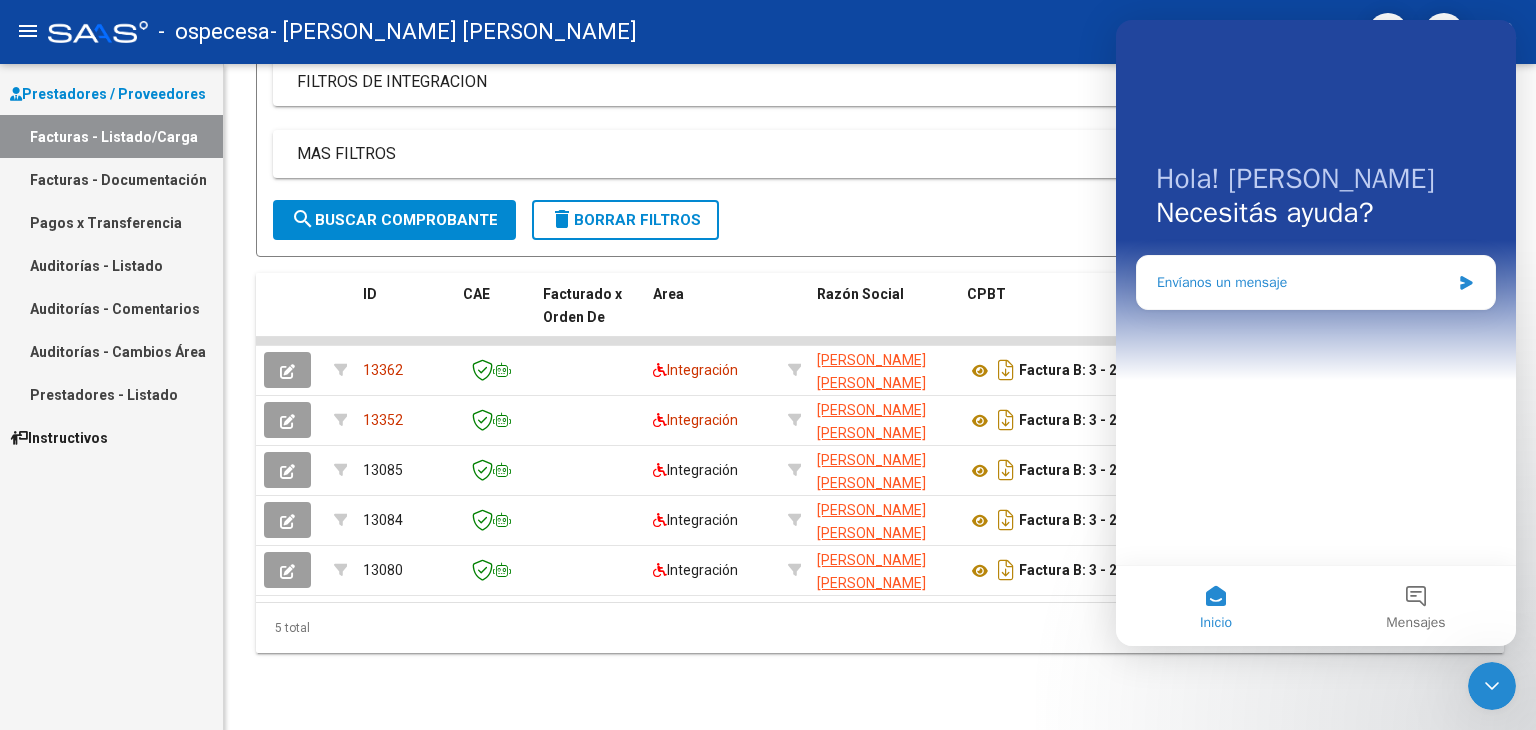 click on "Envíanos un mensaje" at bounding box center [1316, 282] 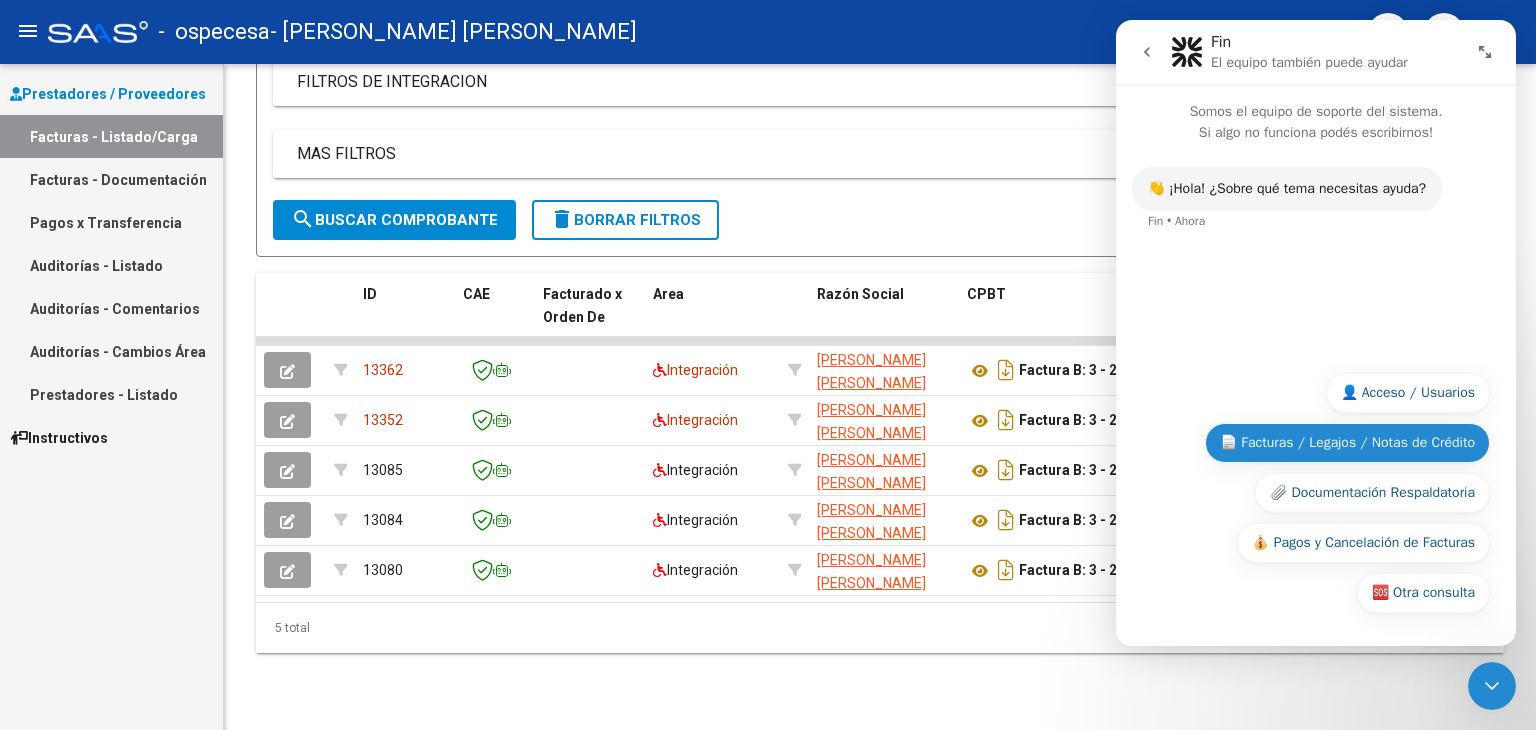 click on "📄 Facturas / Legajos / Notas de Crédito" at bounding box center [1347, 443] 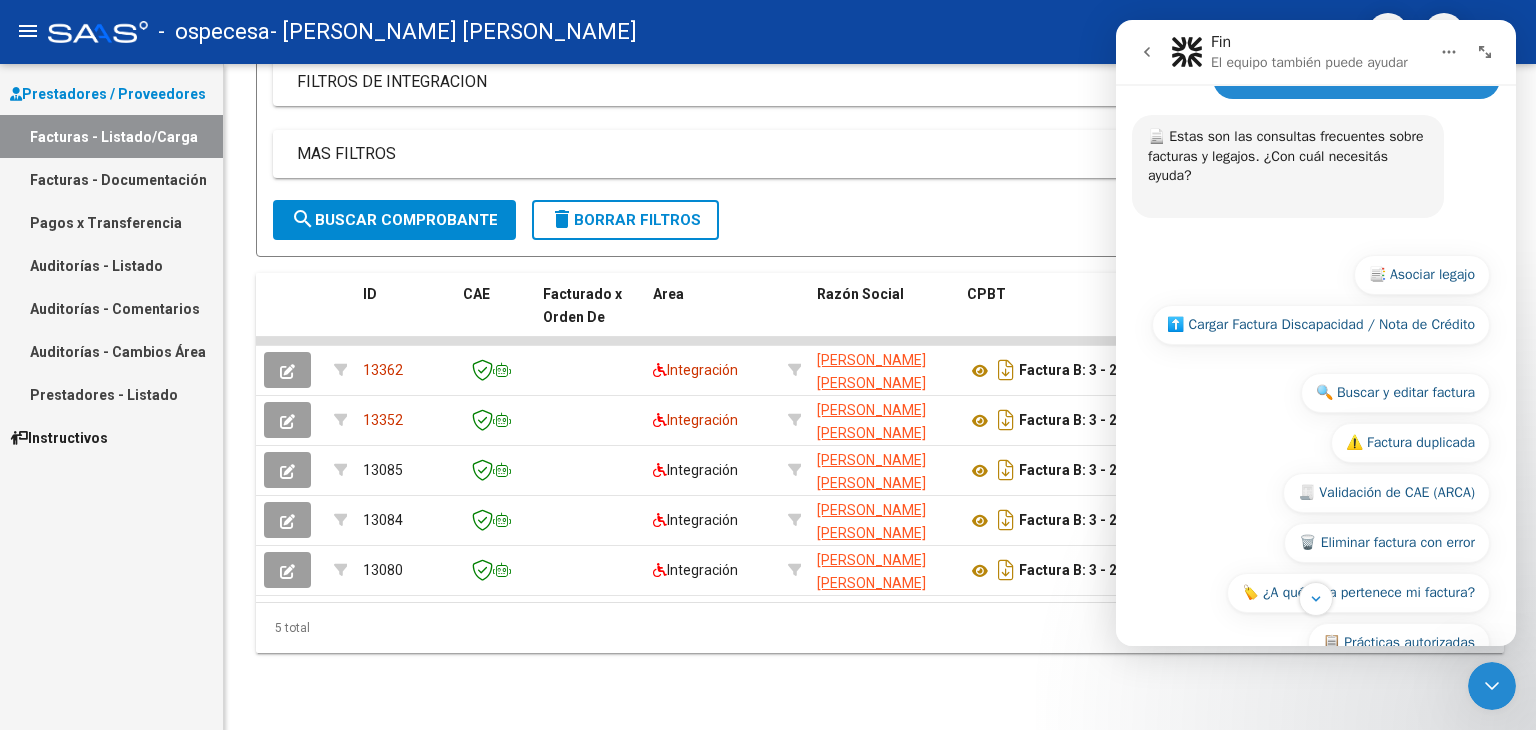 scroll, scrollTop: 271, scrollLeft: 0, axis: vertical 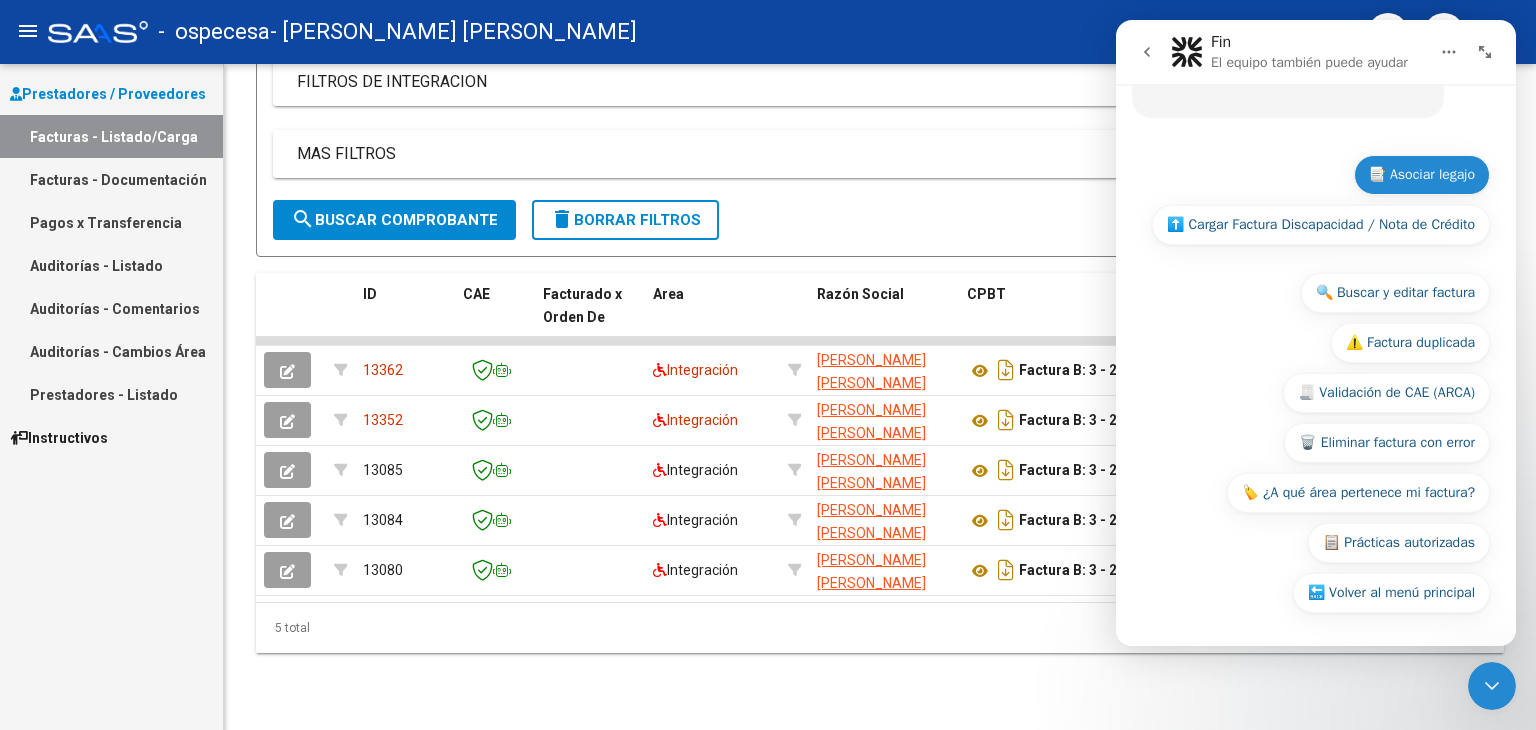 click on "📑 Asociar legajo" at bounding box center (1422, 175) 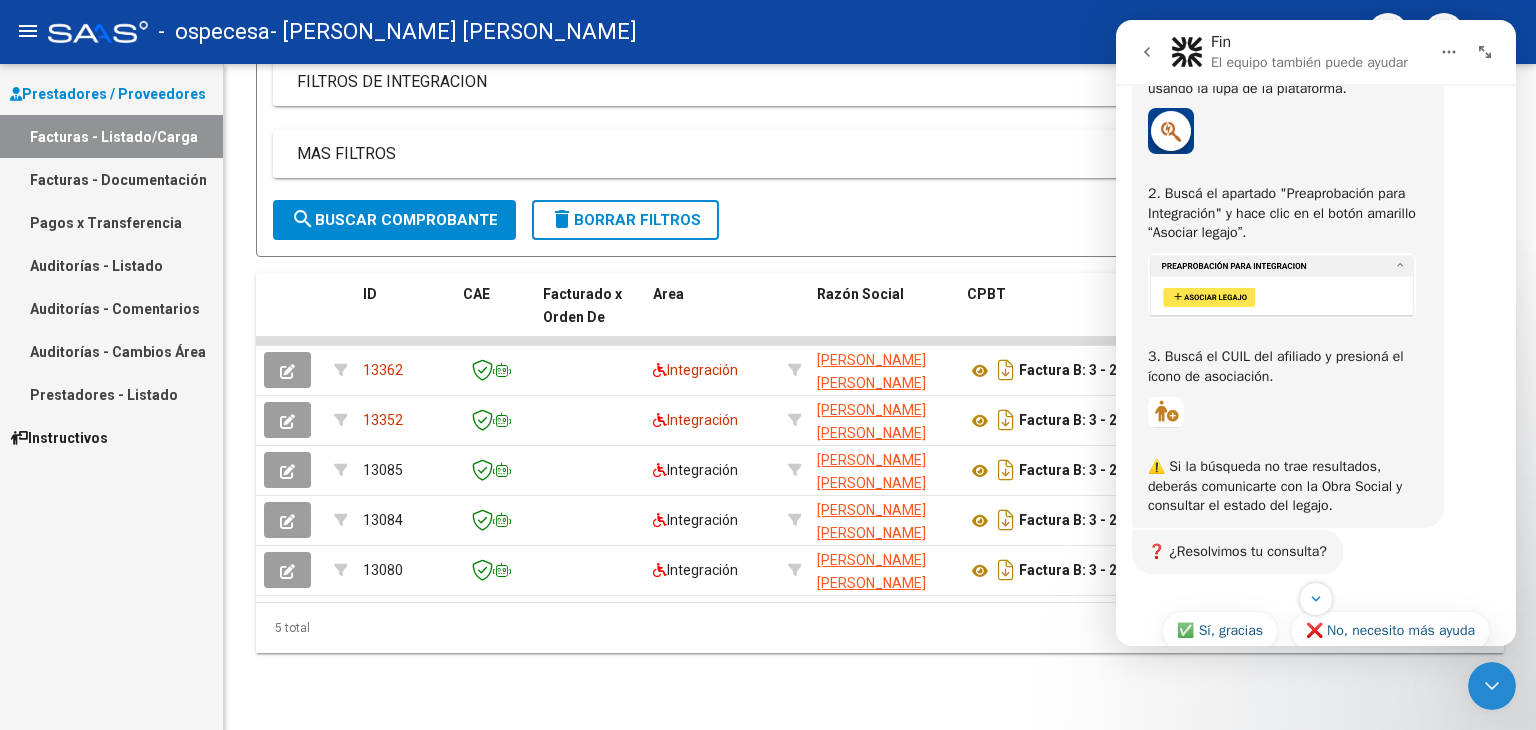 scroll, scrollTop: 603, scrollLeft: 0, axis: vertical 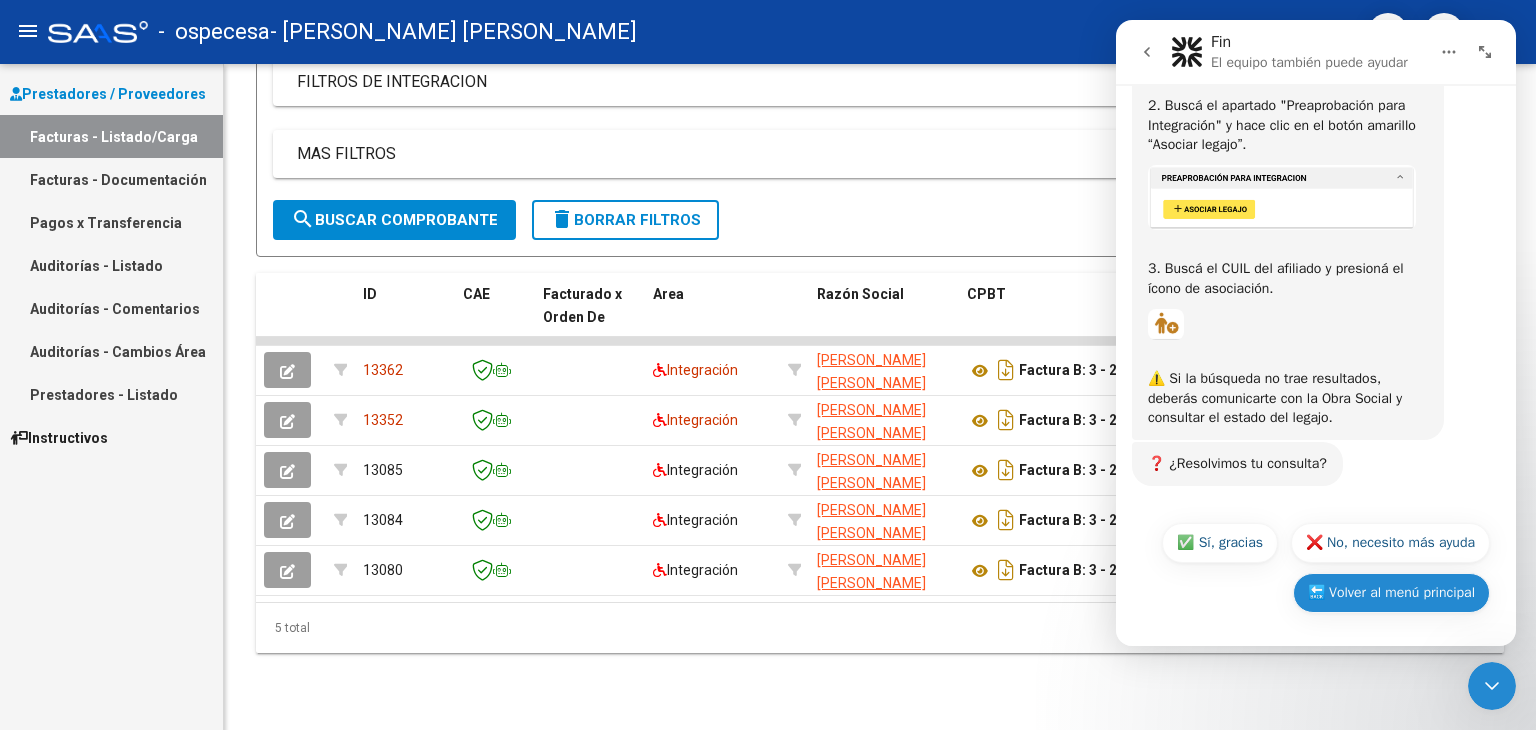 click on "🔙 Volver al menú principal" at bounding box center (1391, 593) 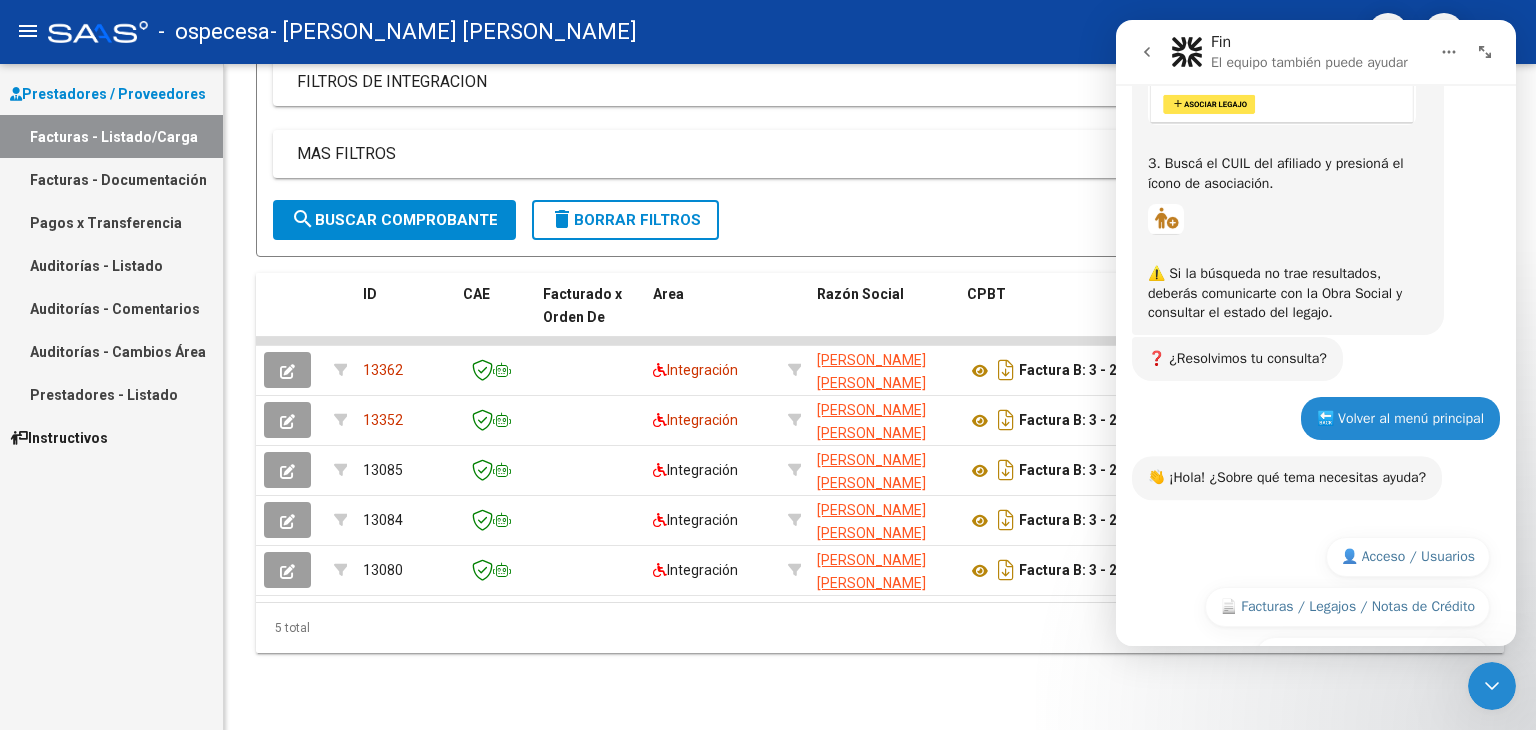 scroll, scrollTop: 872, scrollLeft: 0, axis: vertical 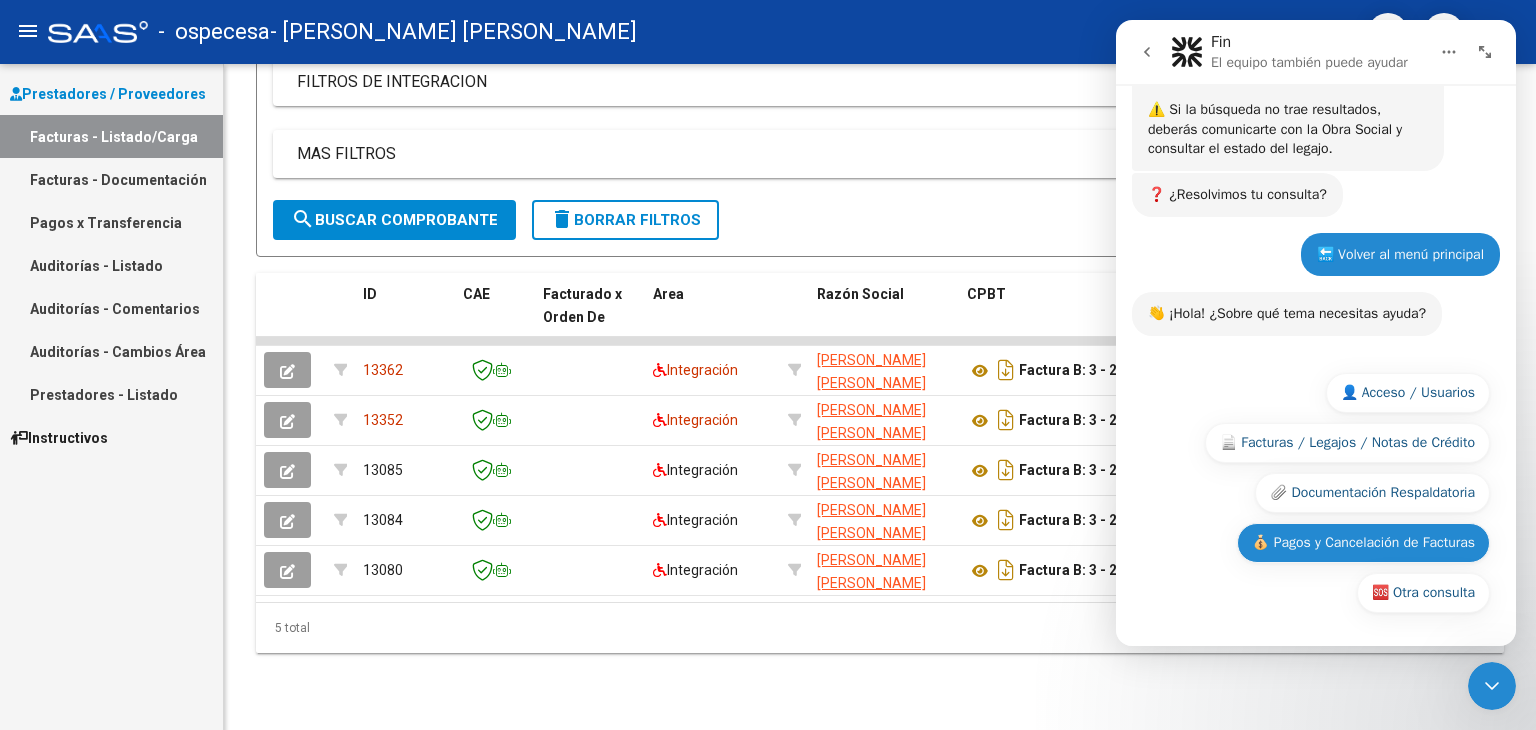 click on "💰 Pagos y Cancelación de Facturas" at bounding box center [1363, 543] 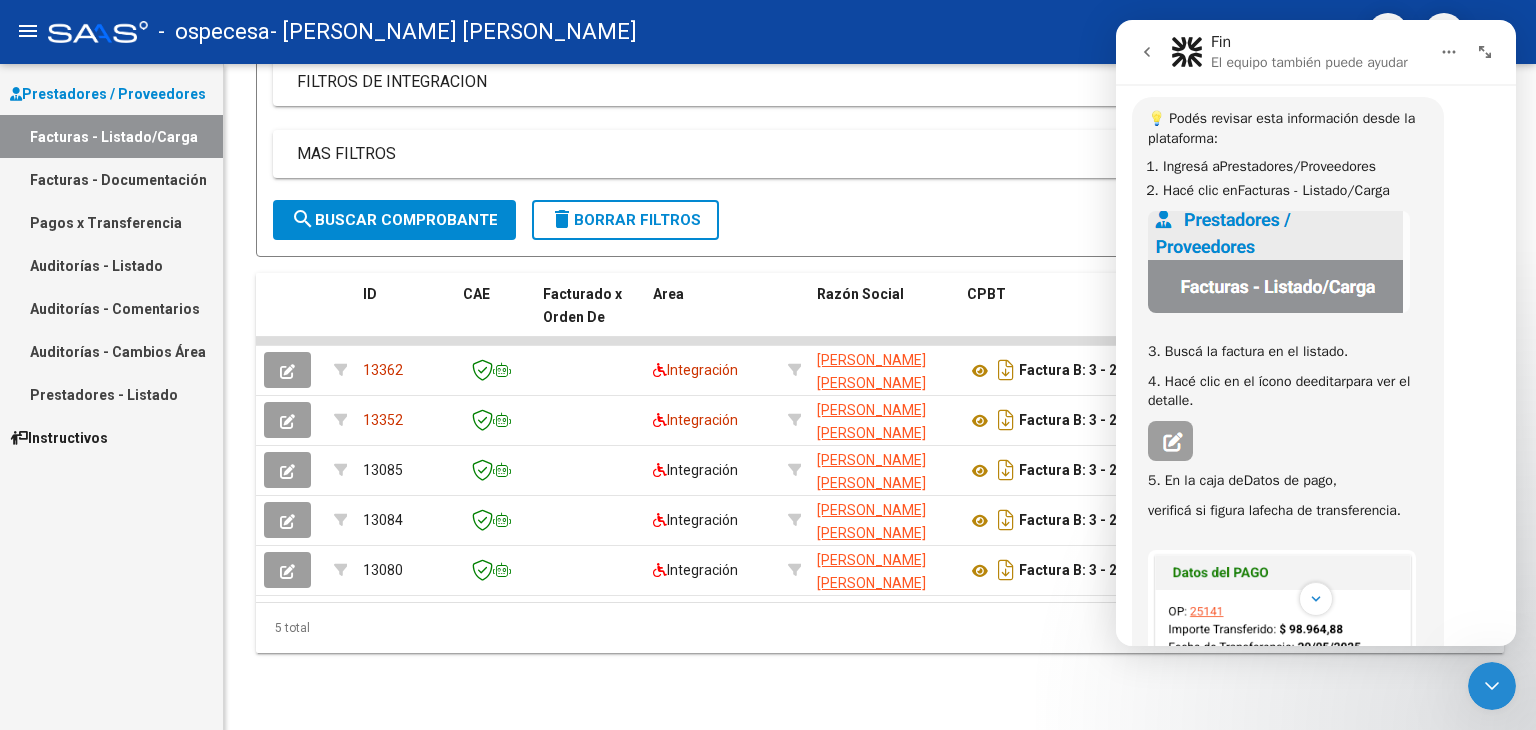 scroll, scrollTop: 1286, scrollLeft: 0, axis: vertical 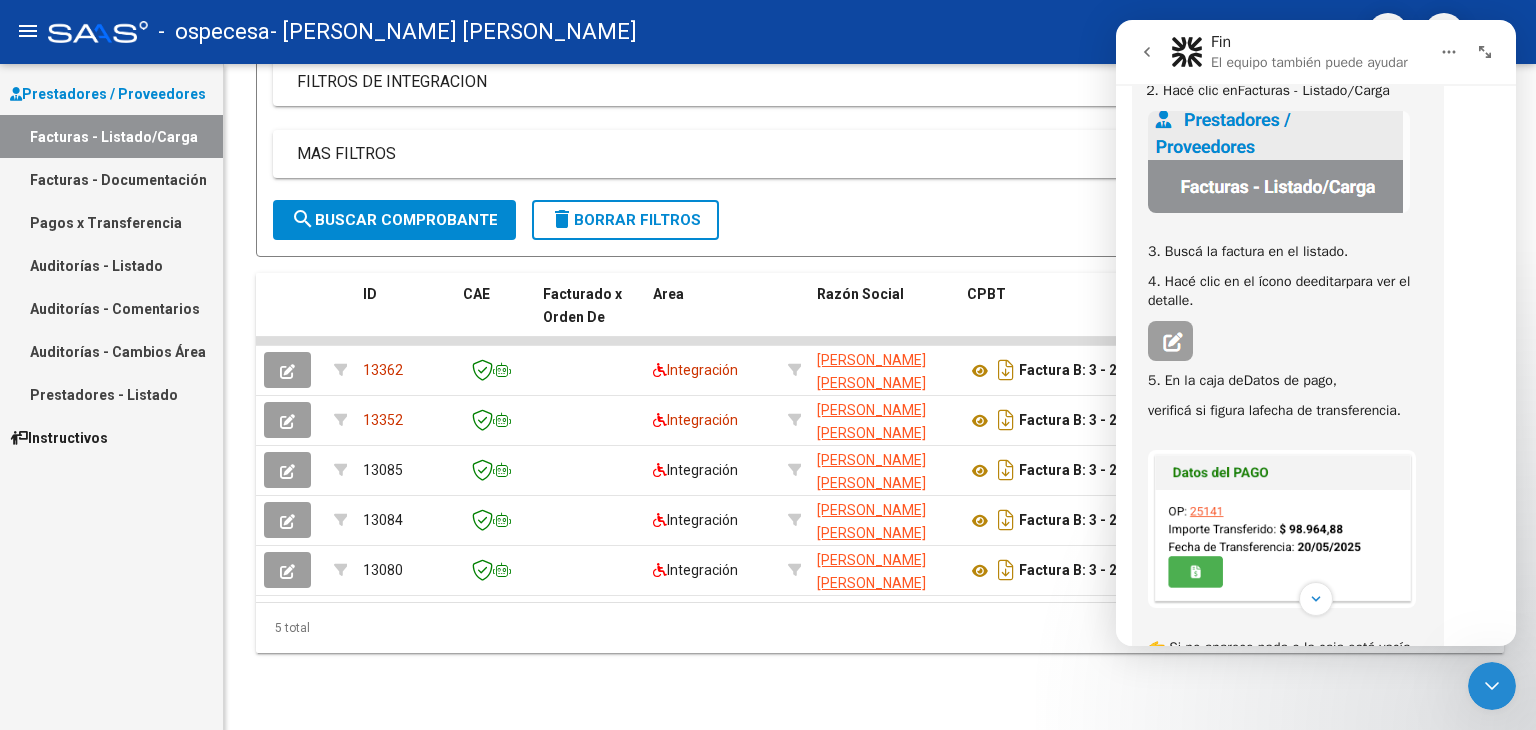 click on "Facturas - Listado/Carga" at bounding box center (111, 136) 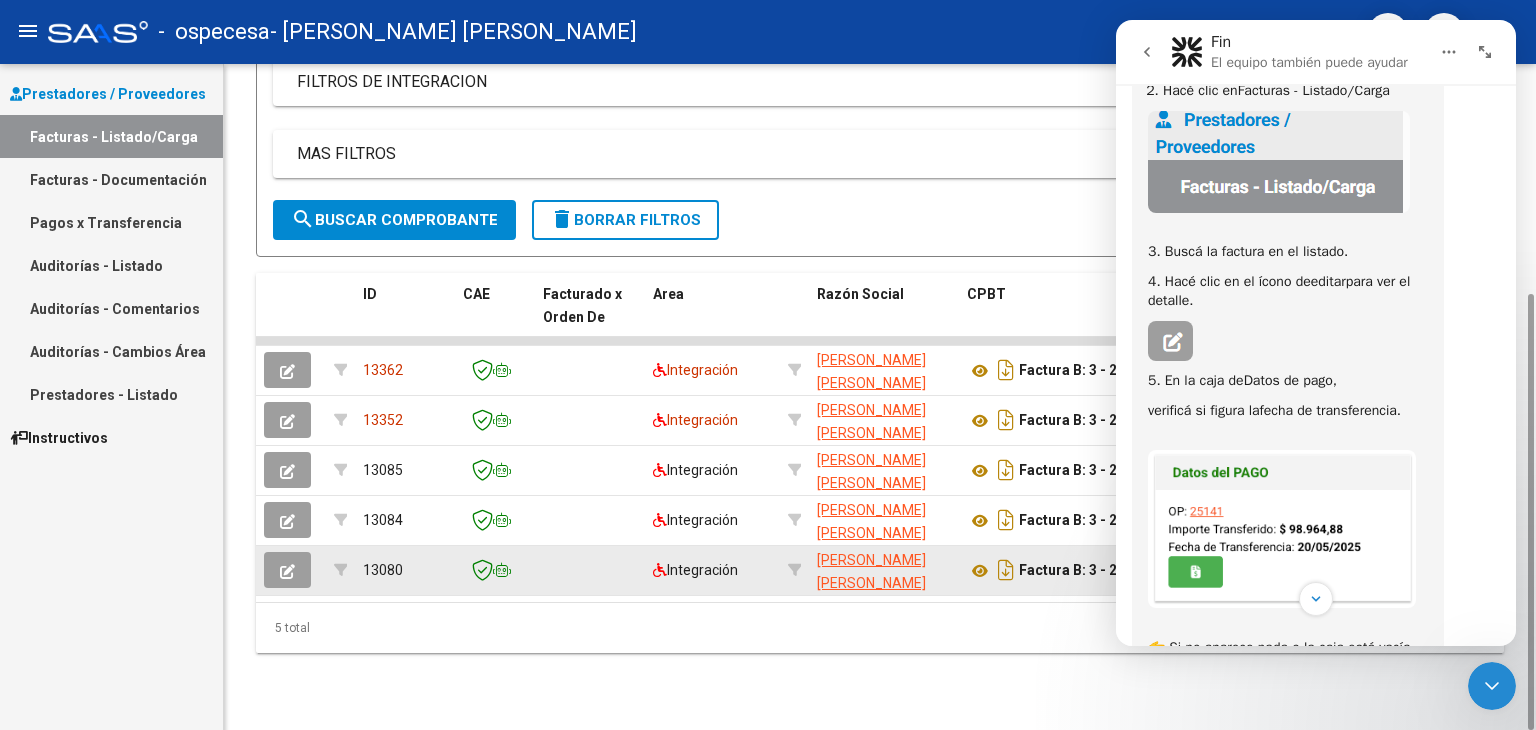 click 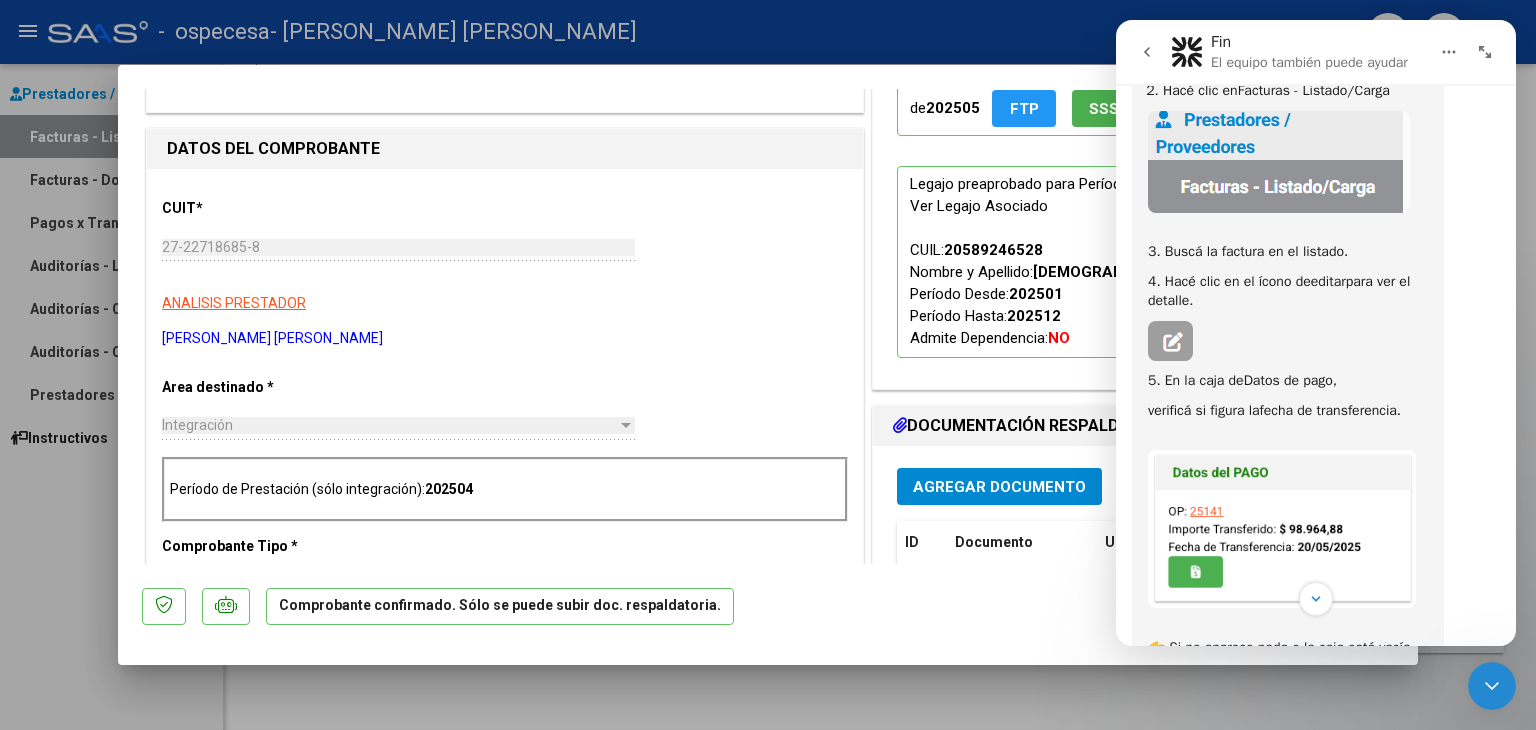 scroll, scrollTop: 300, scrollLeft: 0, axis: vertical 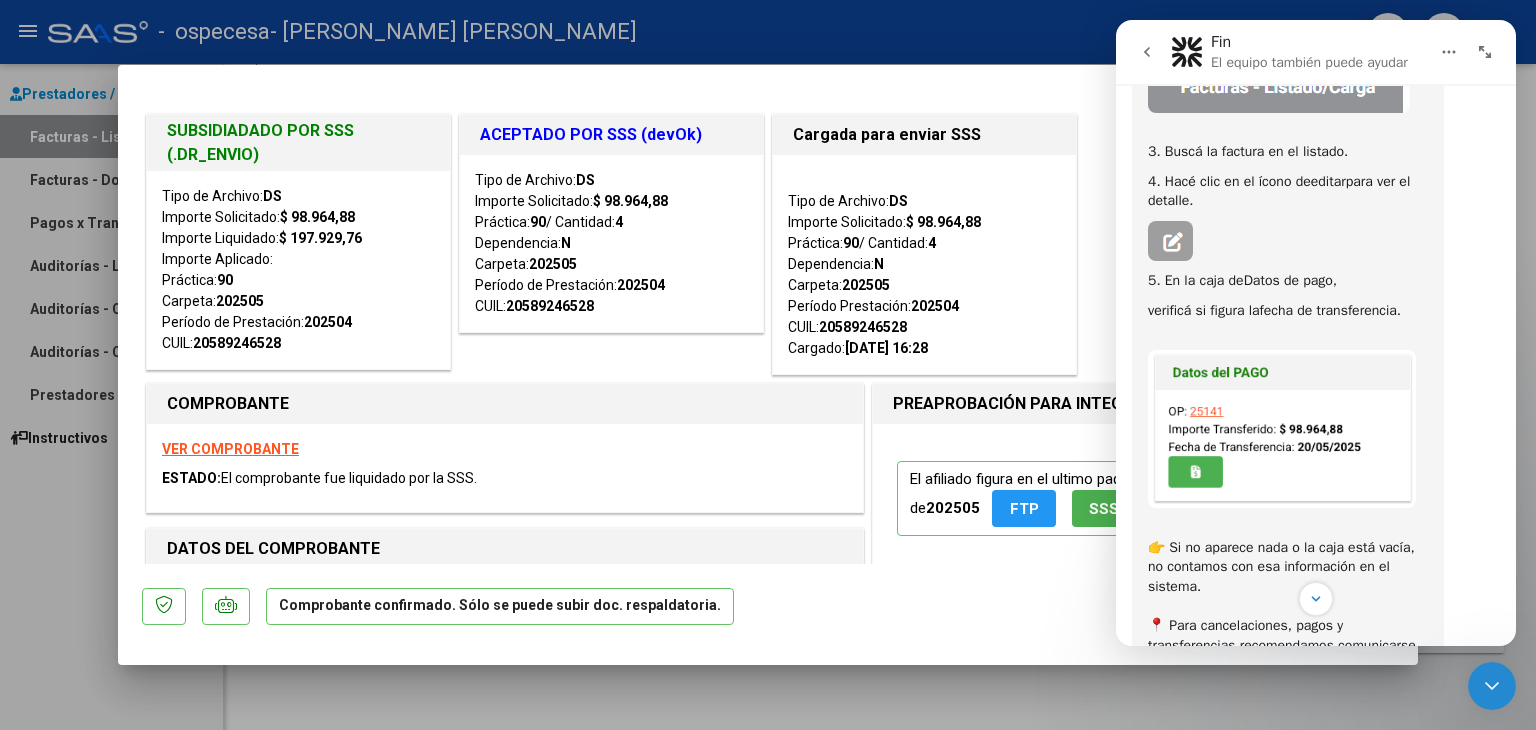 click at bounding box center [768, 365] 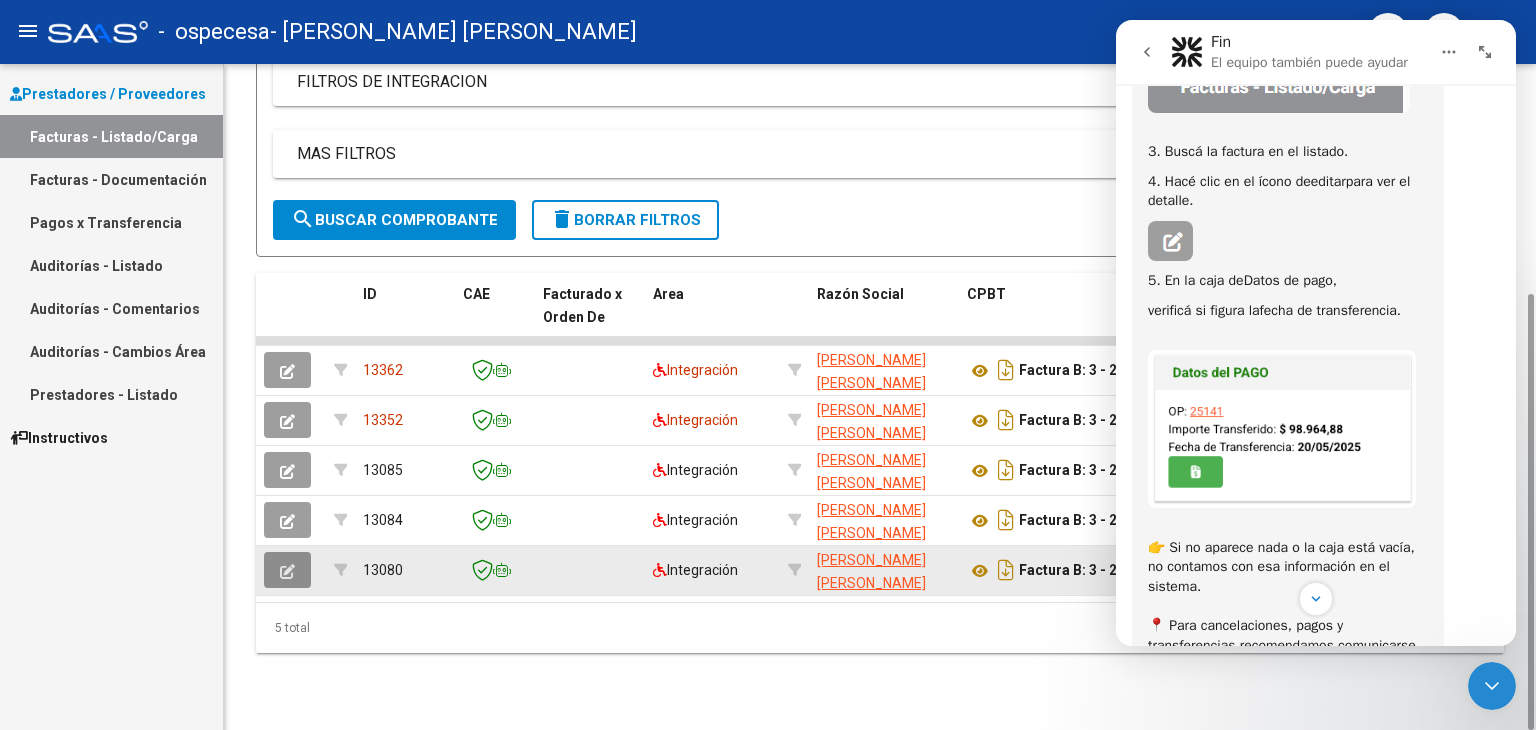 click 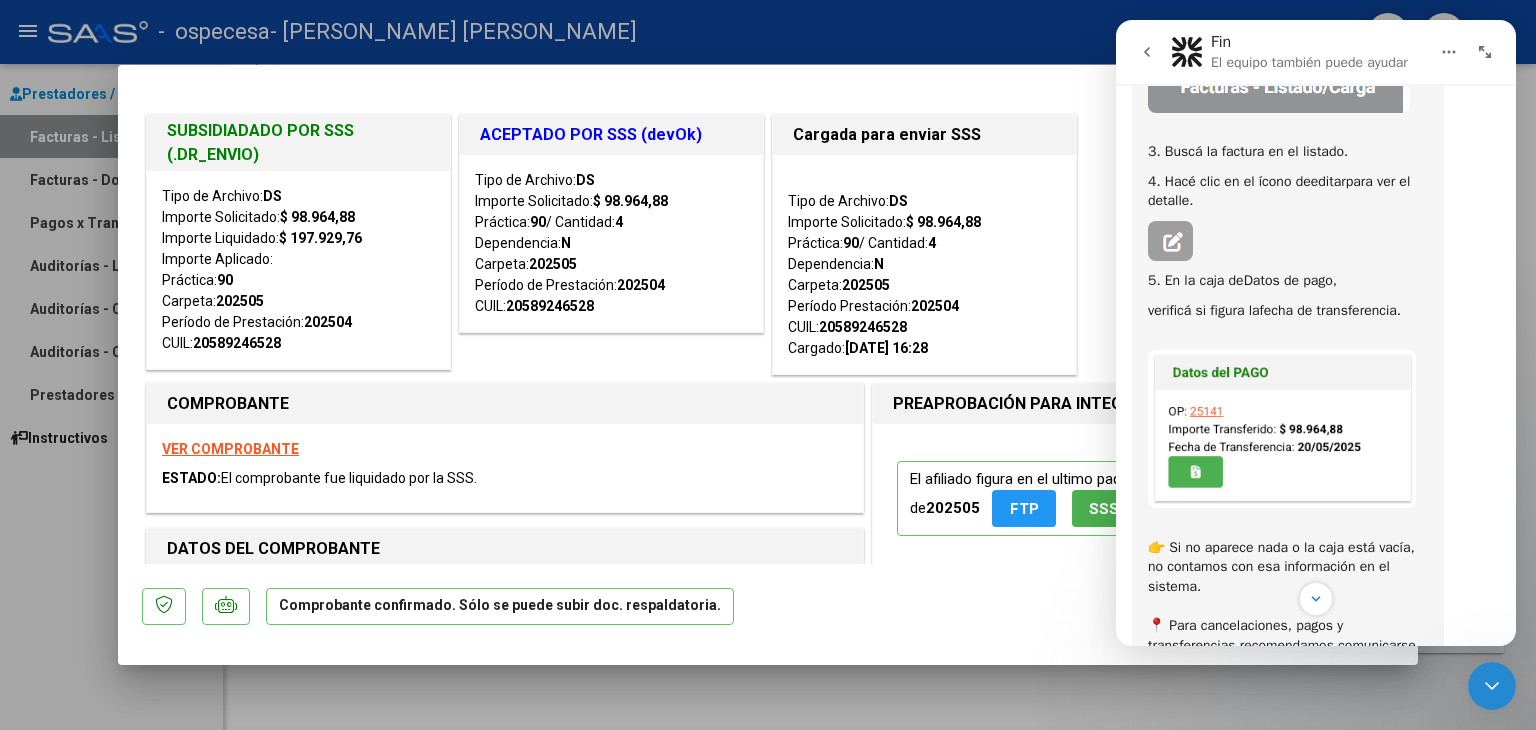 click 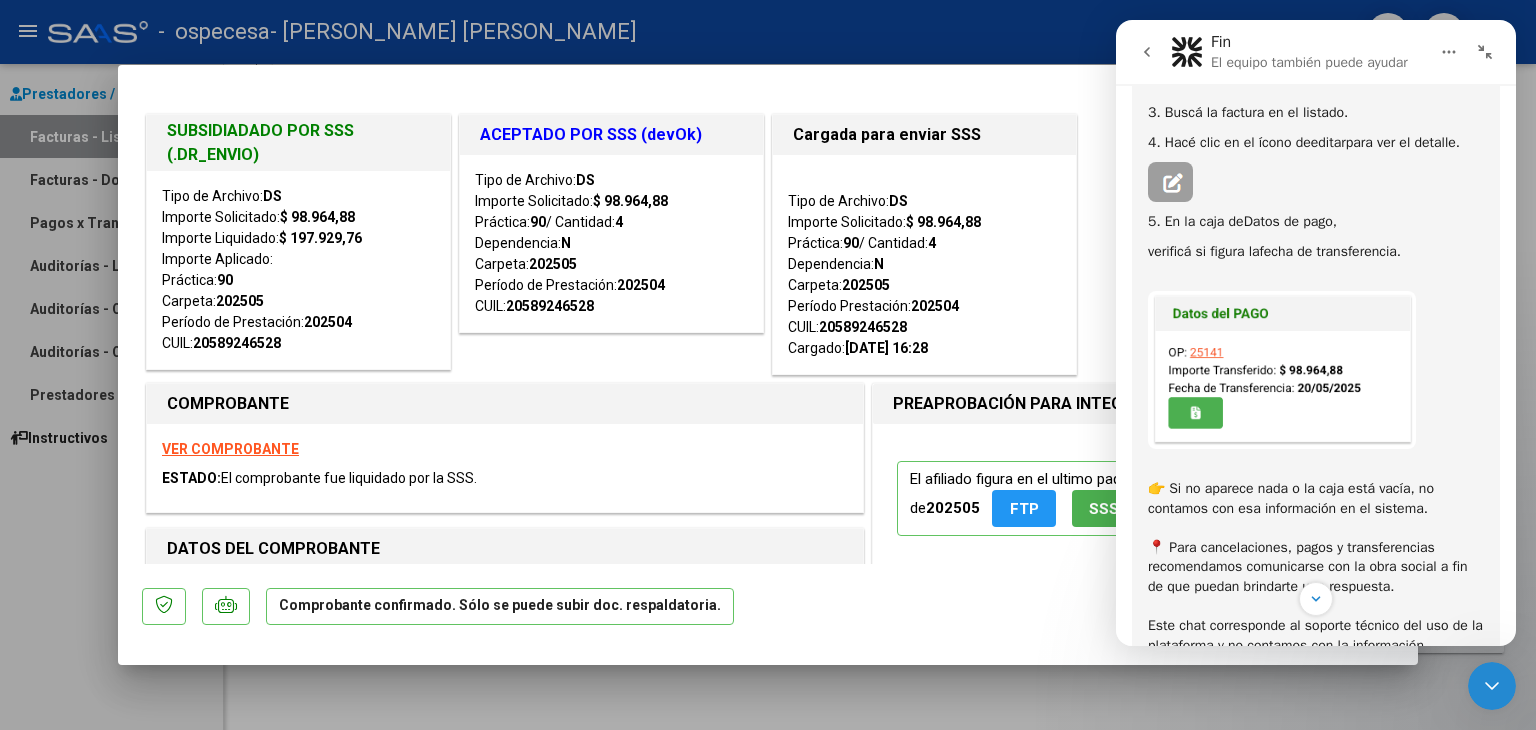 scroll, scrollTop: 1364, scrollLeft: 0, axis: vertical 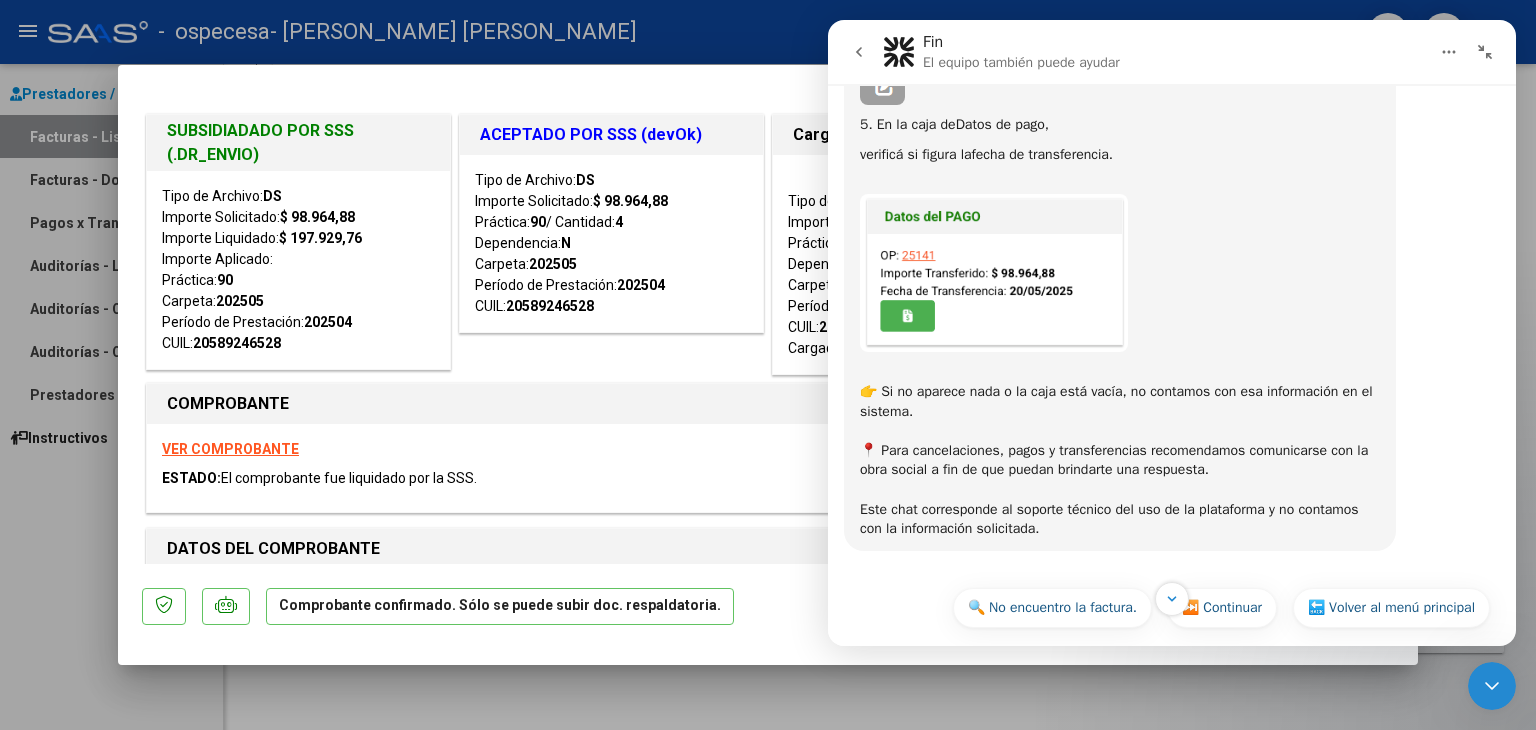 click 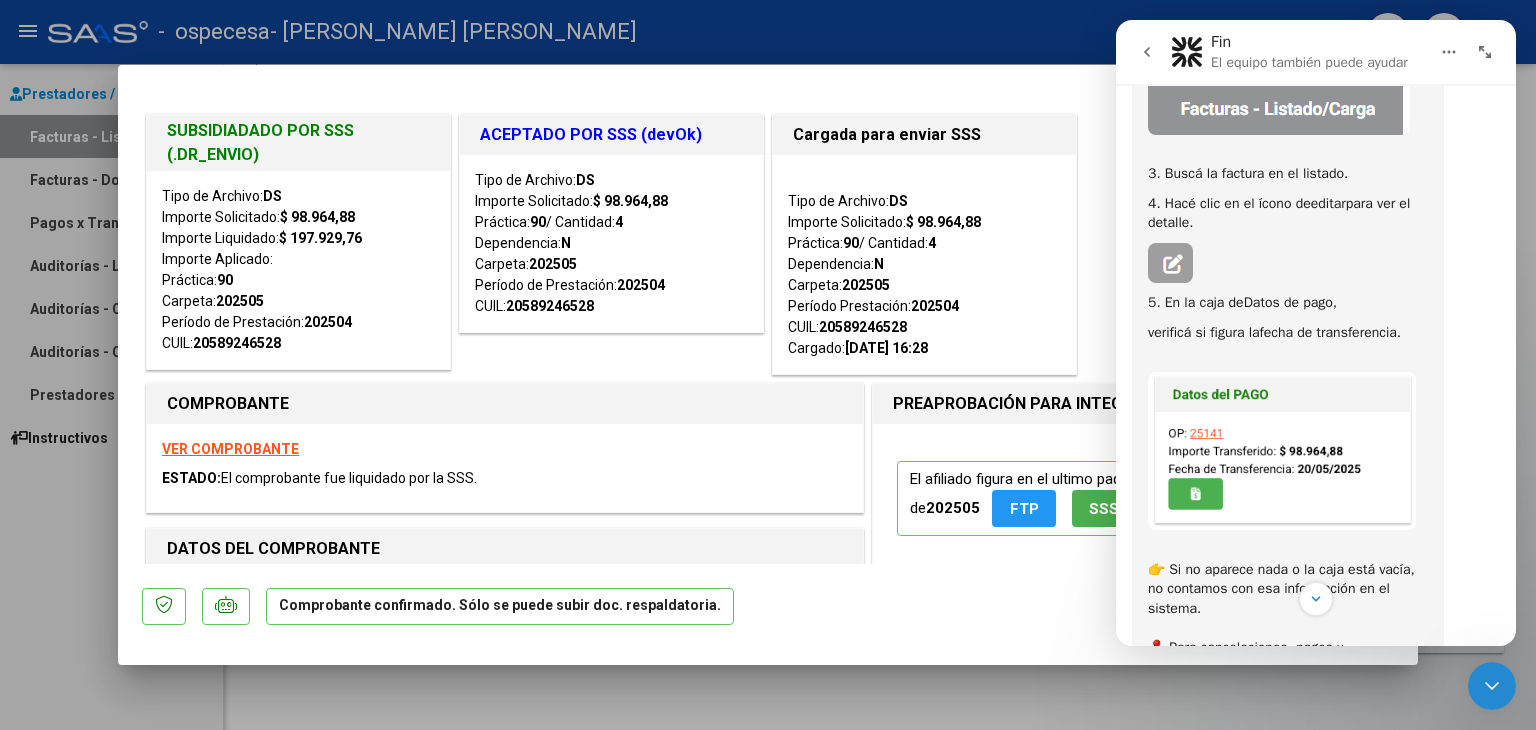 scroll, scrollTop: 1386, scrollLeft: 0, axis: vertical 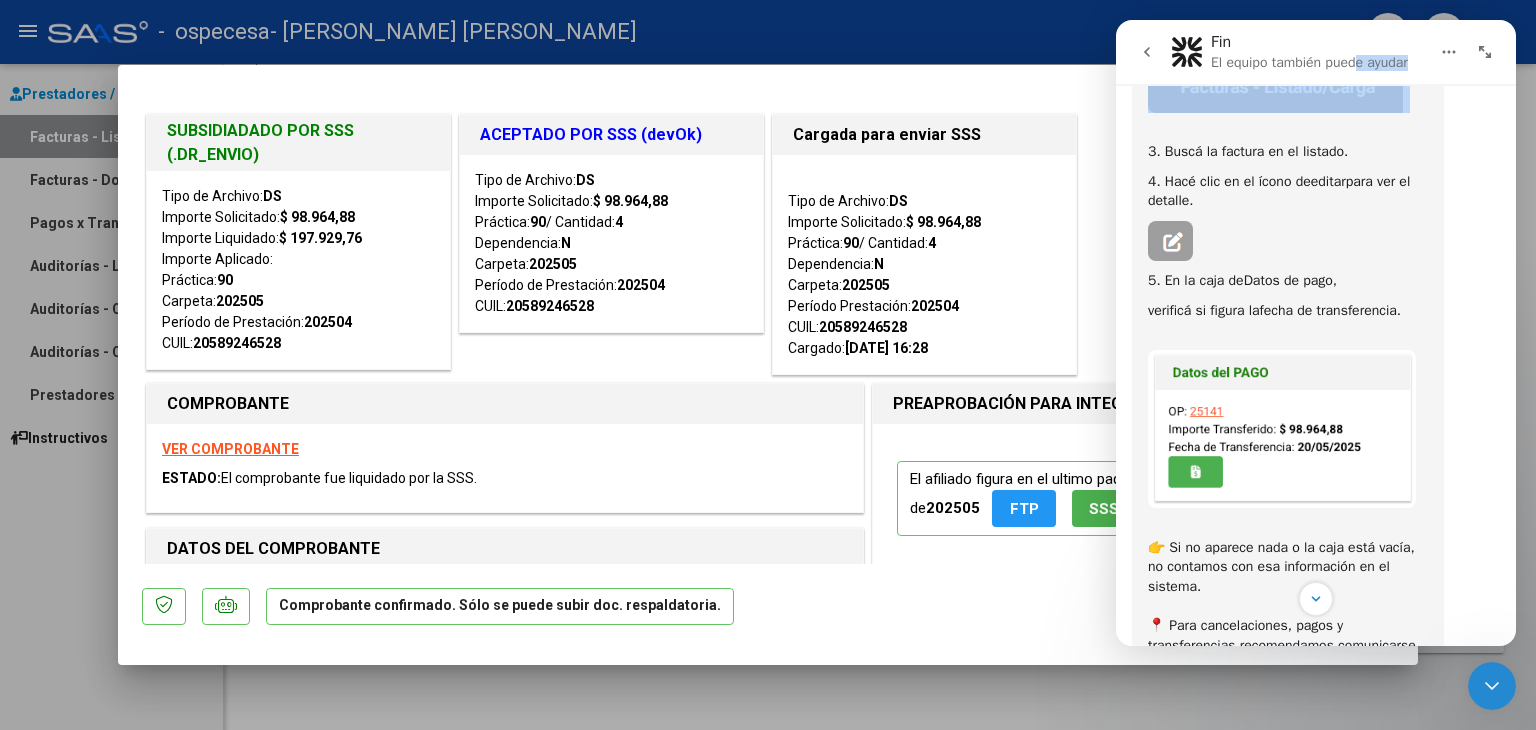 drag, startPoint x: 1360, startPoint y: 42, endPoint x: 1391, endPoint y: 103, distance: 68.42514 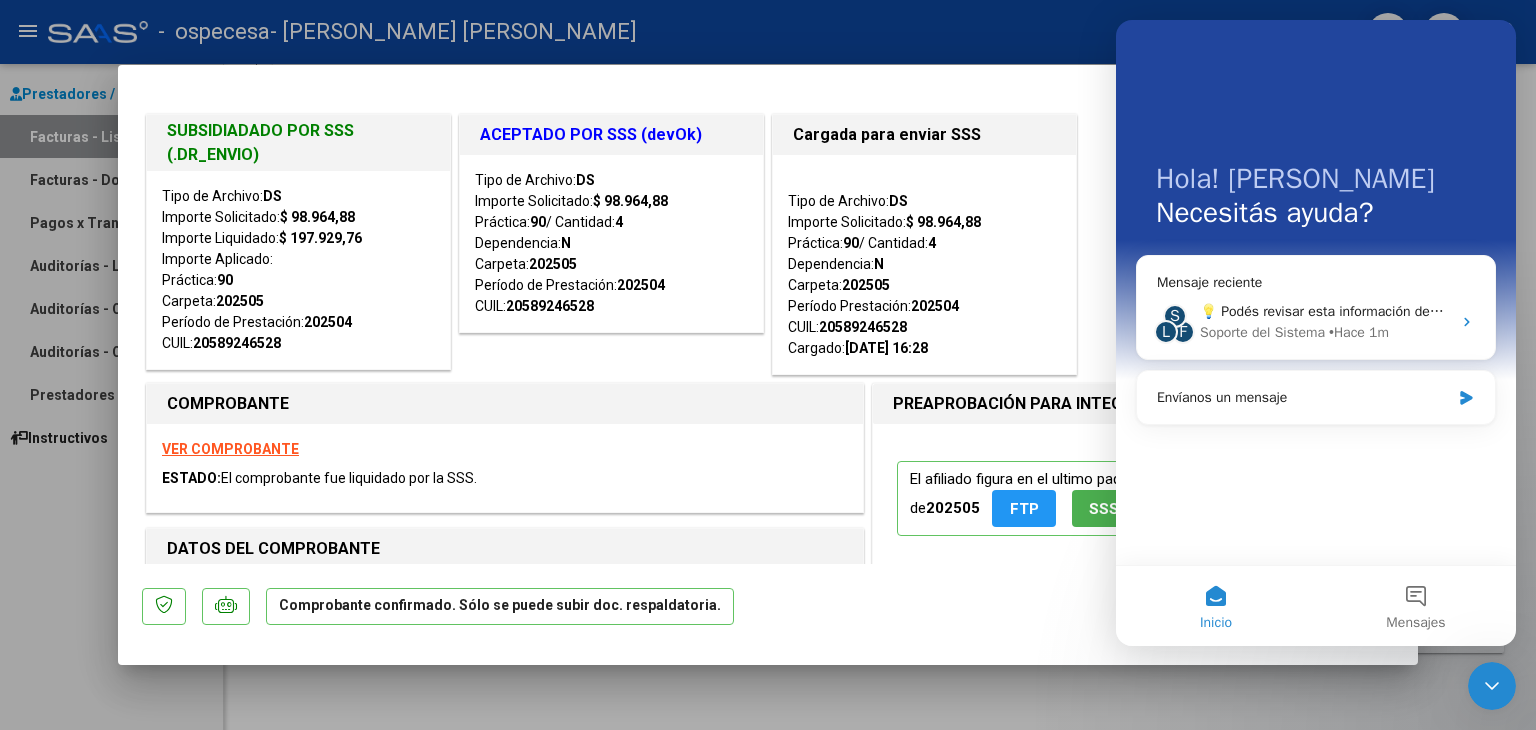 click on "SUBSIDIADADO POR SSS (.DR_ENVIO)  Tipo de Archivo:  DS  Importe Solicitado:  $ 98.964,88  Importe Liquidado:  $ 197.929,76  Importe Aplicado:   Práctica:  90  Carpeta:  202505  Período de Prestación:  202504  CUIL:  20589246528 ACEPTADO POR SSS (devOk)  Tipo de Archivo:  DS  Importe Solicitado:  $ 98.964,88  Práctica:  90  / Cantidad:  4  Dependencia:  N  Carpeta:  202505  Período de Prestación:  202504  CUIL:  20589246528 Cargada para enviar SSS  Tipo de Archivo:  DS  Importe Solicitado:  $ 98.964,88  Práctica:  90  / Cantidad:  4  Dependencia:  N  Carpeta:  202505  Período Prestación:  202504  CUIL:  20589246528  Cargado:  [DATE] 16:28" at bounding box center [768, 244] 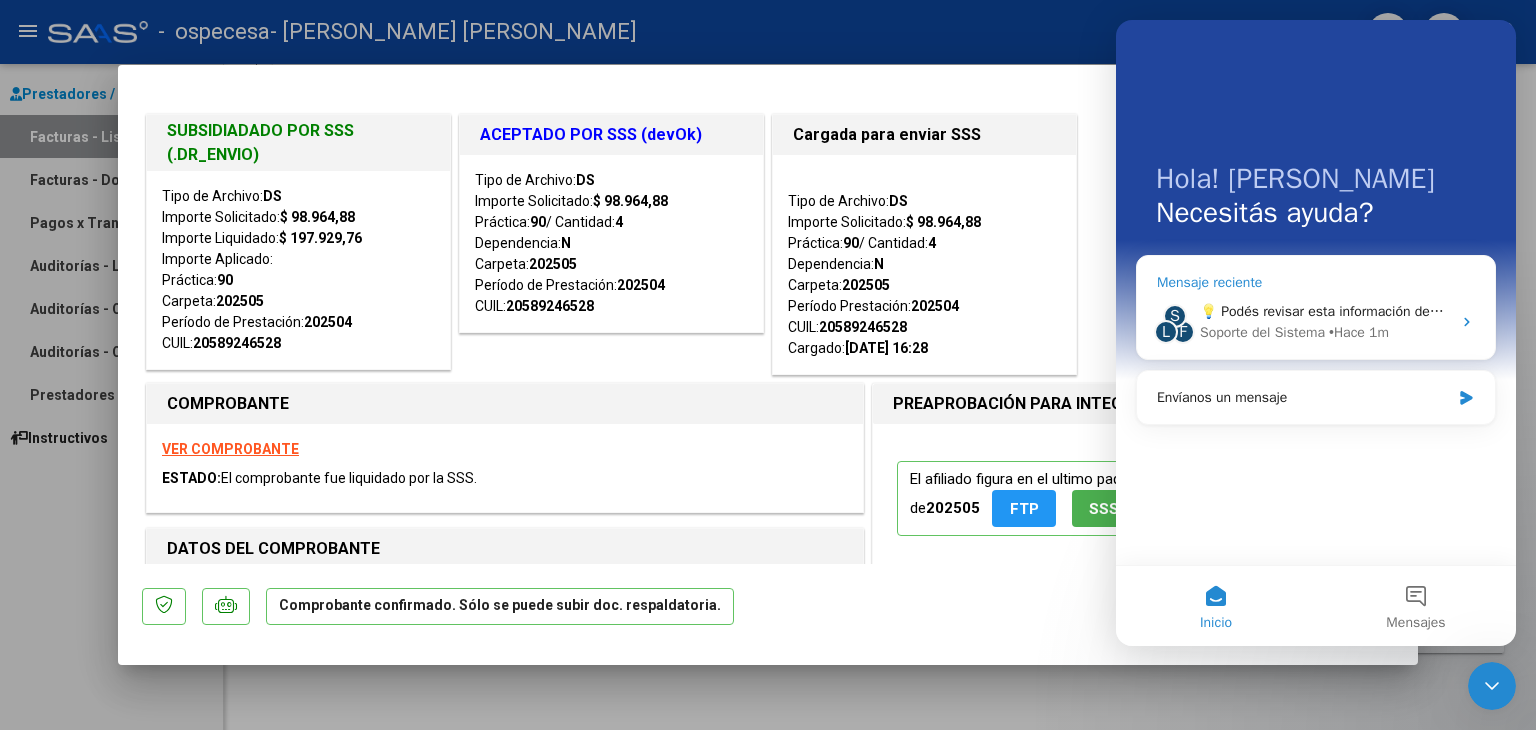click on "💡 Podés revisar esta información desde la plataforma: 1. Ingresá a Prestadores/Proveedores, 2. Hacé clic en Facturas - Listado/Carga        3. Buscá la factura en el listado.       4. Hacé clic en el ícono de editar       para ver el detalle.       5. En la caja de Datos de pago,     verificá si figura la fecha de transferencia. ​​  👉 Si no aparece nada o la caja está vacía, no contamos con esa información en el sistema. ​ 📍 Para cancelaciones, pagos y transferencias recomendamos comunicarse con la obra social a fin de que puedan brindarte una respuesta. ​ Este chat corresponde al soporte técnico del uso de la plataforma y no contamos con la información solicitada." at bounding box center (3181, 311) 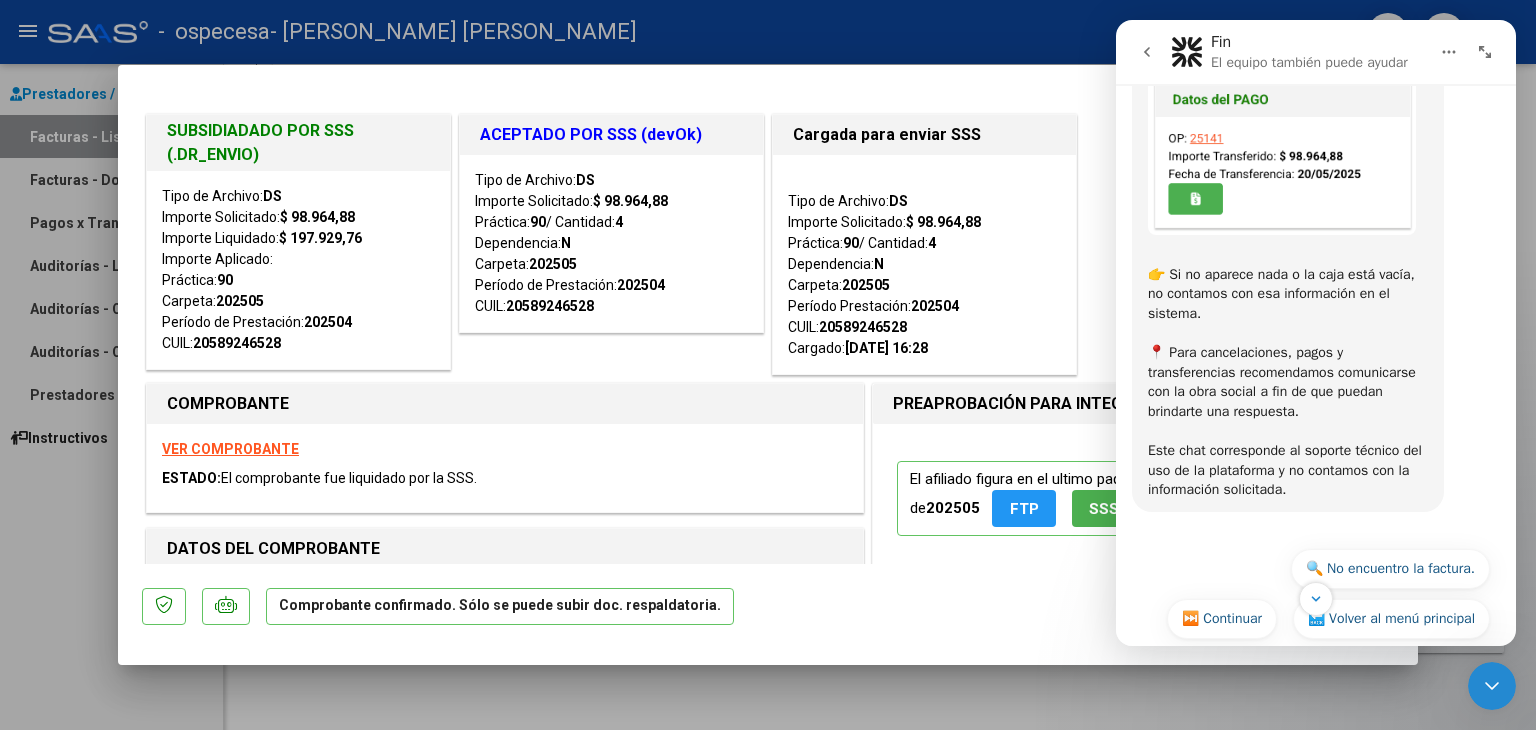 scroll, scrollTop: 1685, scrollLeft: 0, axis: vertical 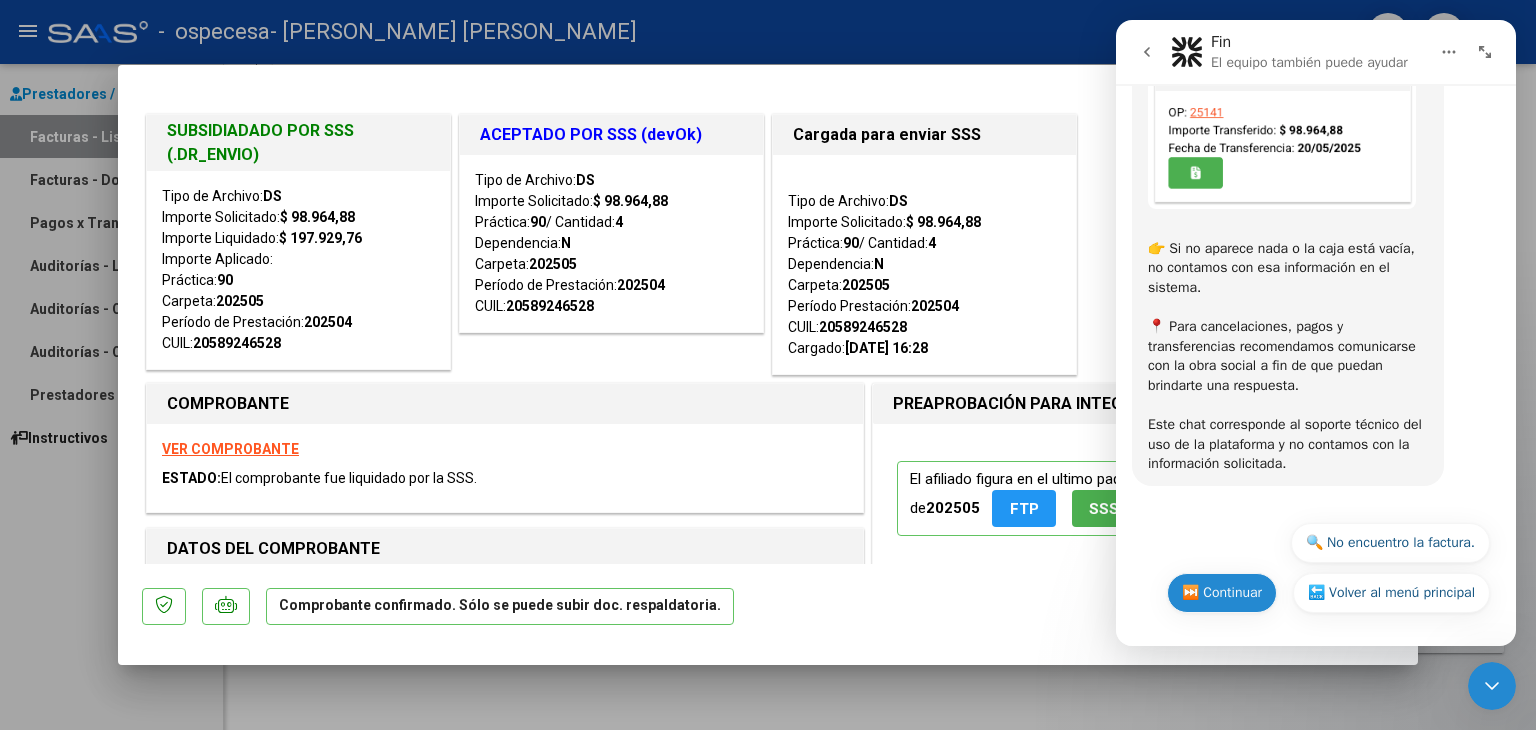 click on "⏭️ Continuar" at bounding box center (1222, 593) 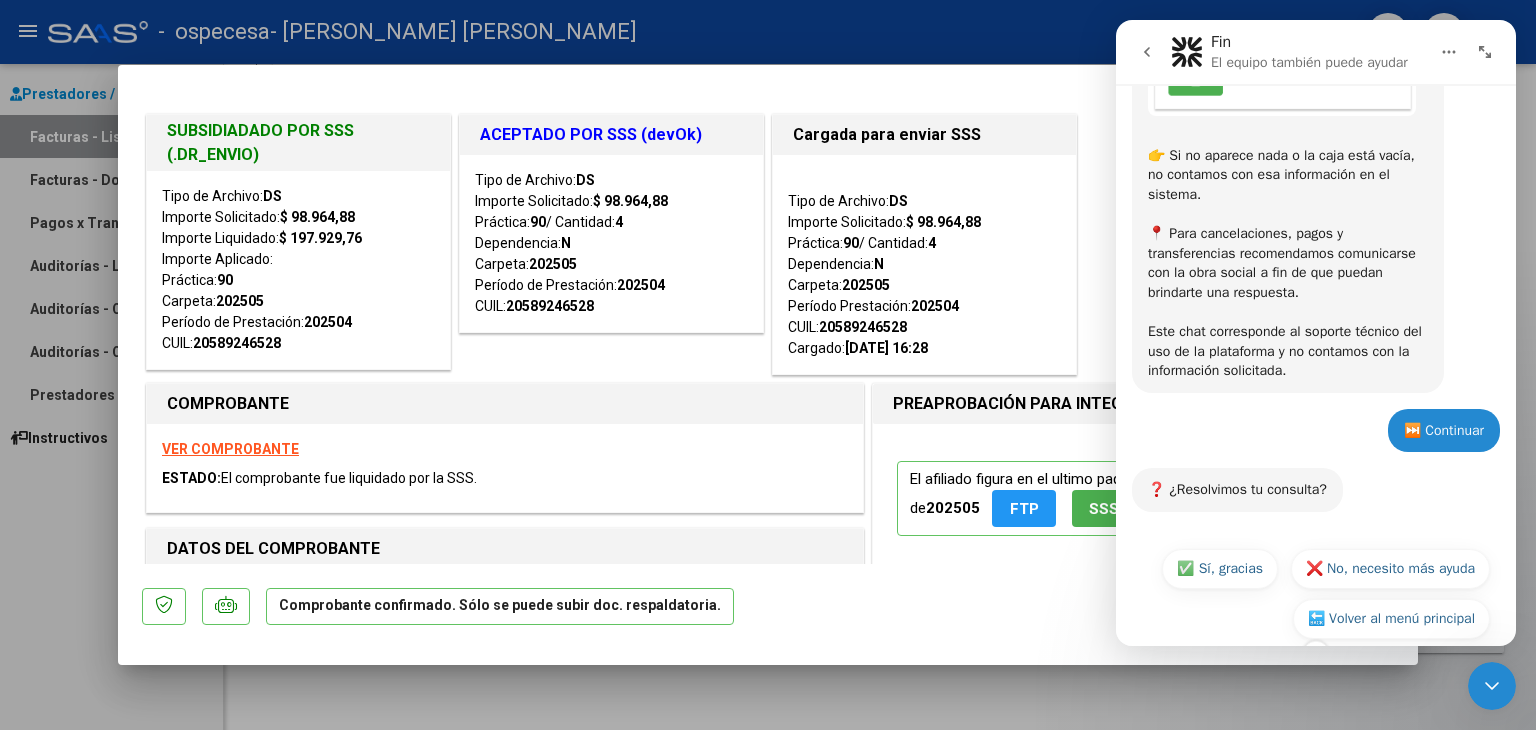 scroll, scrollTop: 1804, scrollLeft: 0, axis: vertical 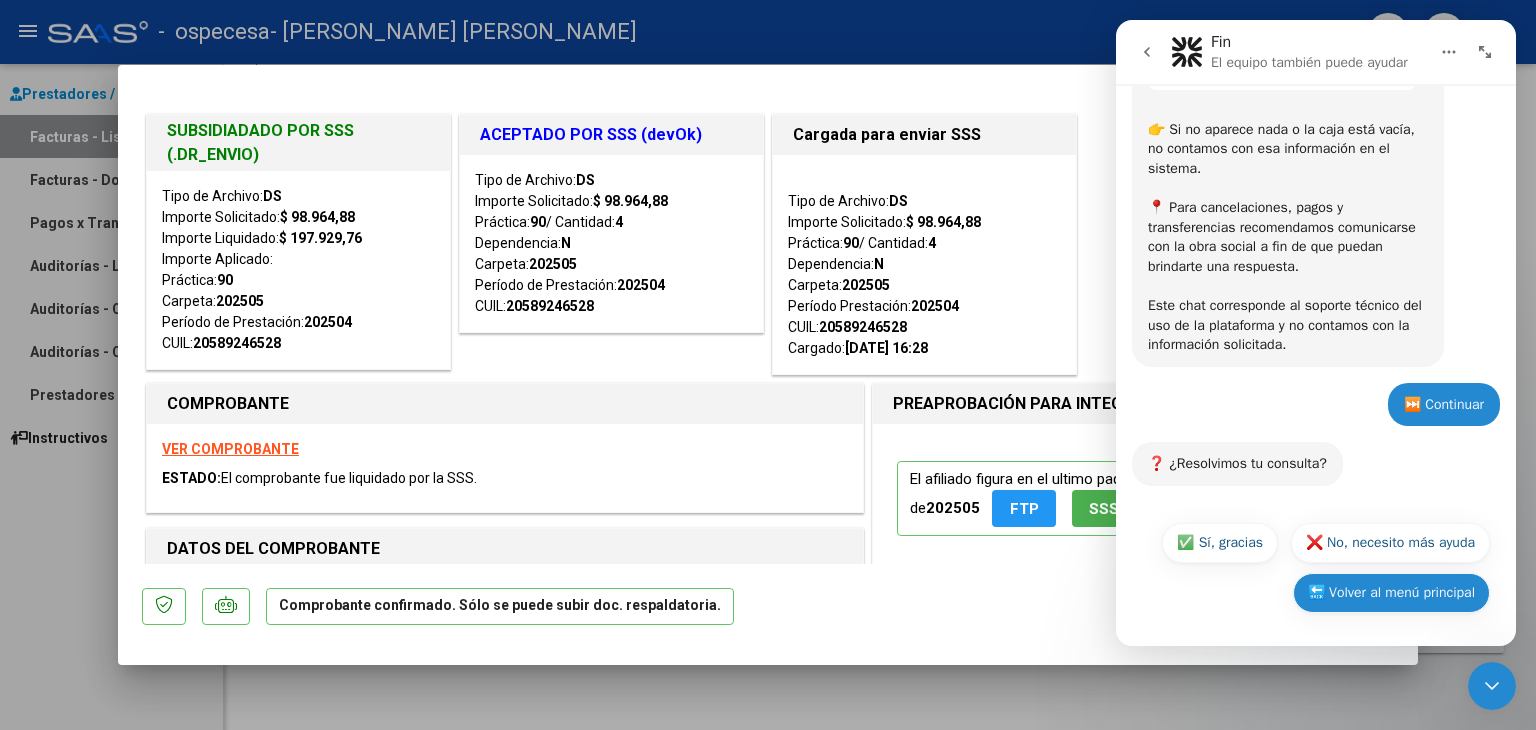 click on "🔙 Volver al menú principal" at bounding box center [1391, 593] 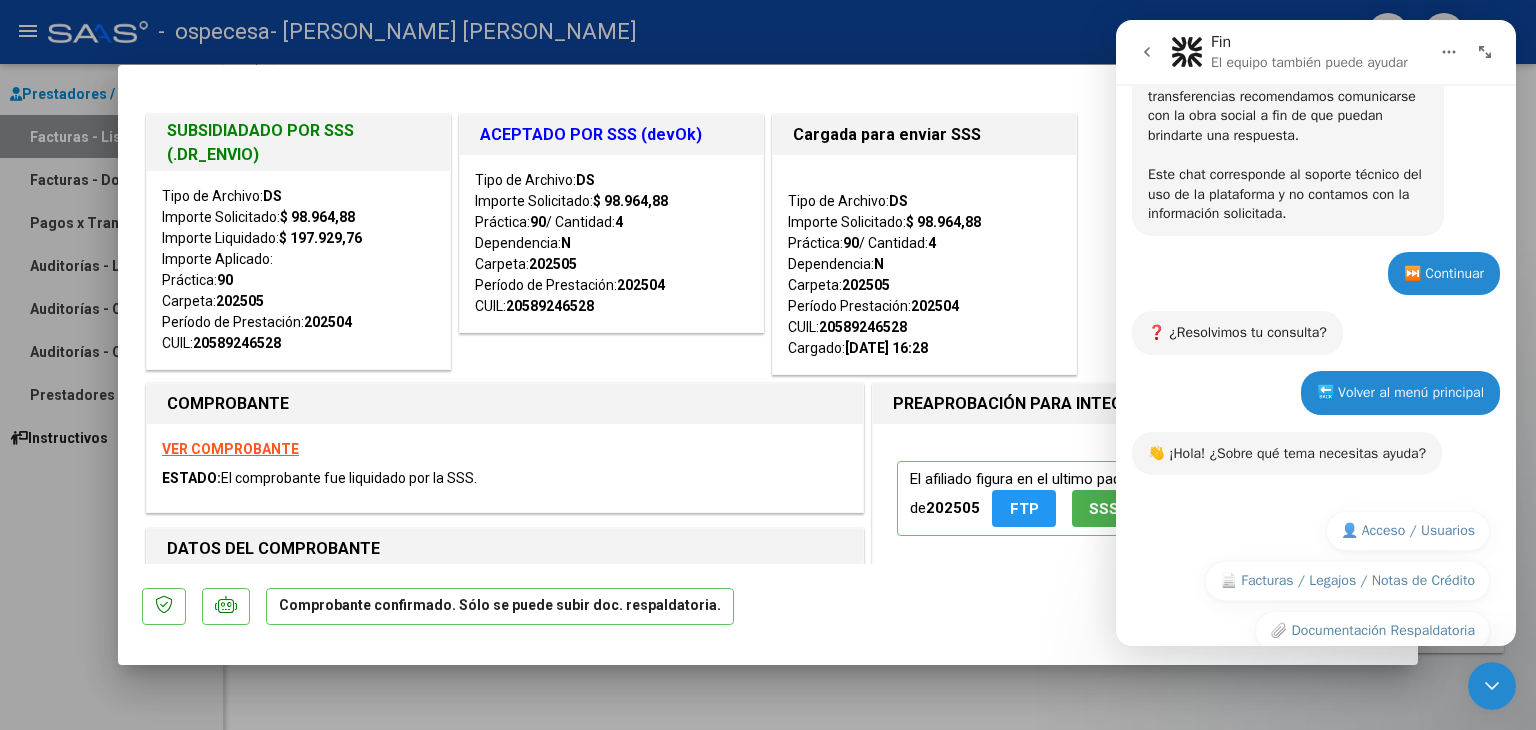 scroll, scrollTop: 2073, scrollLeft: 0, axis: vertical 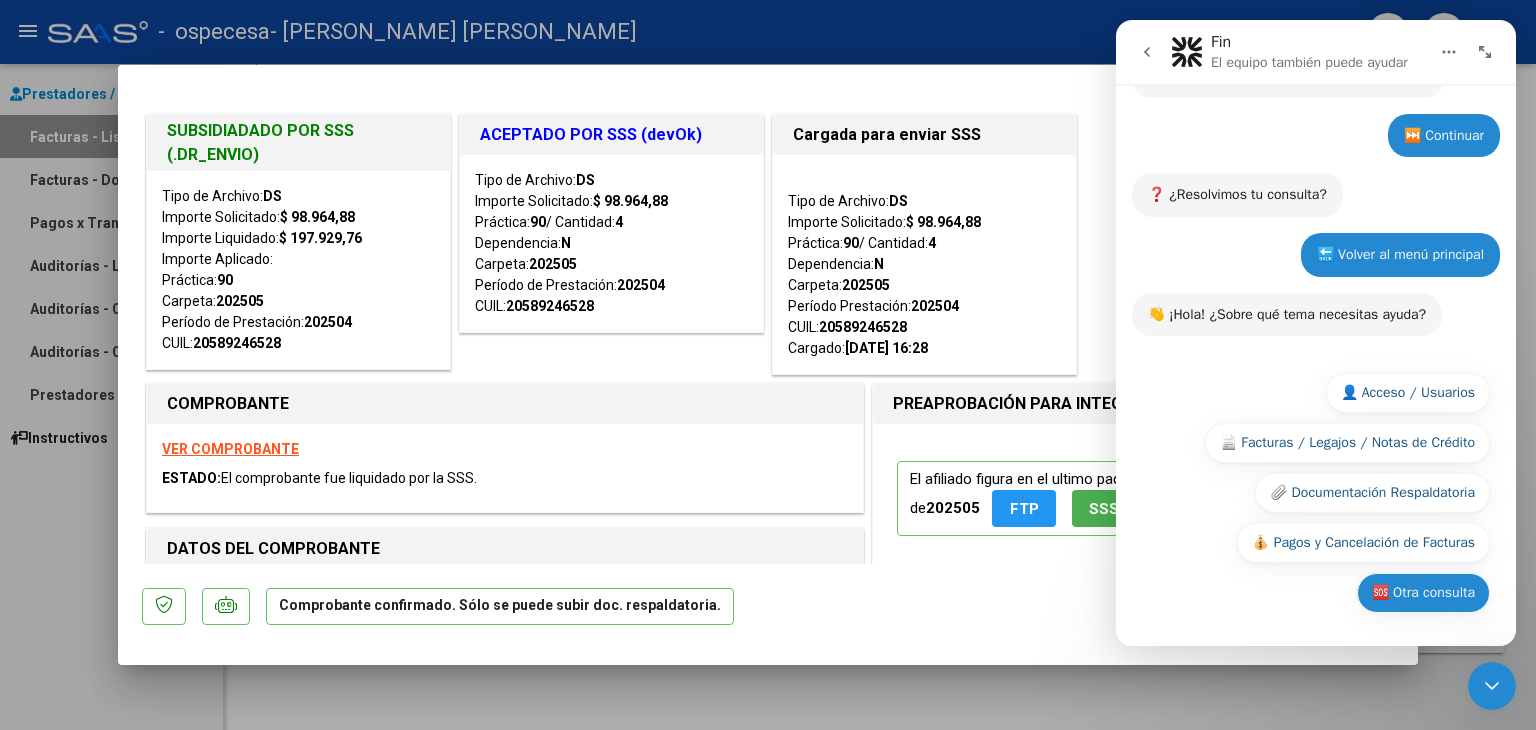 click on "🆘 Otra consulta" at bounding box center (1423, 593) 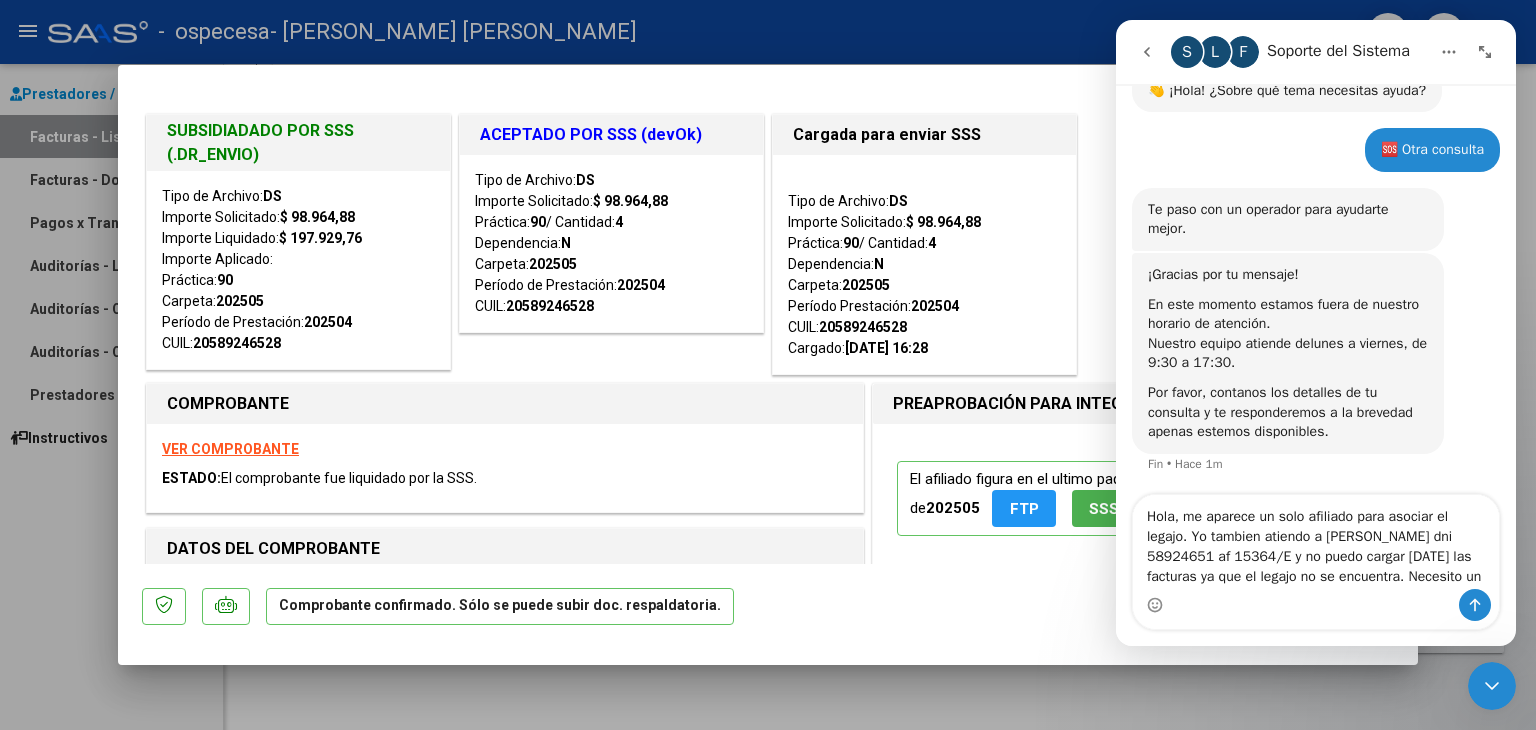 scroll, scrollTop: 2317, scrollLeft: 0, axis: vertical 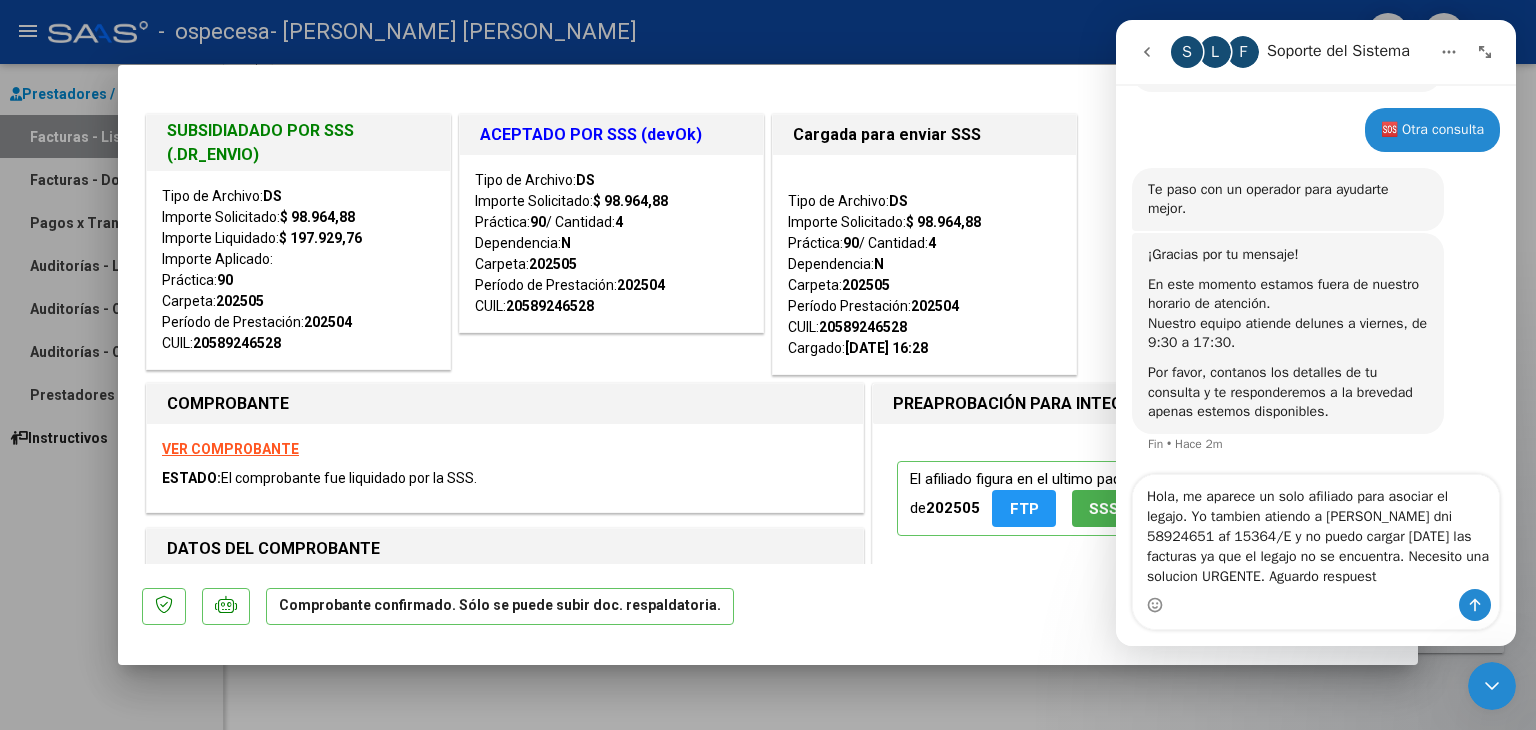 type on "Hola, me aparece un solo afiliado para asociar el legajo. Yo tambien atiendo a [PERSON_NAME] dni 58924651 af 15364/E y no puedo cargar [DATE] las facturas ya que el legajo no se encuentra. Necesito una solucion URGENTE. Aguardo respuesta" 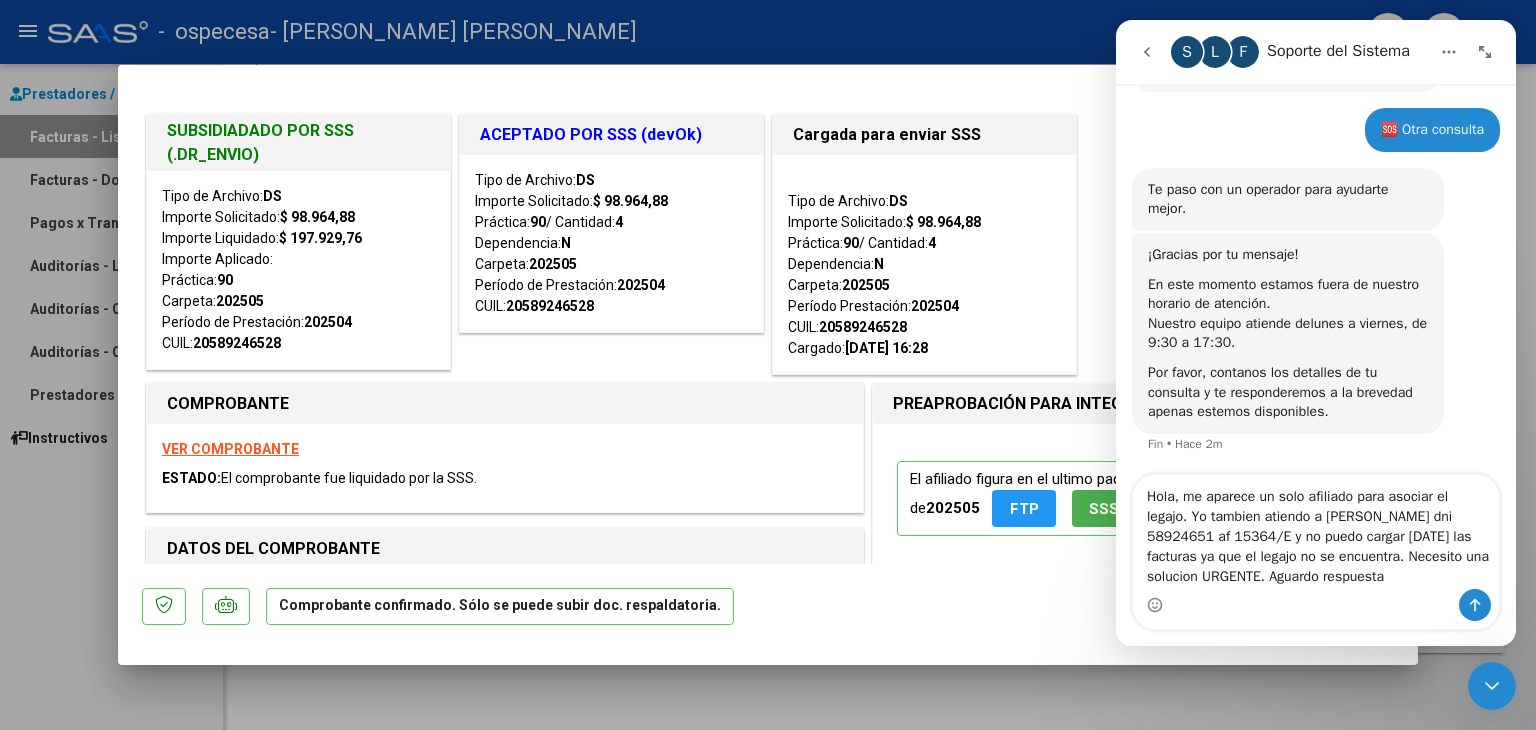 type 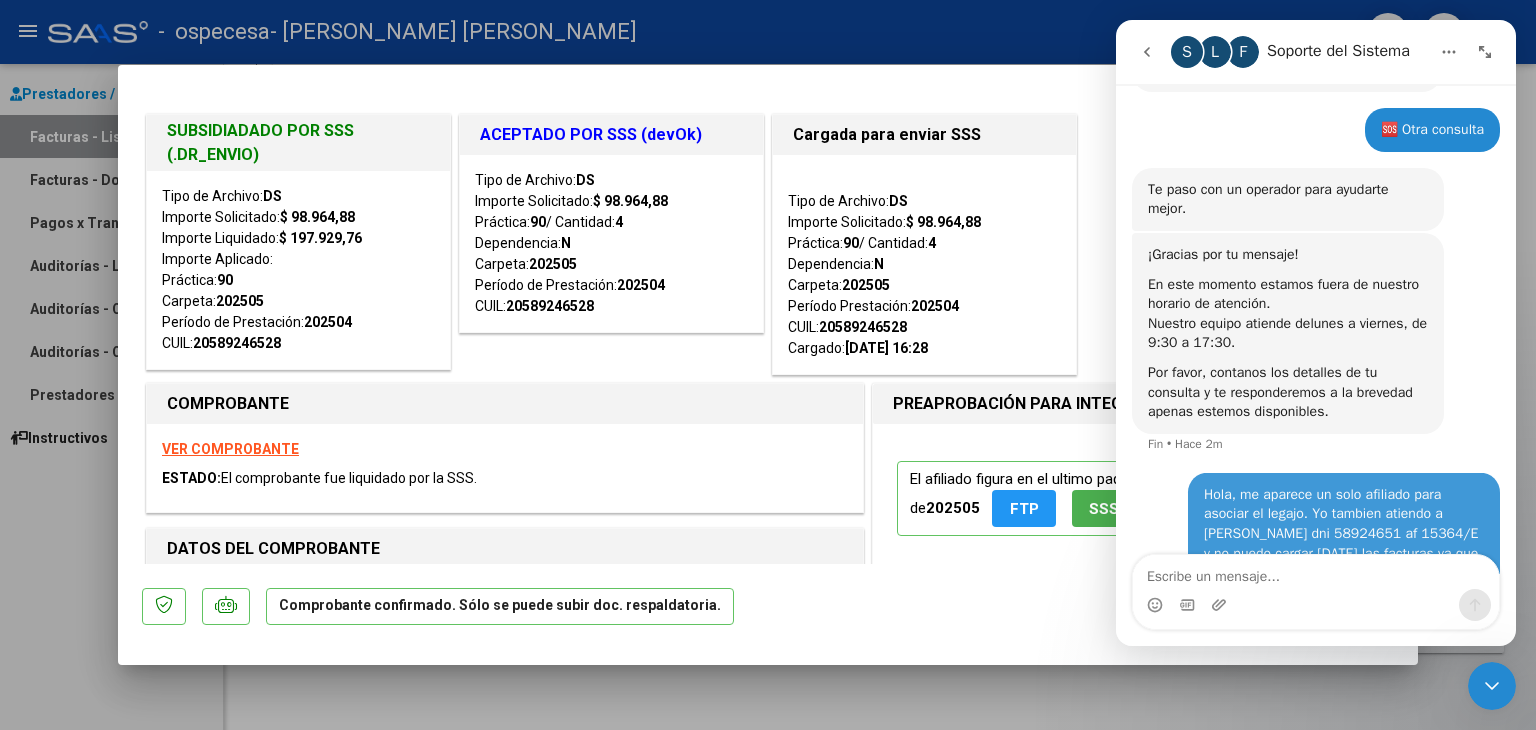 scroll, scrollTop: 2414, scrollLeft: 0, axis: vertical 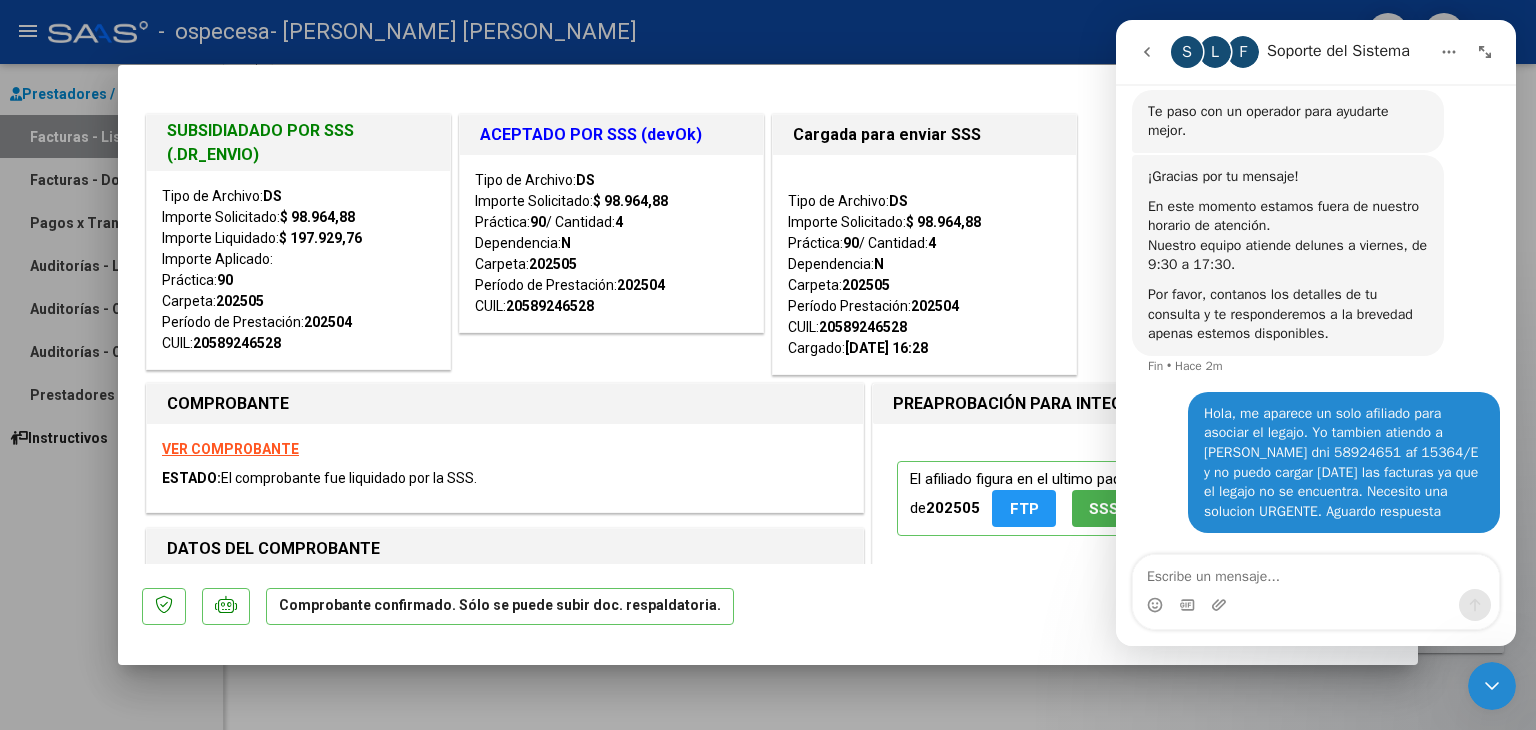 click on "L" at bounding box center (1215, 52) 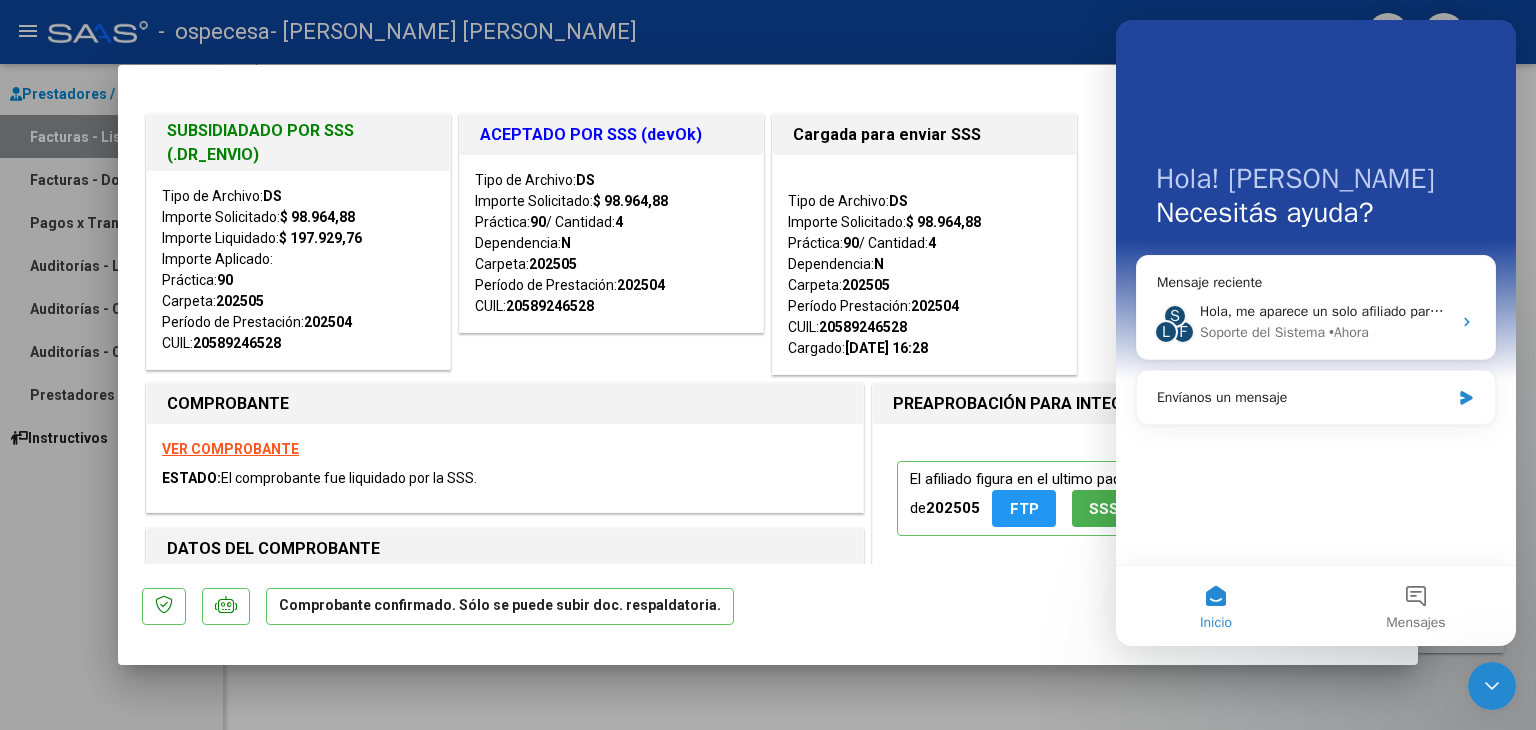 scroll, scrollTop: 0, scrollLeft: 0, axis: both 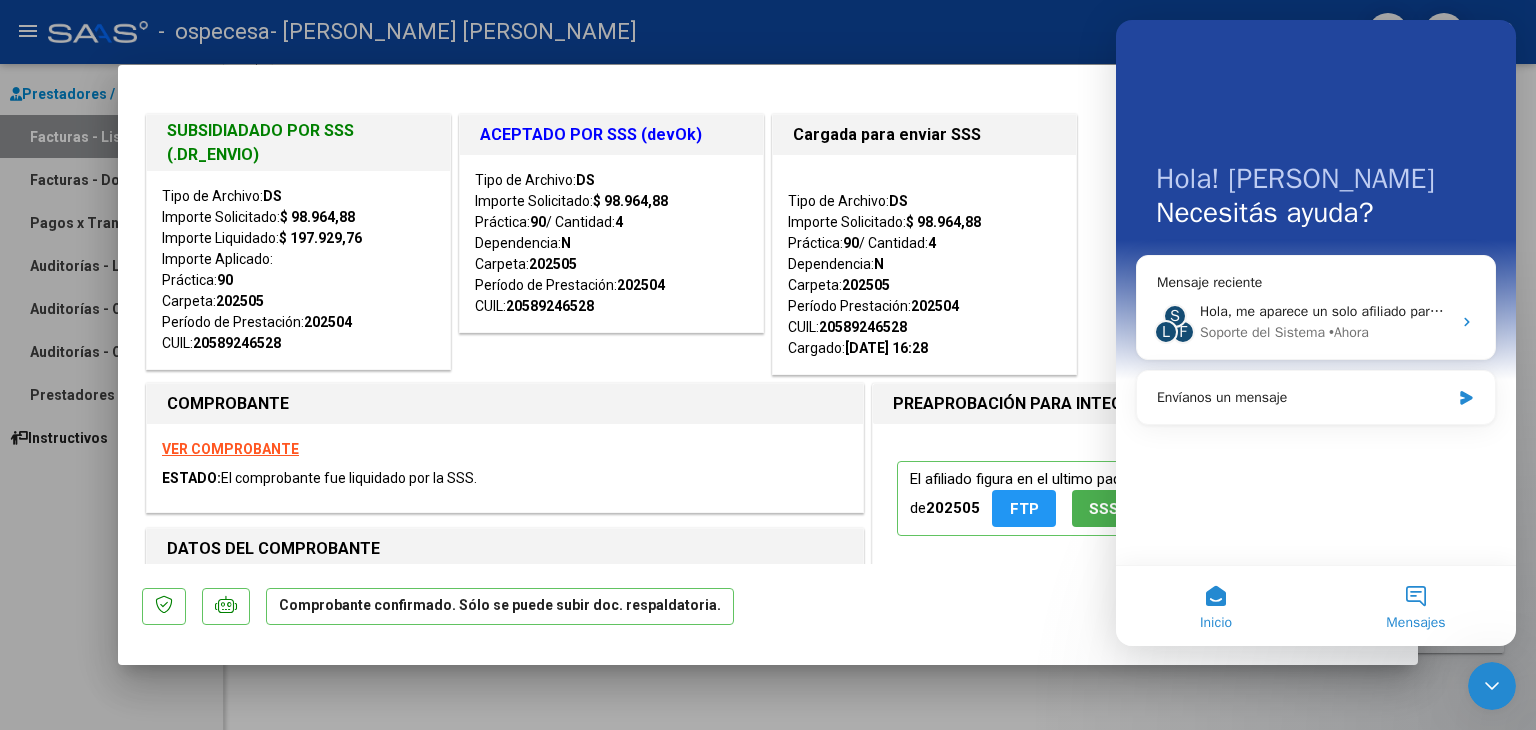 click on "Mensajes" at bounding box center [1416, 606] 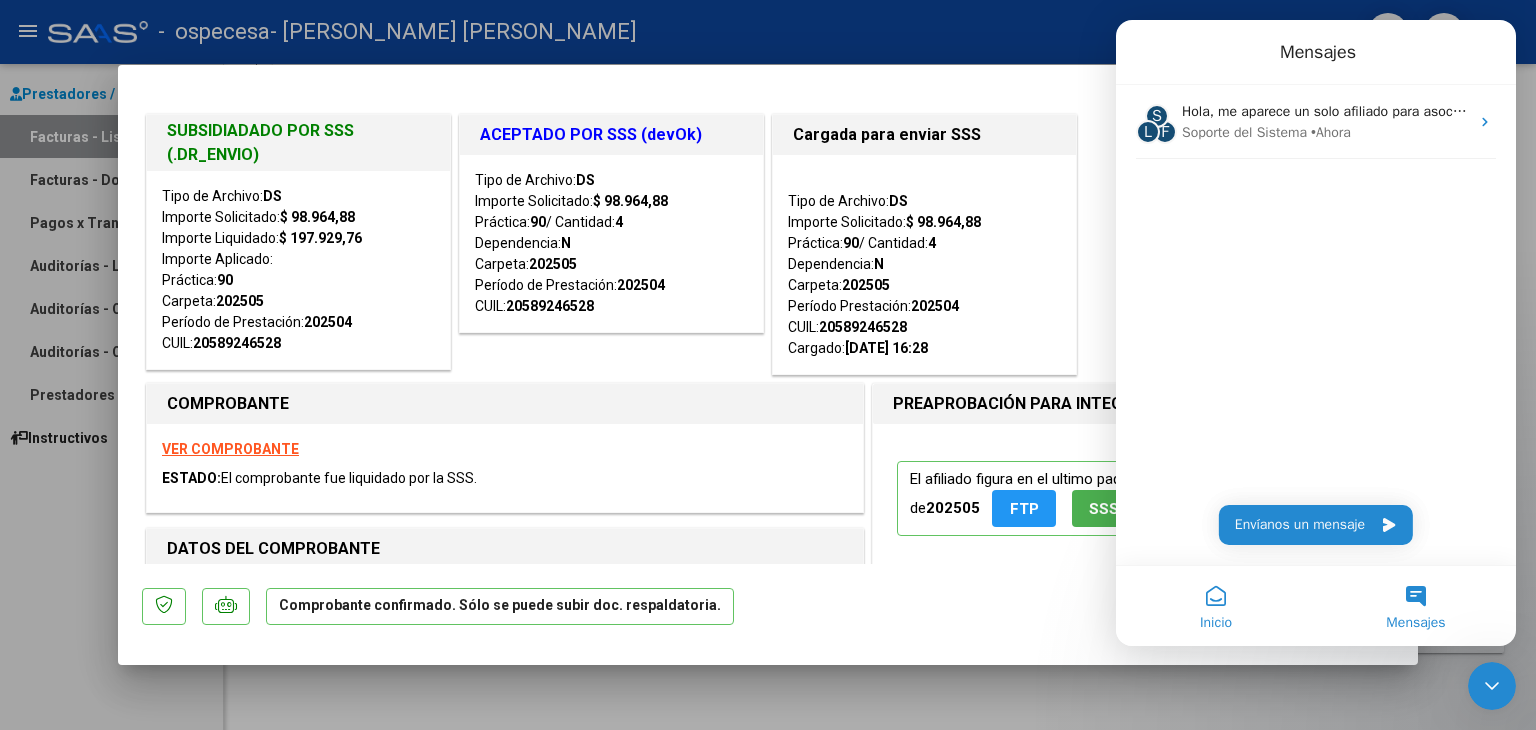 click on "Inicio" at bounding box center (1216, 623) 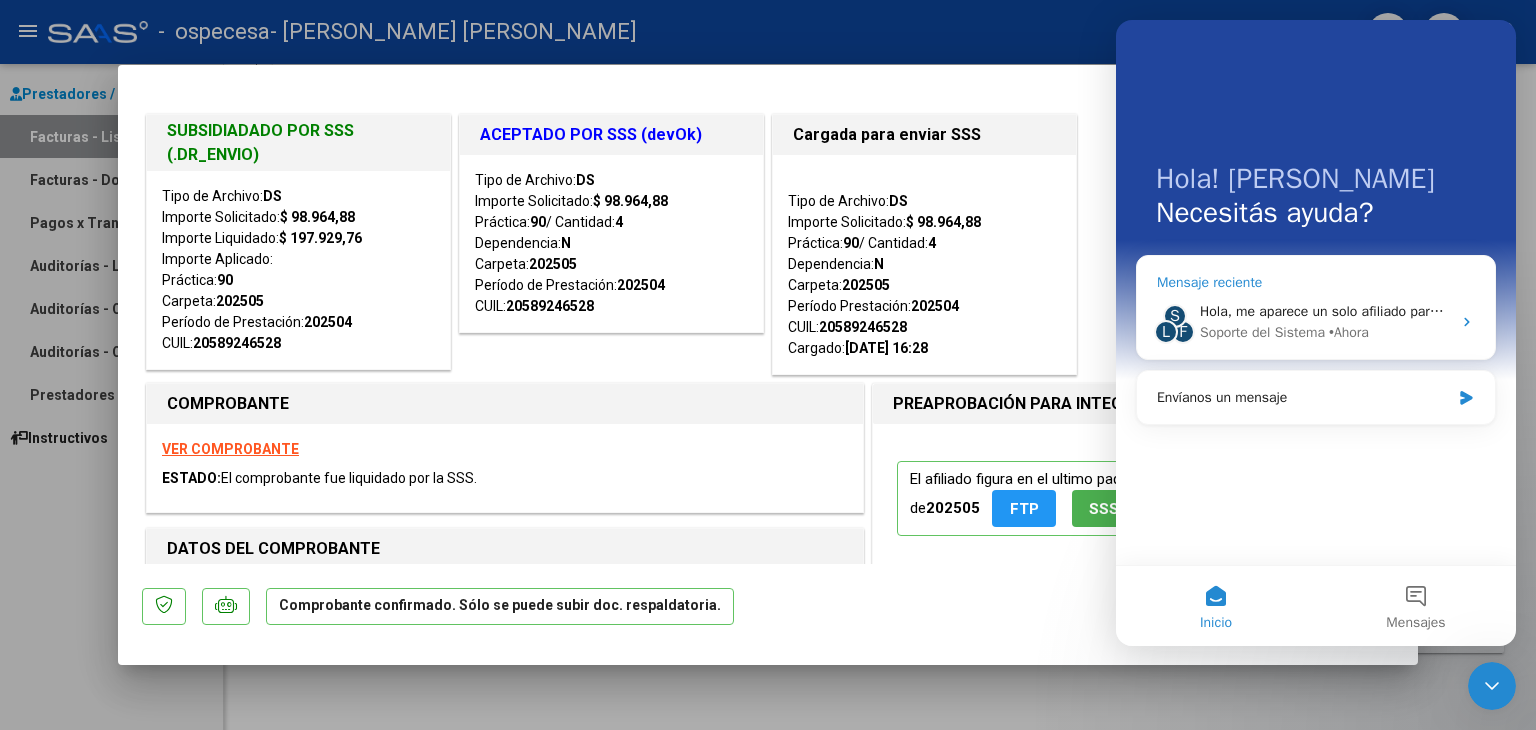 click on "•  [GEOGRAPHIC_DATA]" at bounding box center [1349, 332] 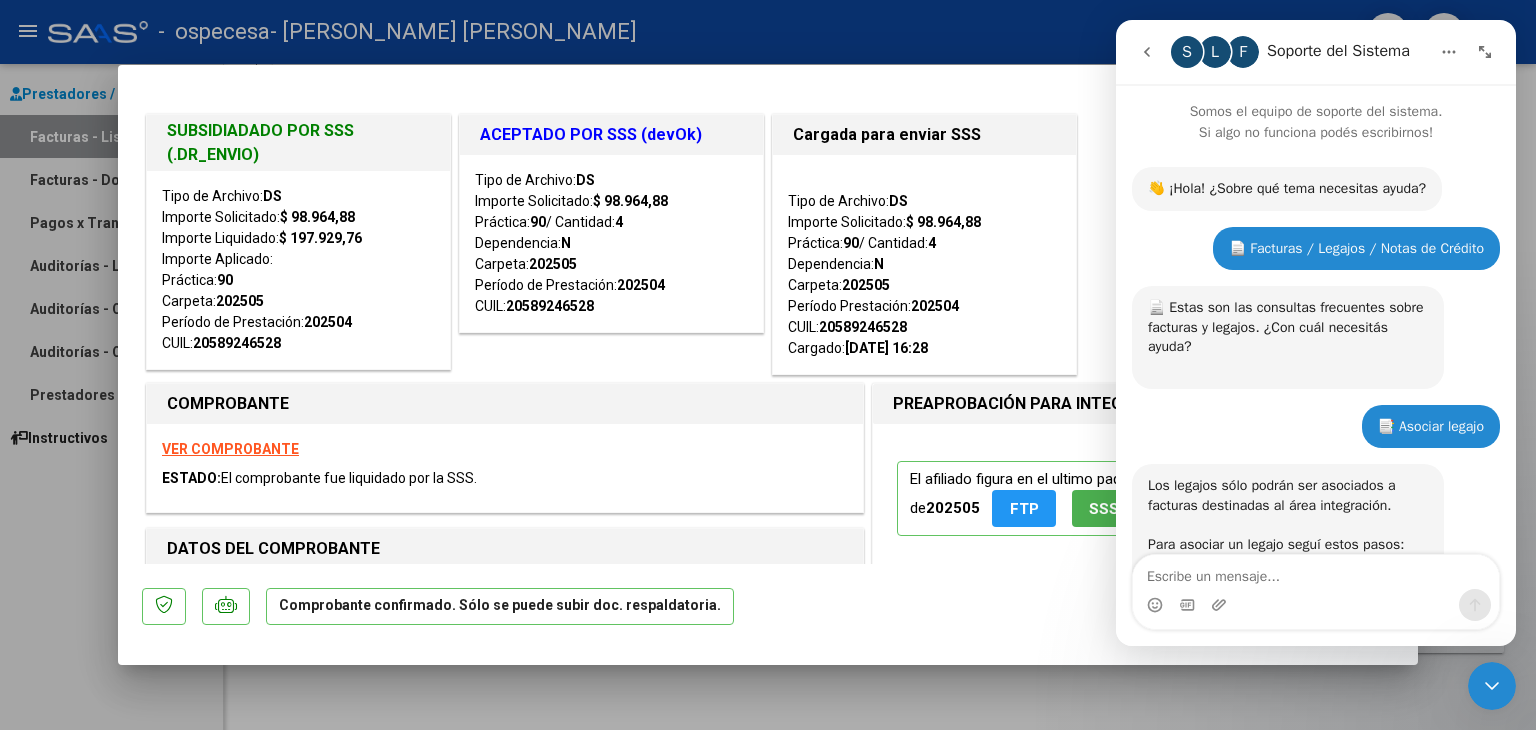 scroll, scrollTop: 0, scrollLeft: 0, axis: both 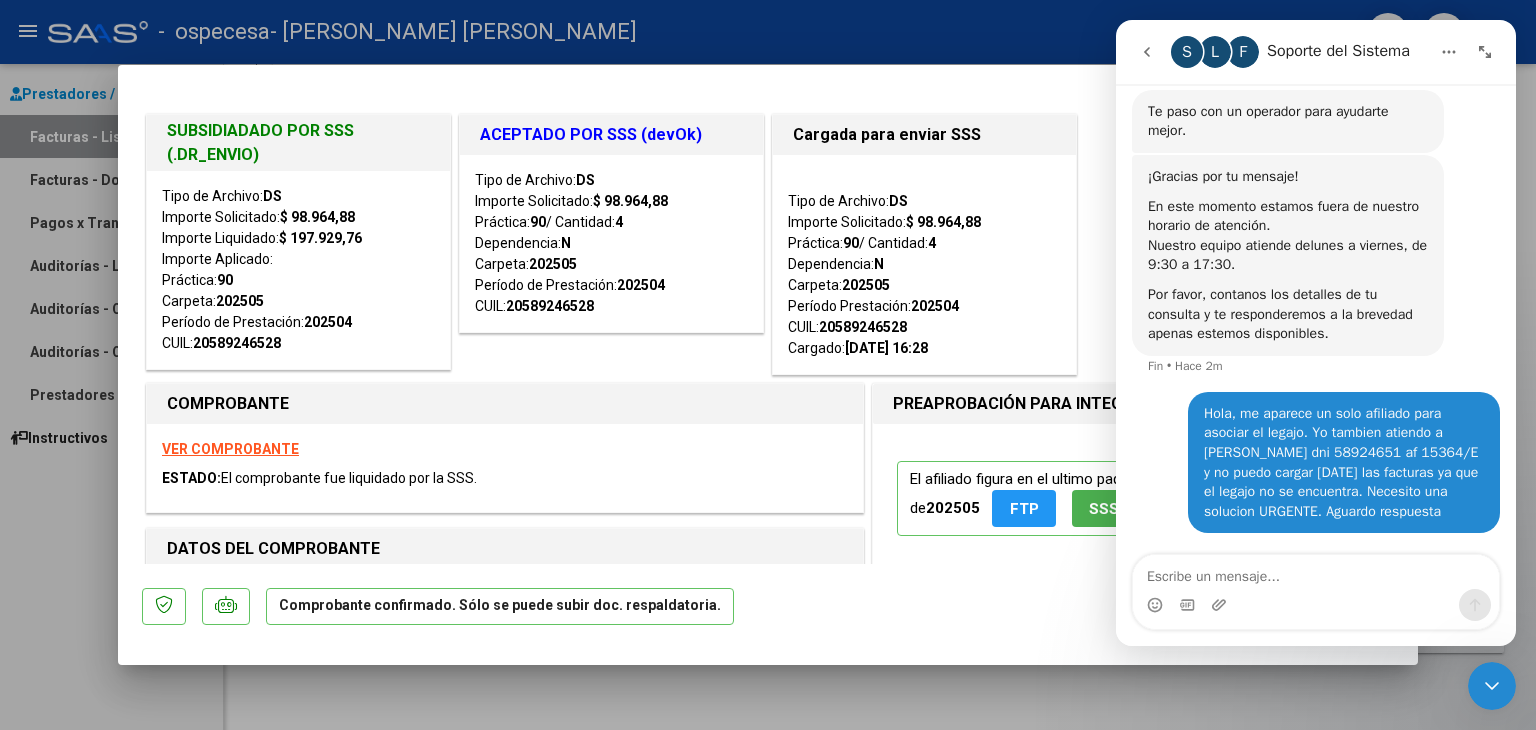 drag, startPoint x: 1281, startPoint y: 509, endPoint x: 1193, endPoint y: 393, distance: 145.6022 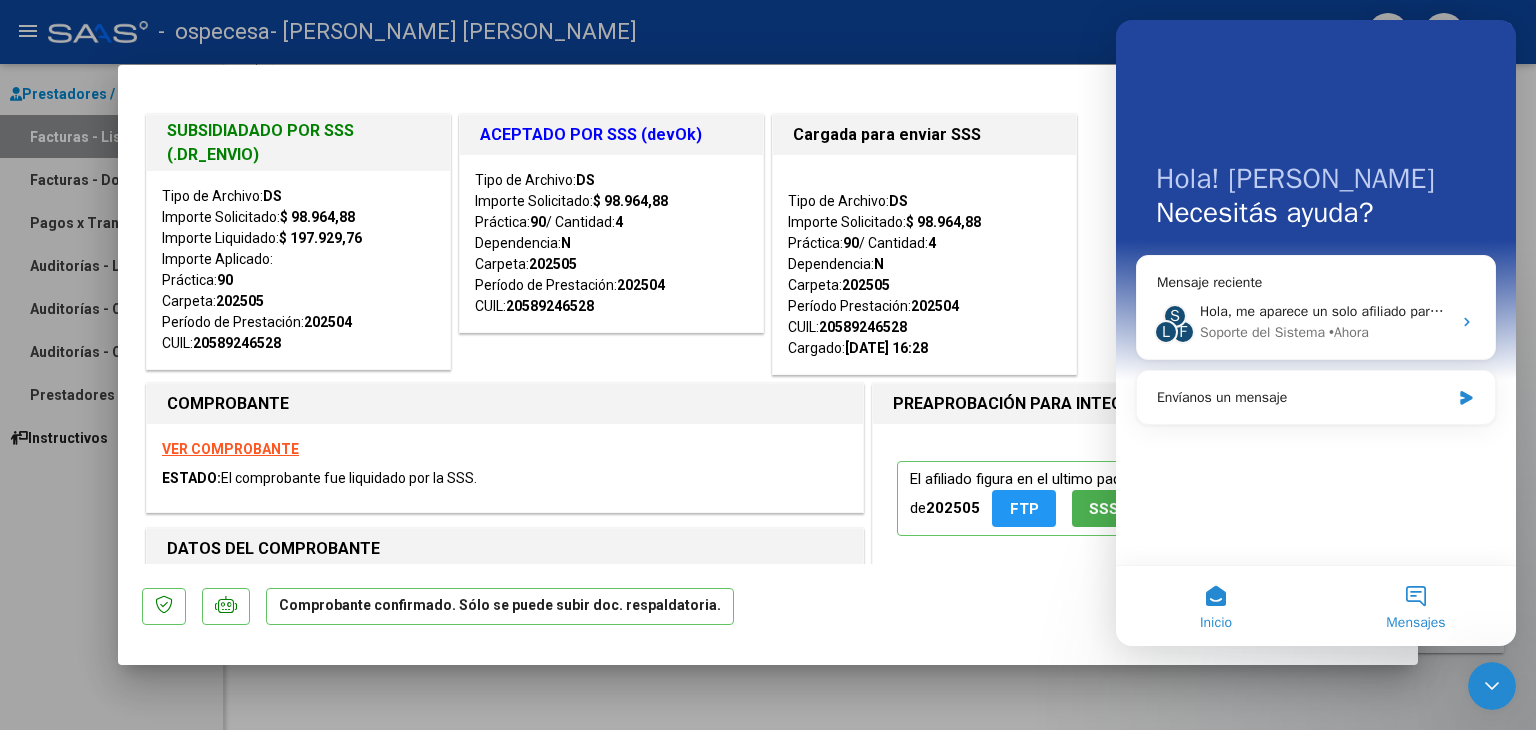 click on "Mensajes" at bounding box center (1415, 623) 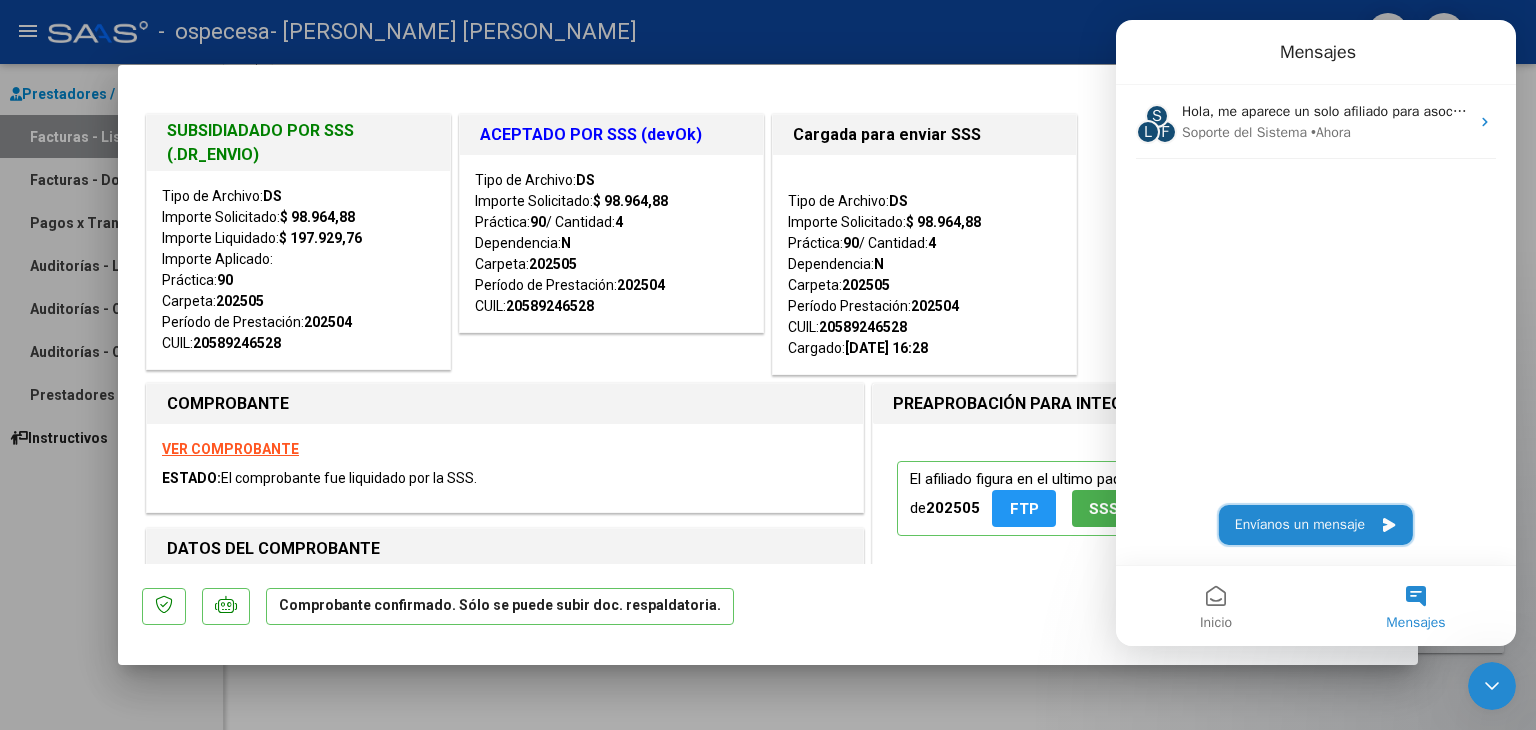 click on "Envíanos un mensaje" at bounding box center [1316, 525] 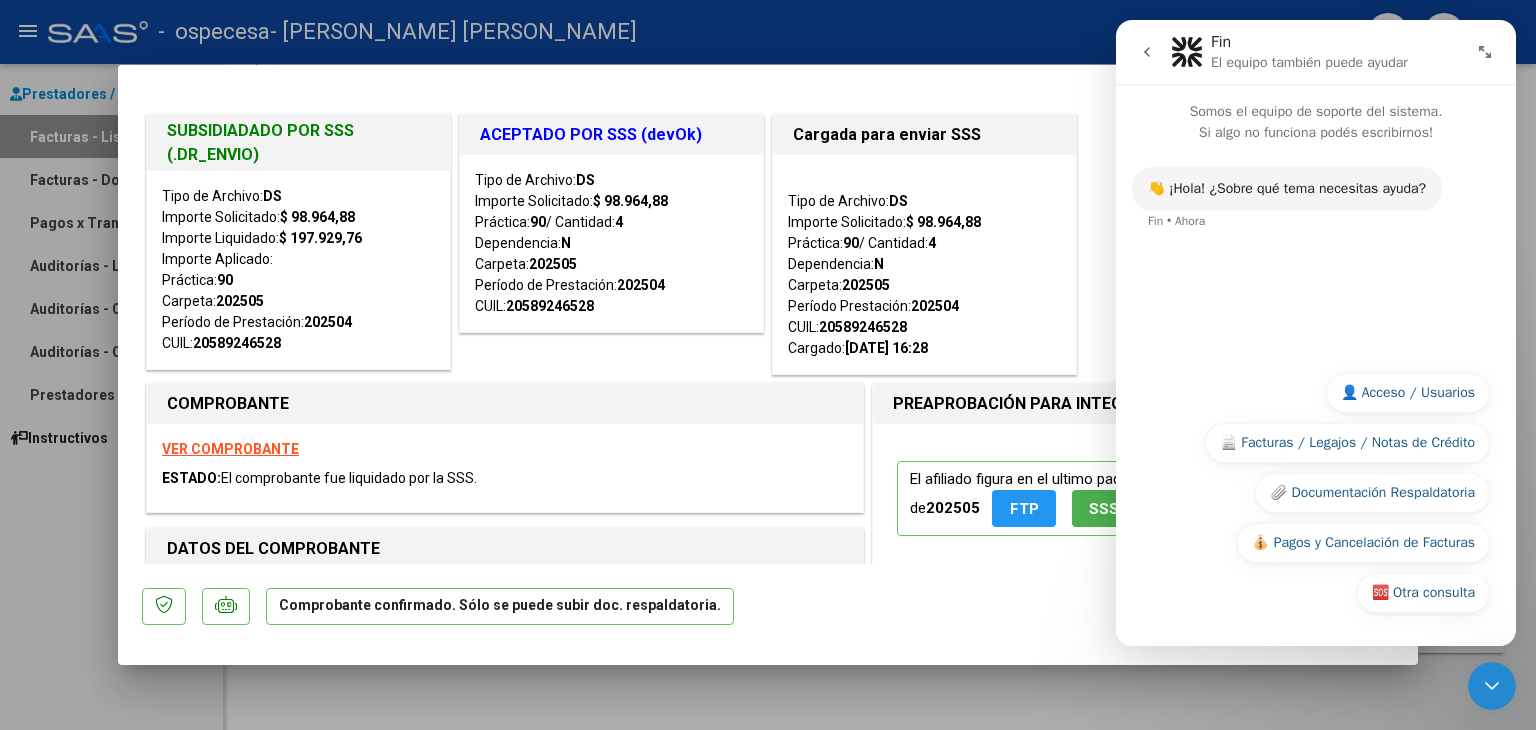 click at bounding box center (1147, 52) 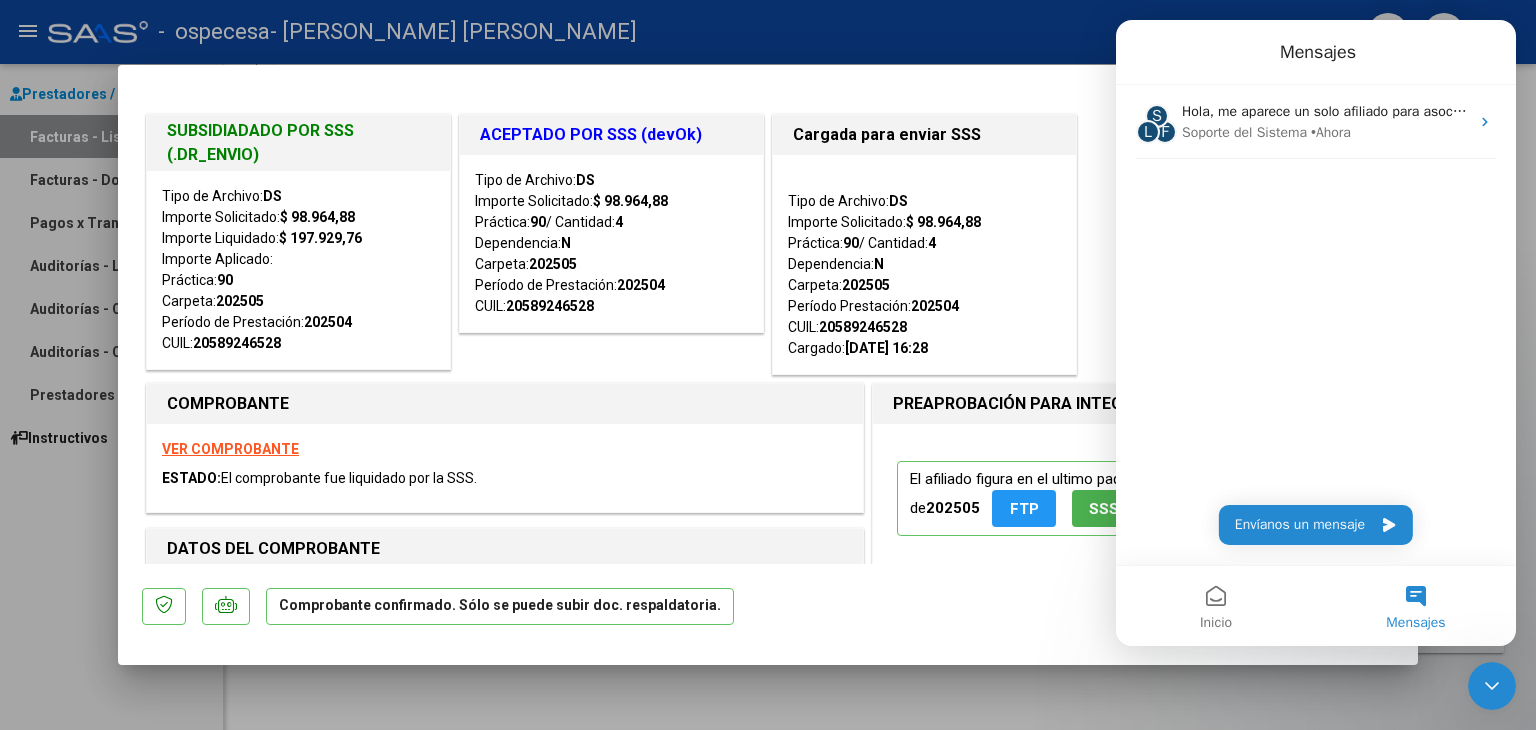 click at bounding box center (768, 365) 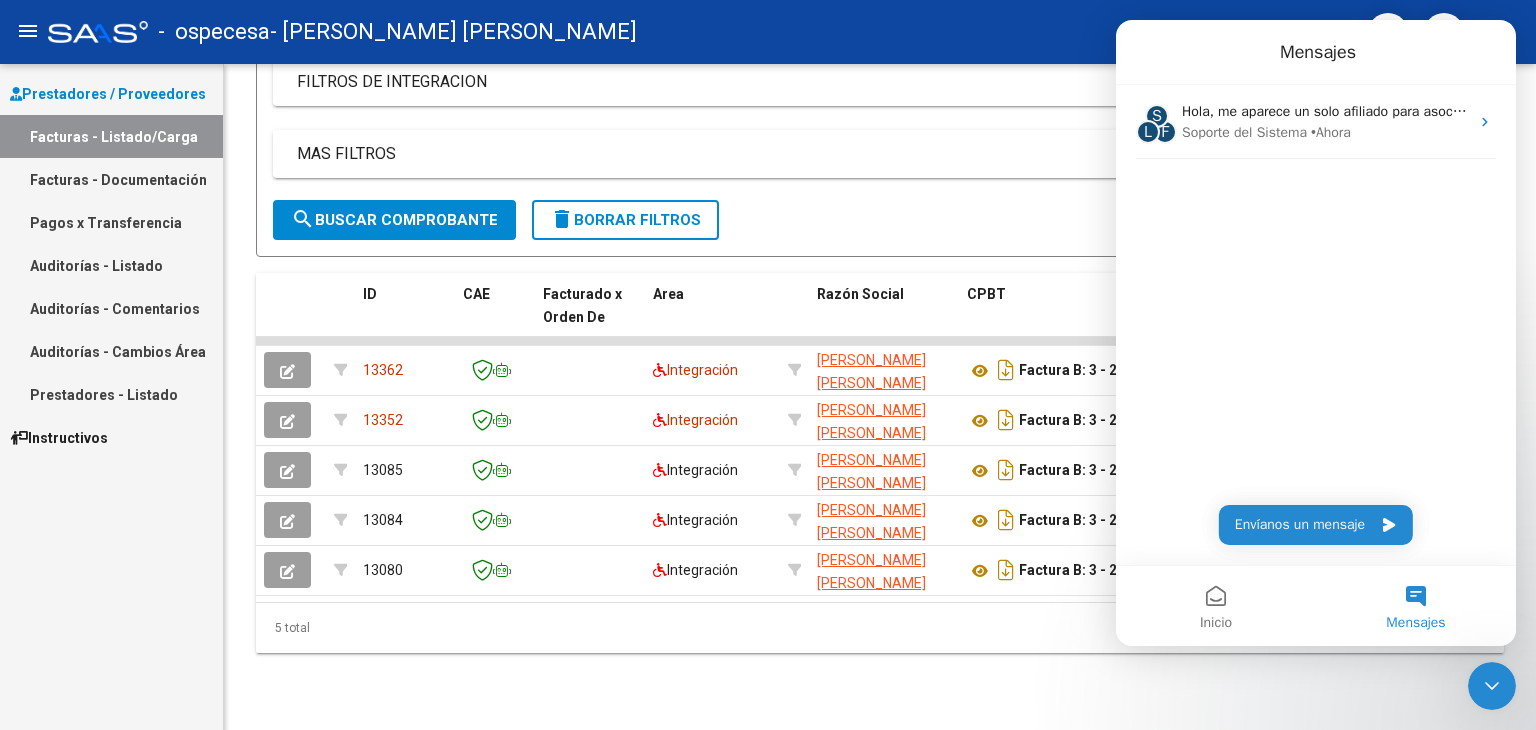 click 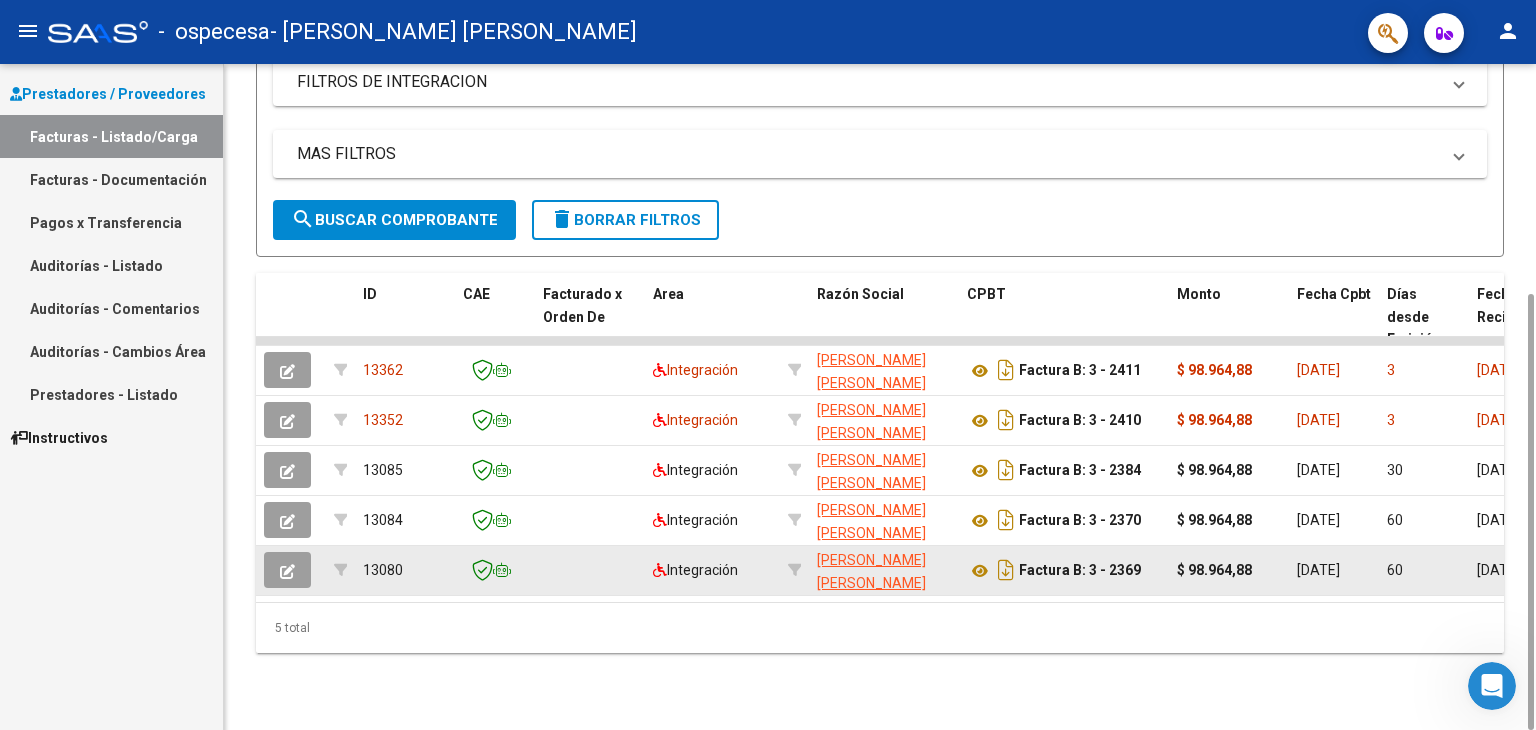 scroll, scrollTop: 0, scrollLeft: 0, axis: both 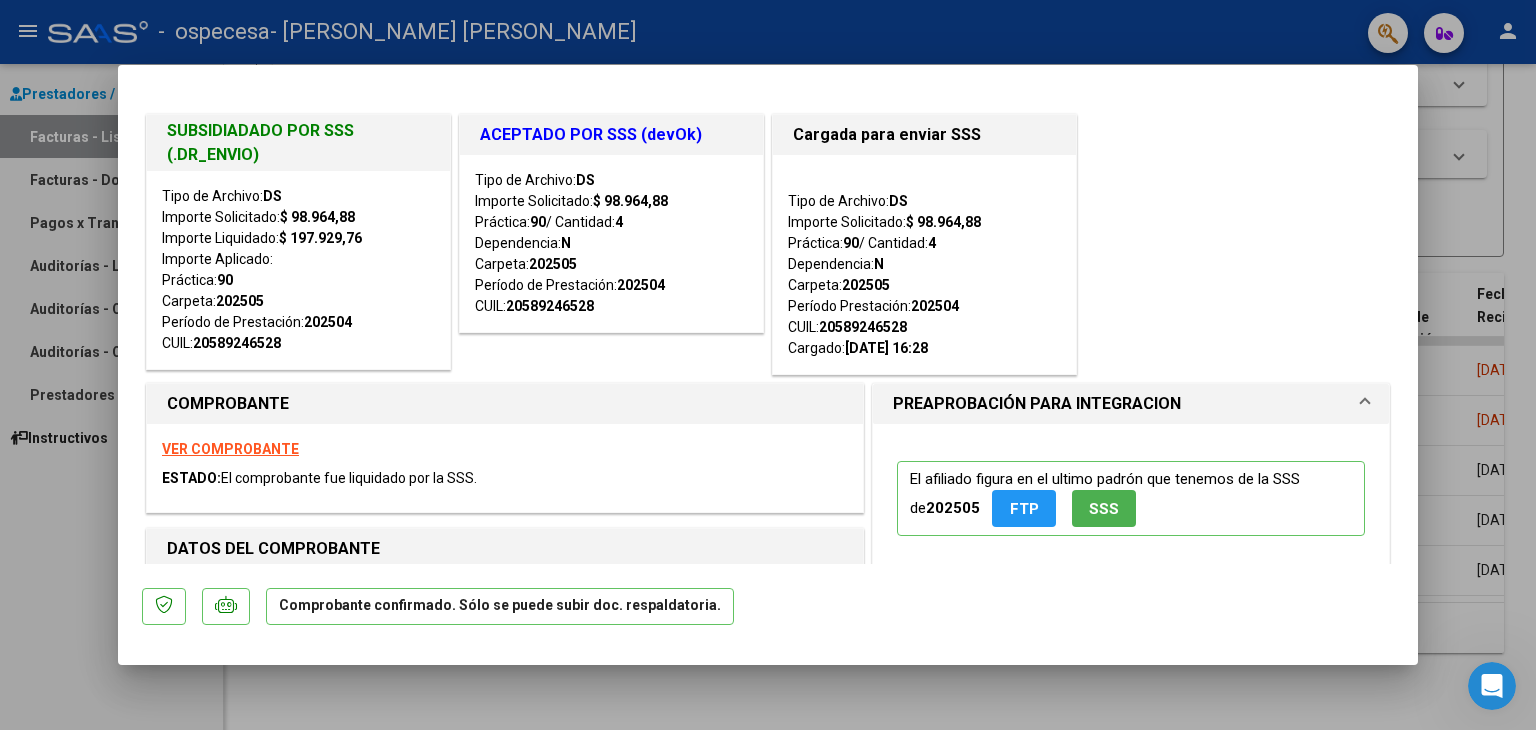 click at bounding box center [768, 365] 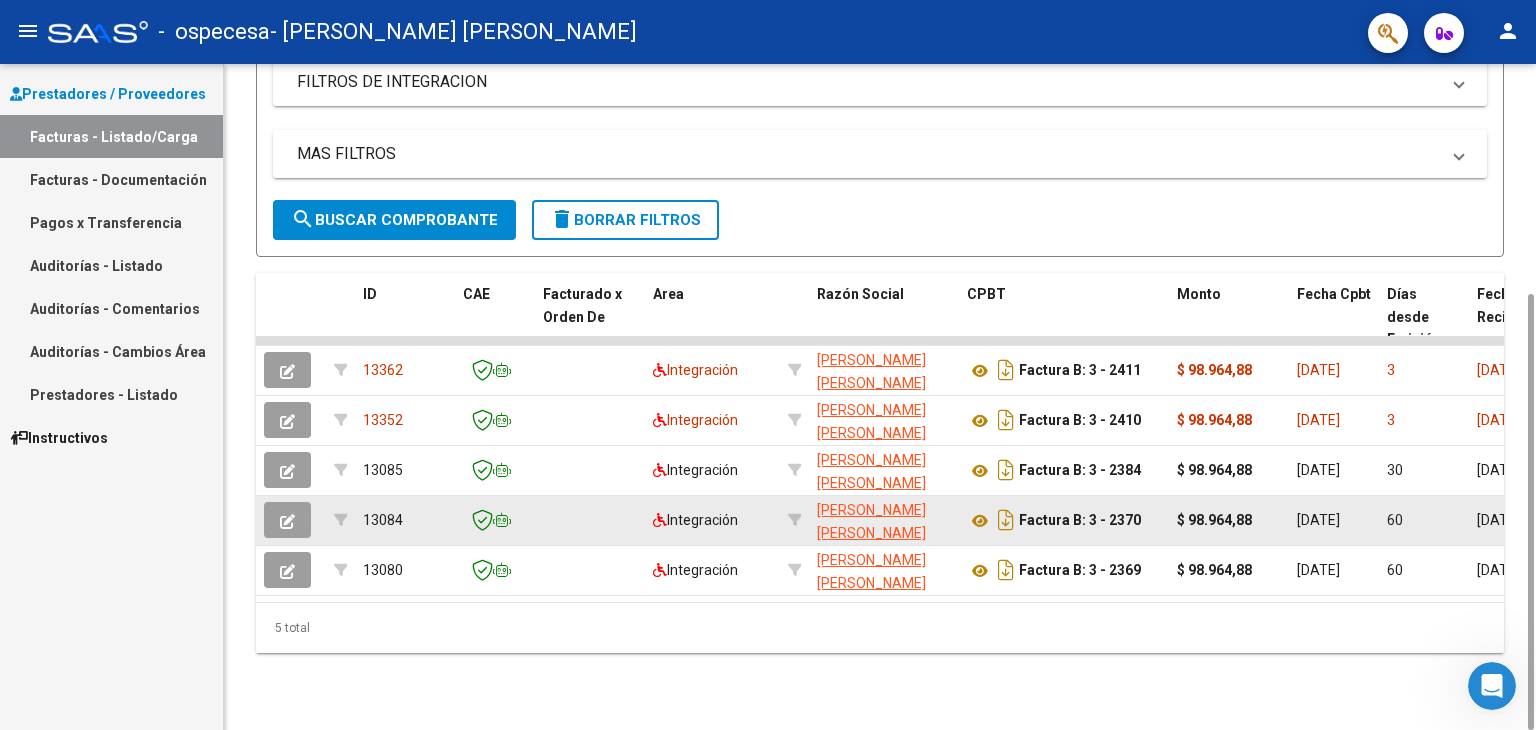 click 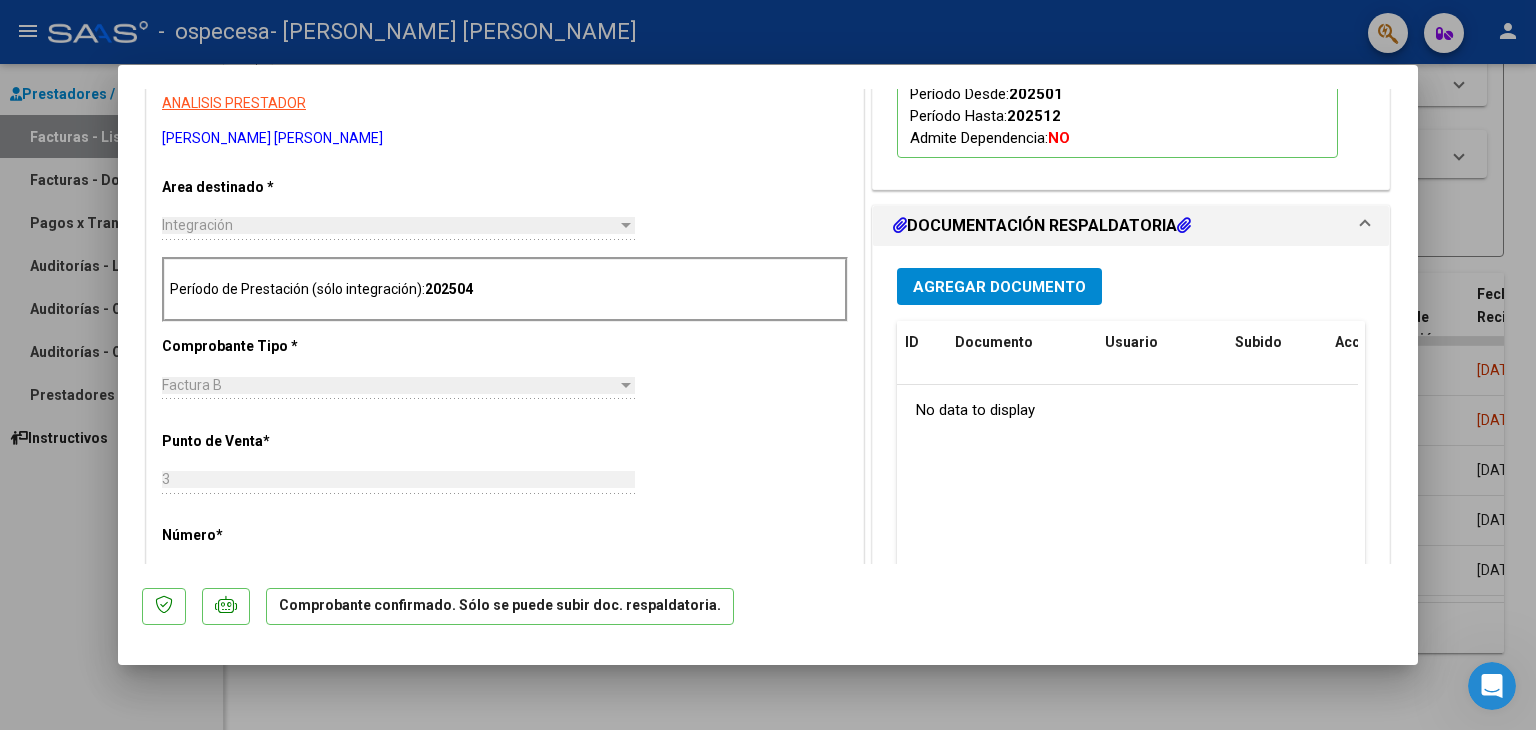 scroll, scrollTop: 0, scrollLeft: 0, axis: both 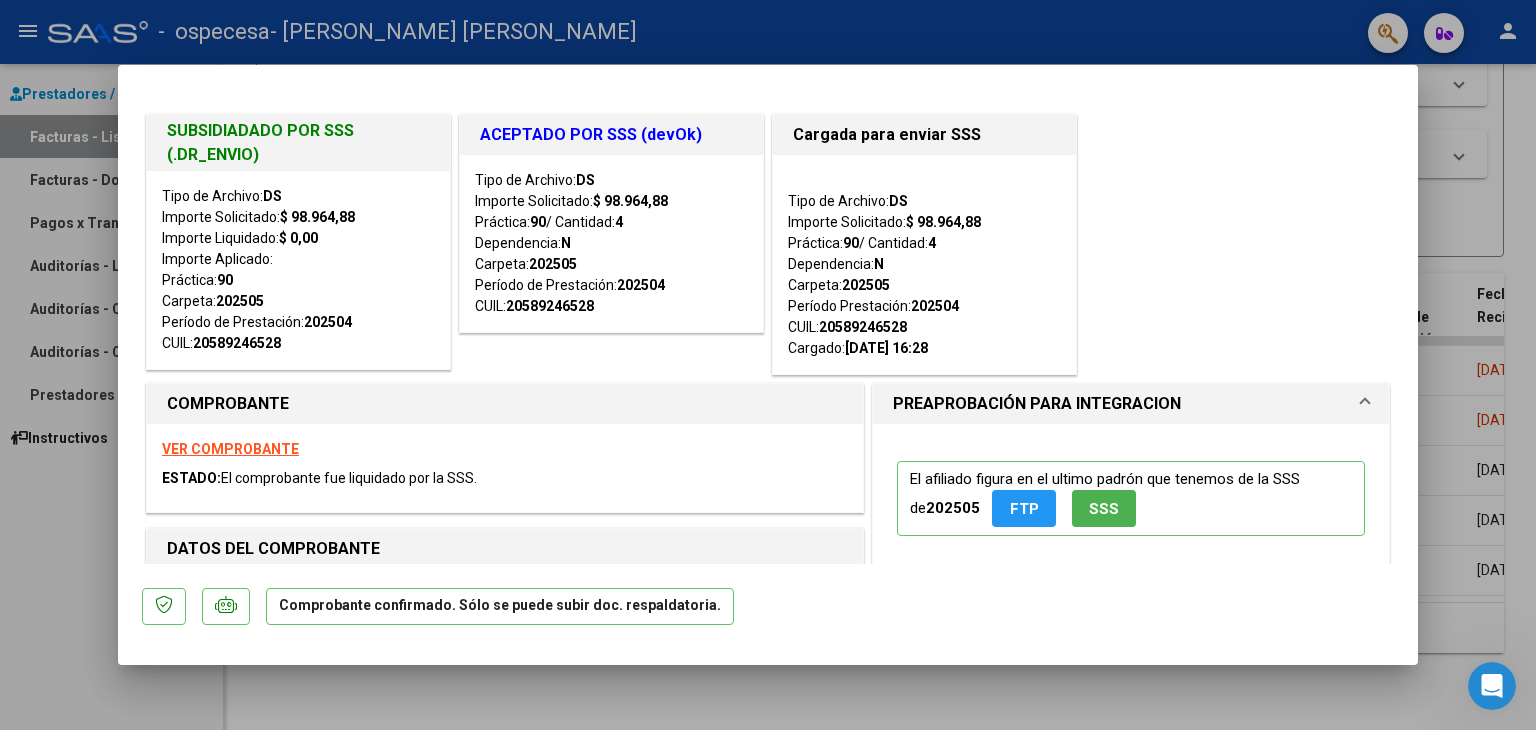 click on "PREAPROBACIÓN PARA INTEGRACION" at bounding box center [1037, 404] 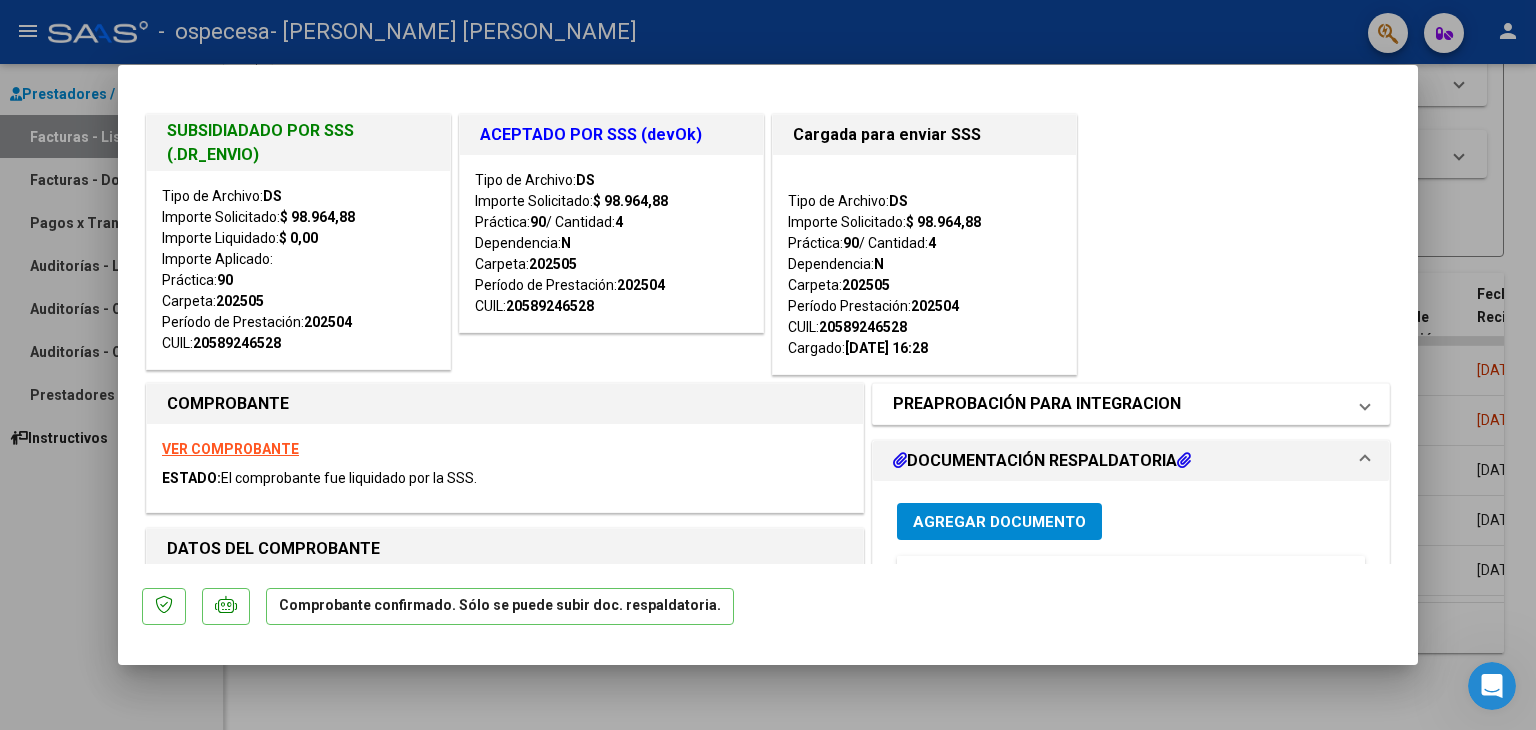 click on "PREAPROBACIÓN PARA INTEGRACION" at bounding box center [1037, 404] 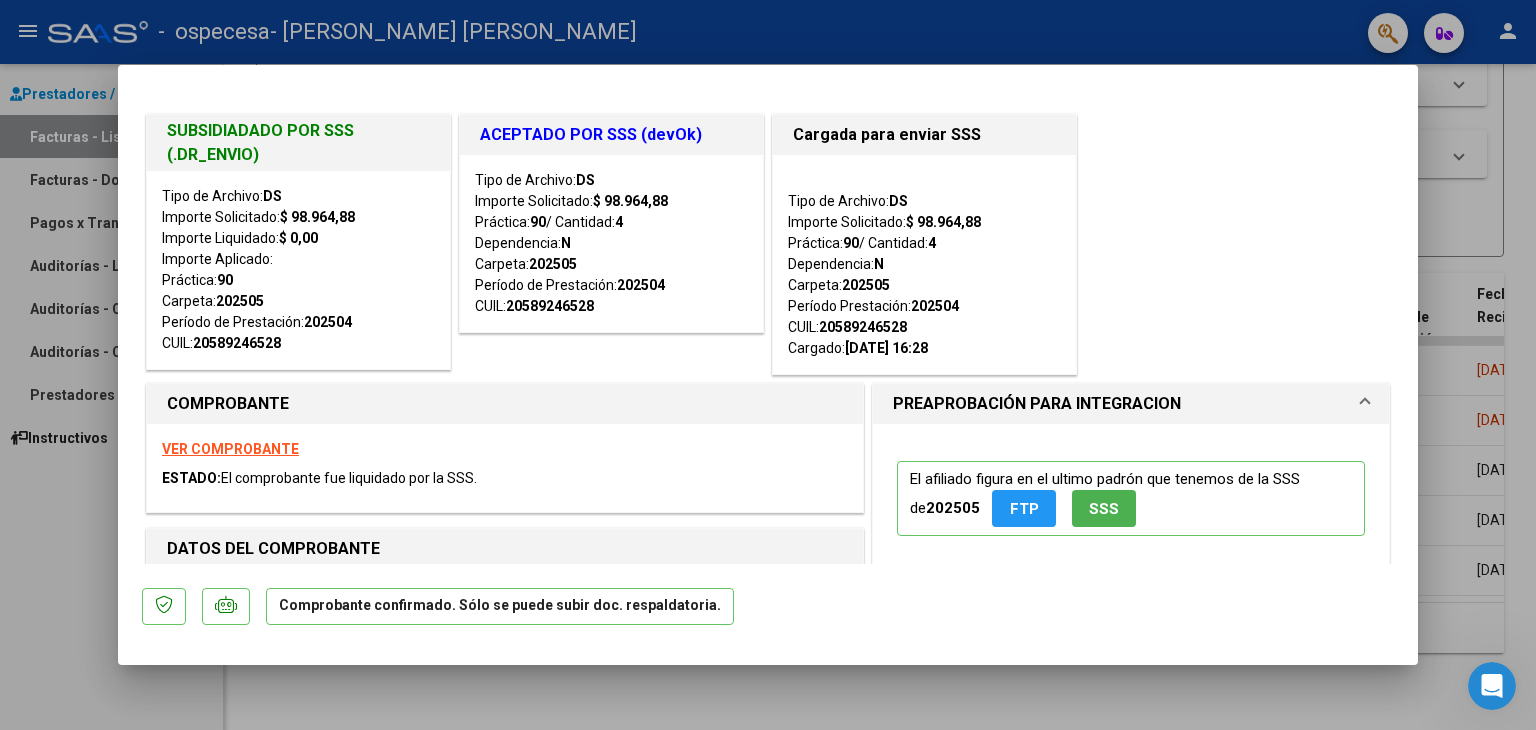 click at bounding box center (768, 365) 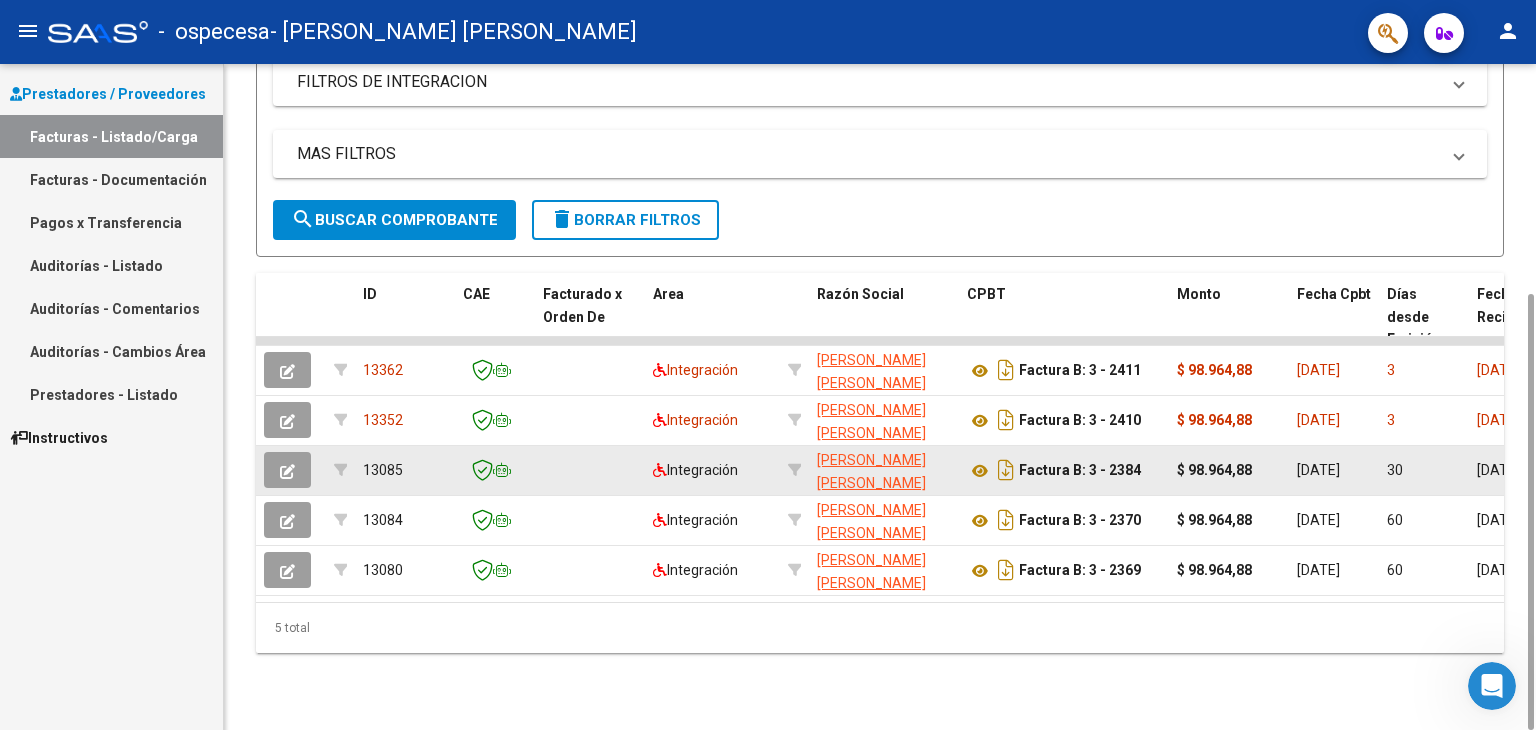 click 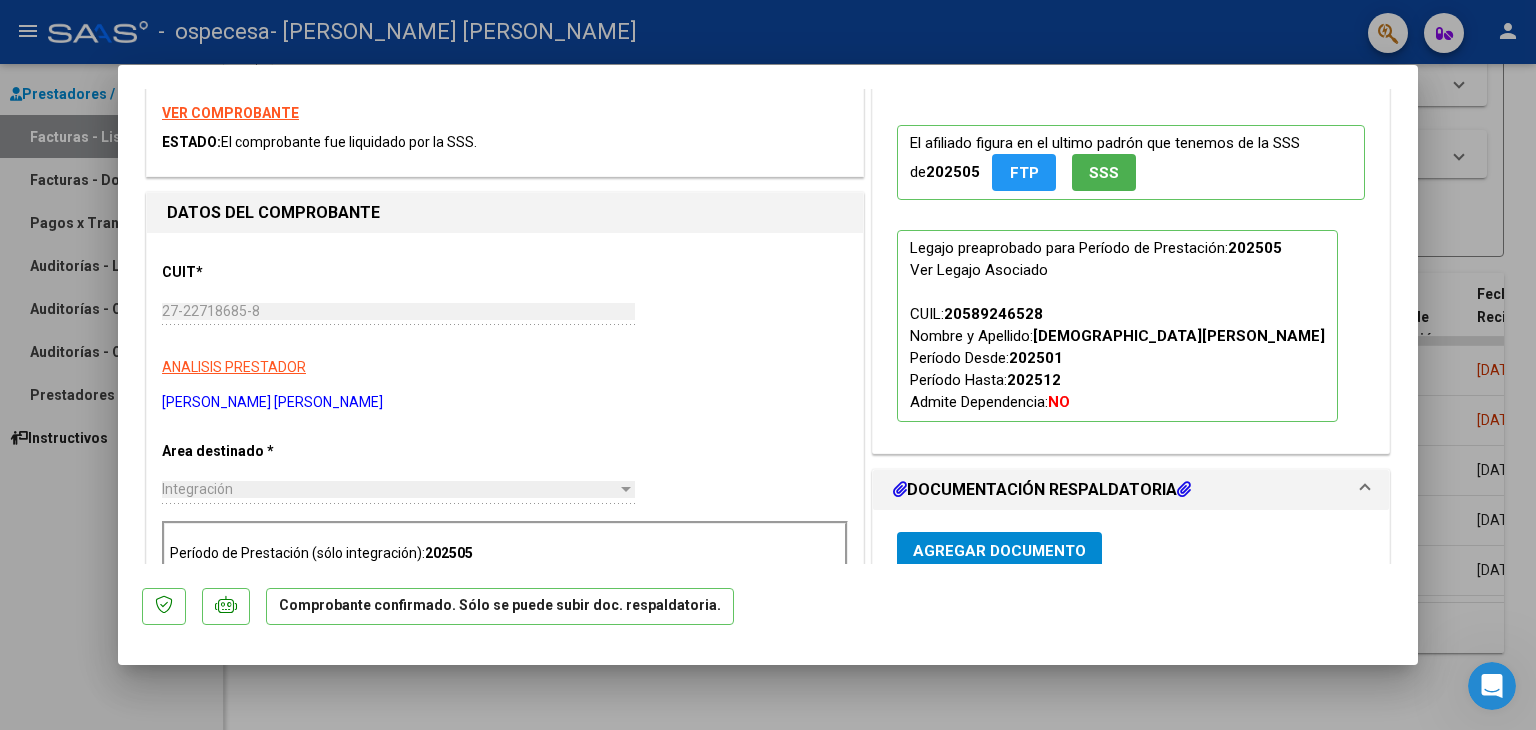 scroll, scrollTop: 0, scrollLeft: 0, axis: both 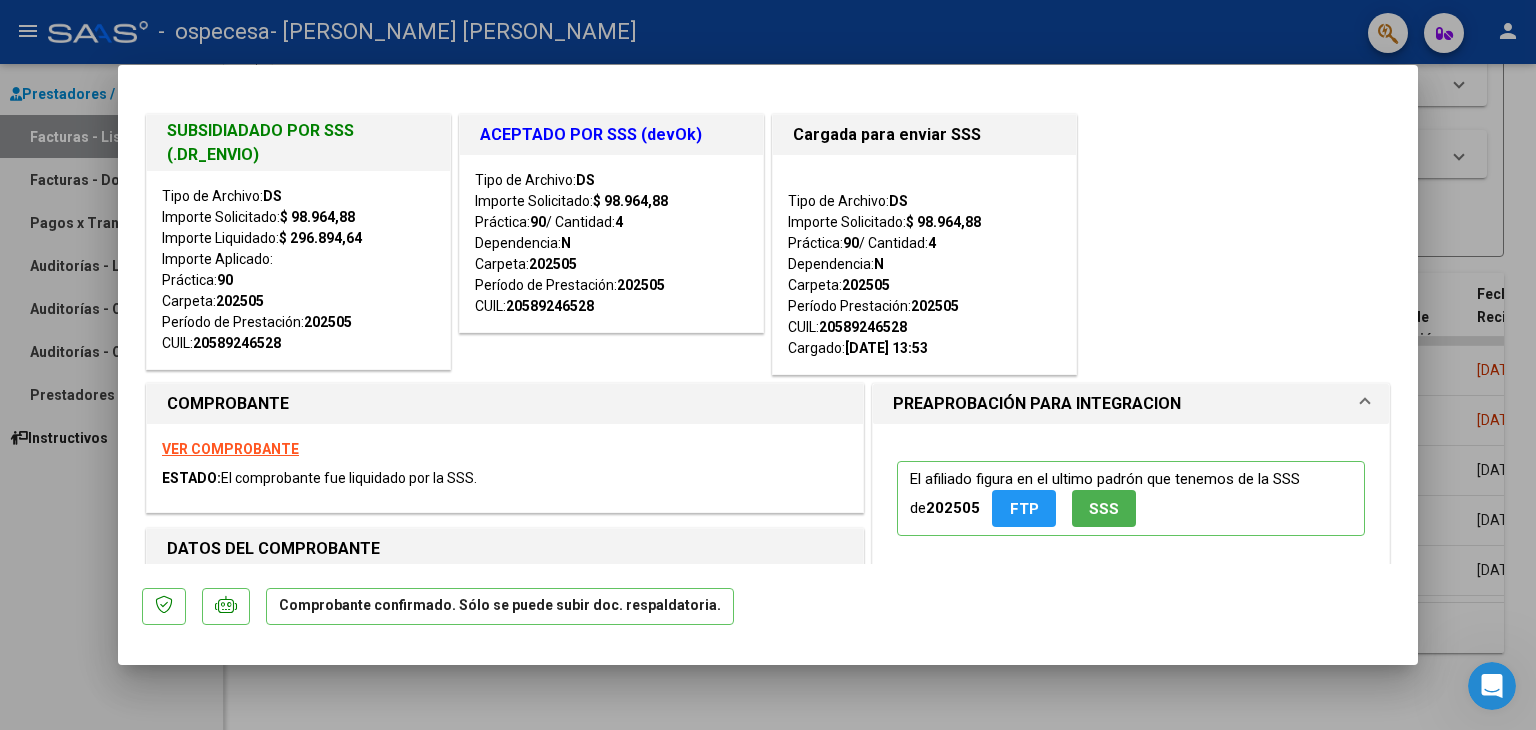 click at bounding box center [768, 365] 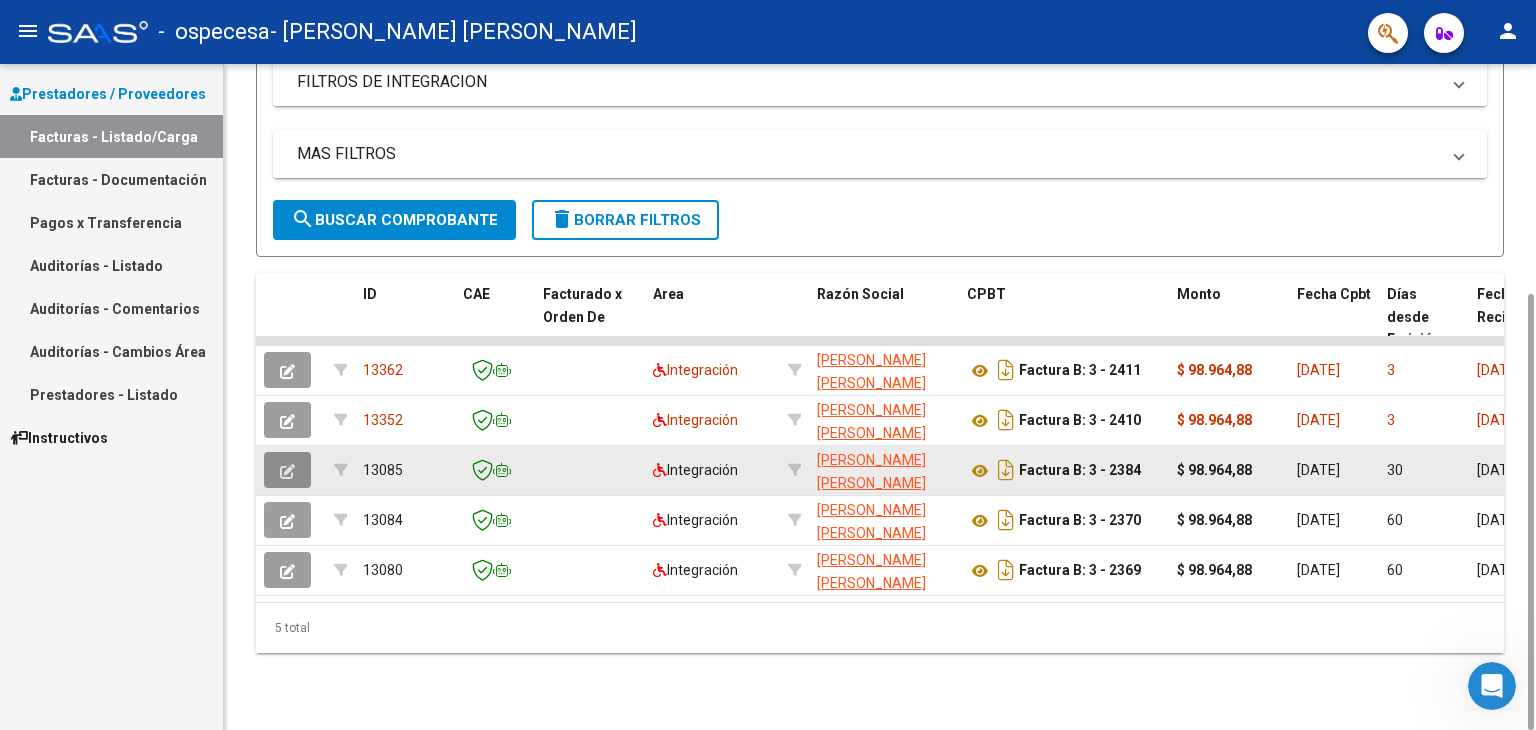 click 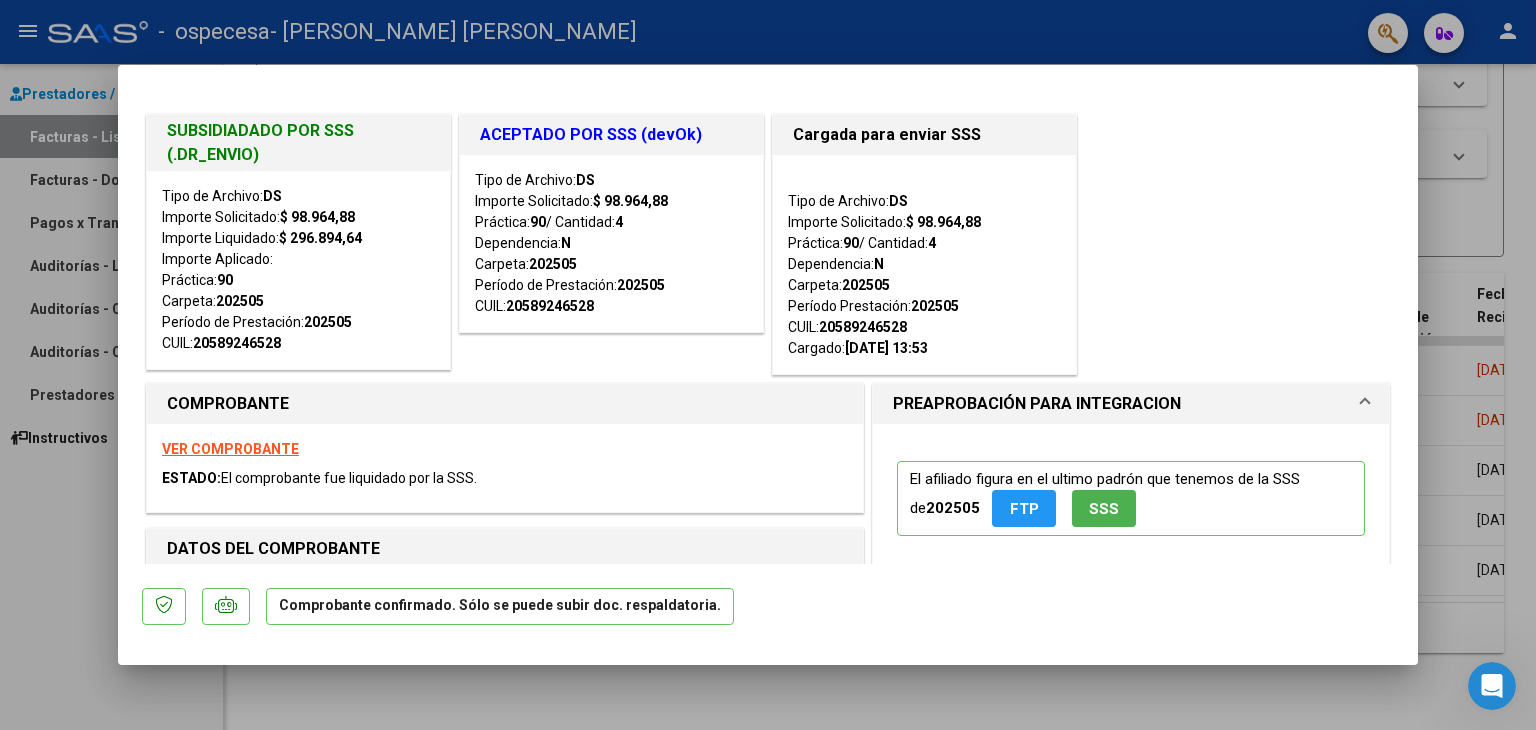 scroll, scrollTop: 100, scrollLeft: 0, axis: vertical 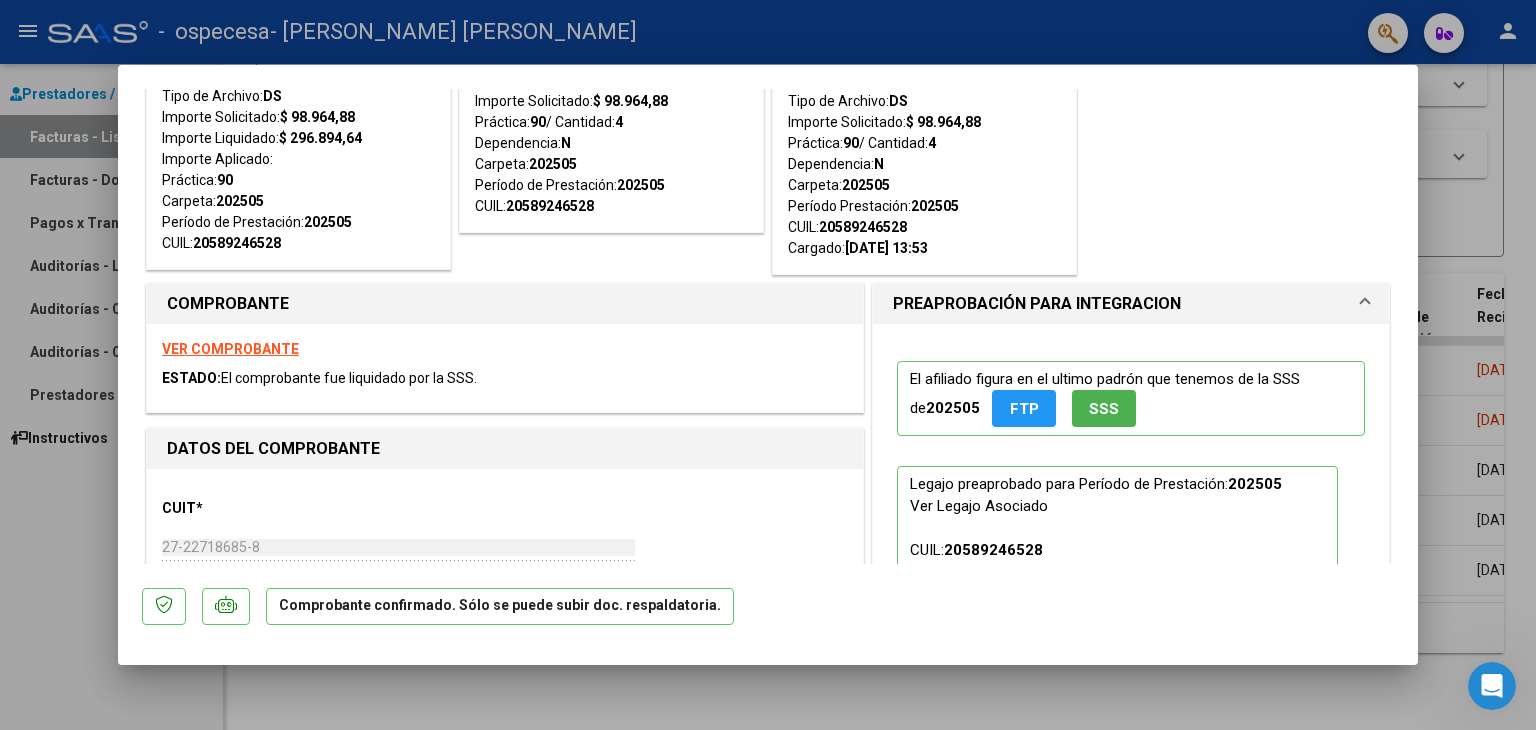 click at bounding box center [768, 365] 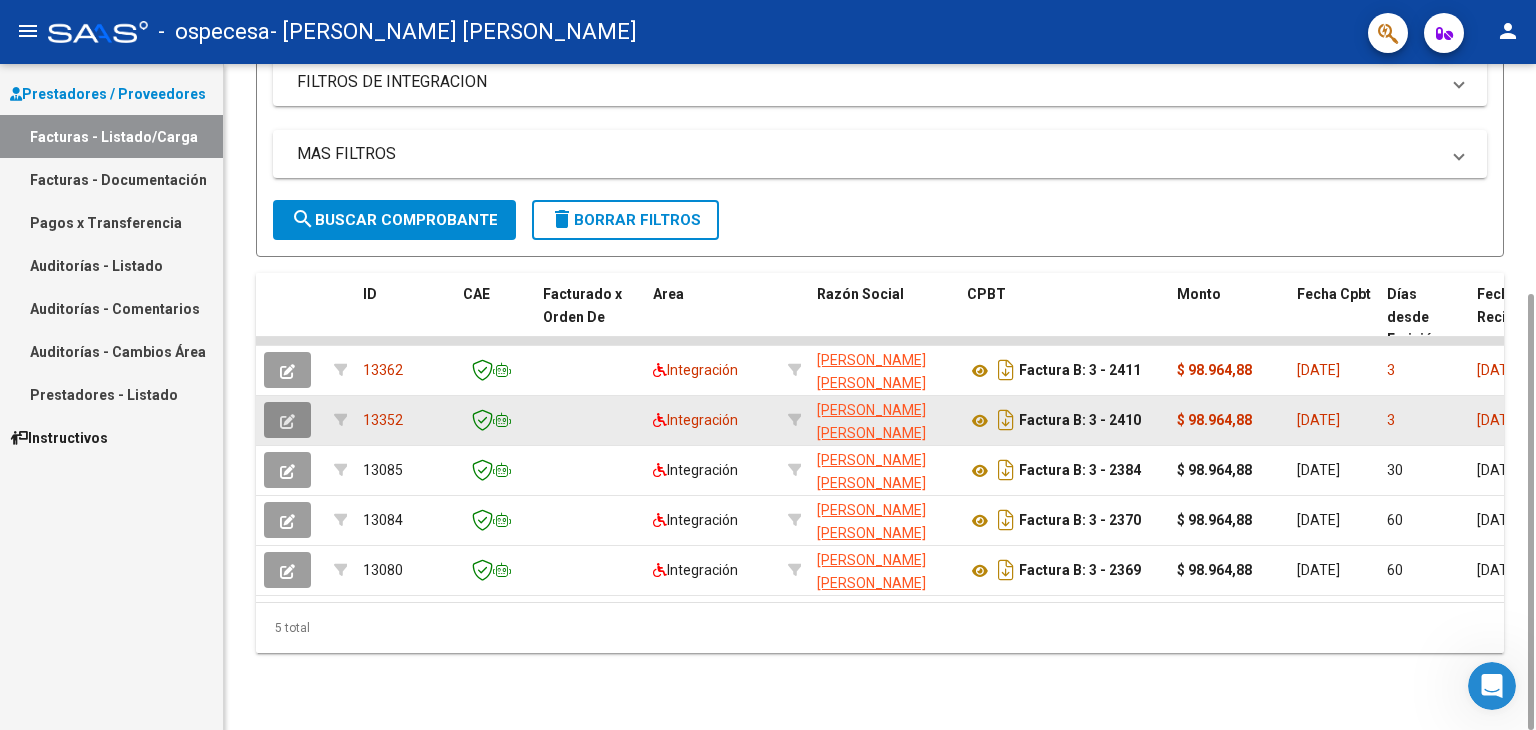 click 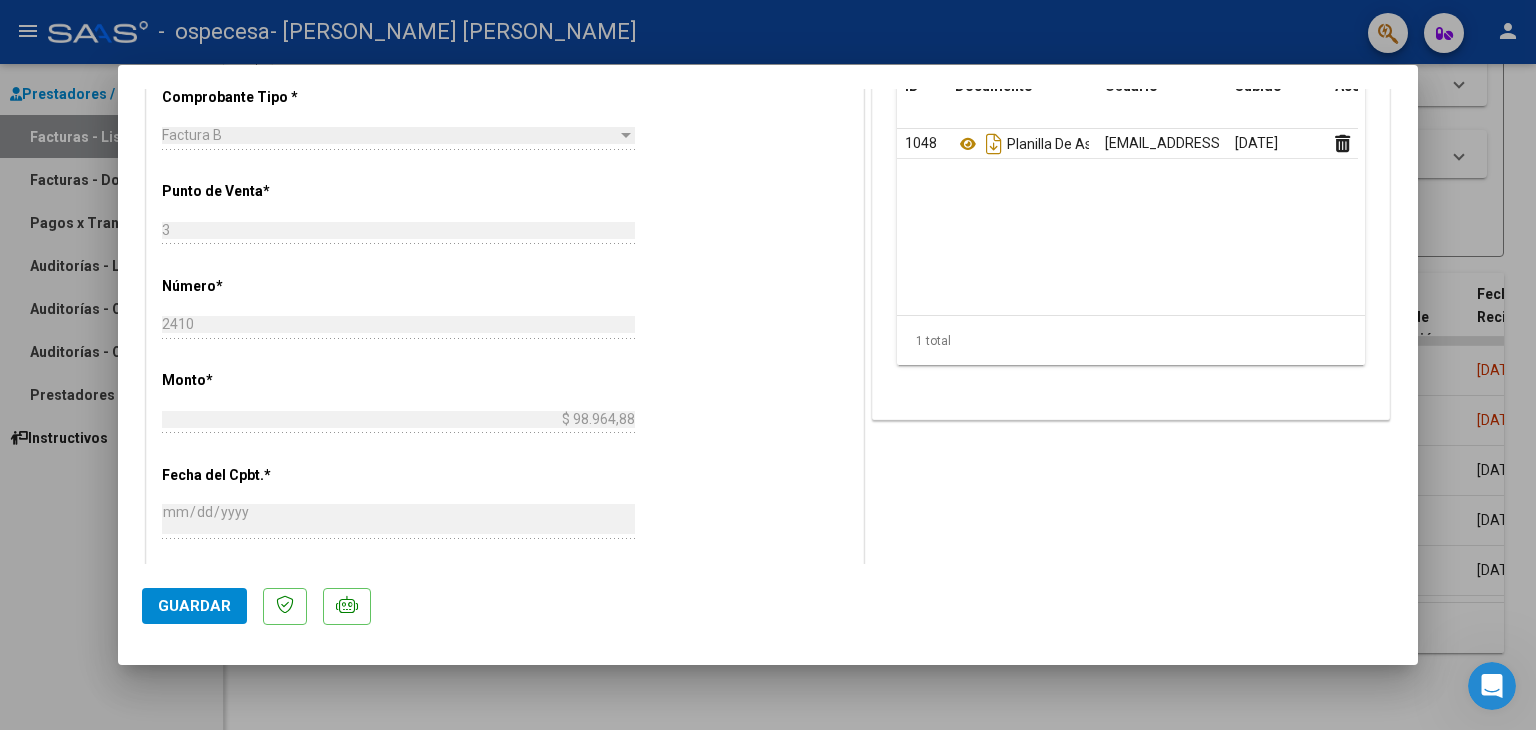 scroll, scrollTop: 700, scrollLeft: 0, axis: vertical 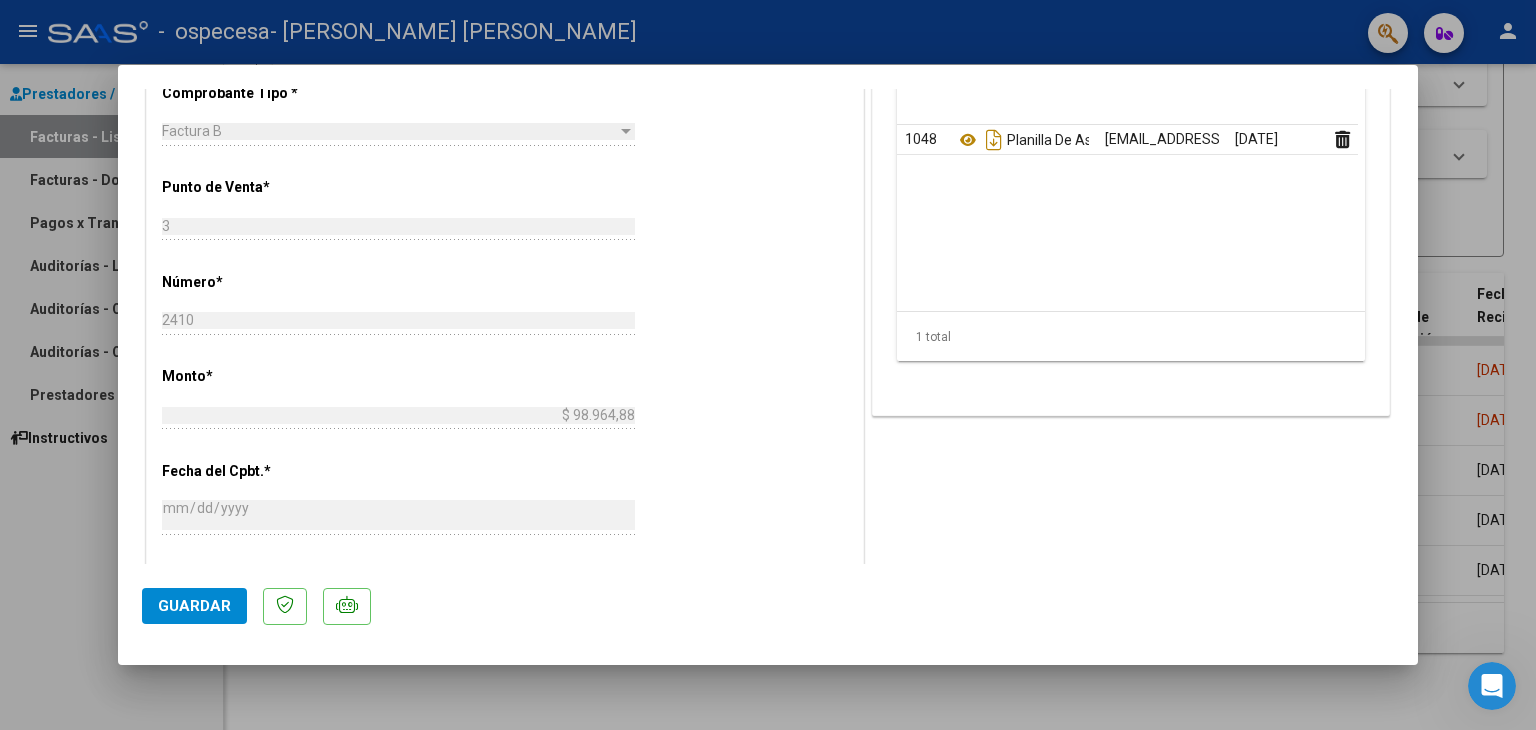 click at bounding box center (768, 365) 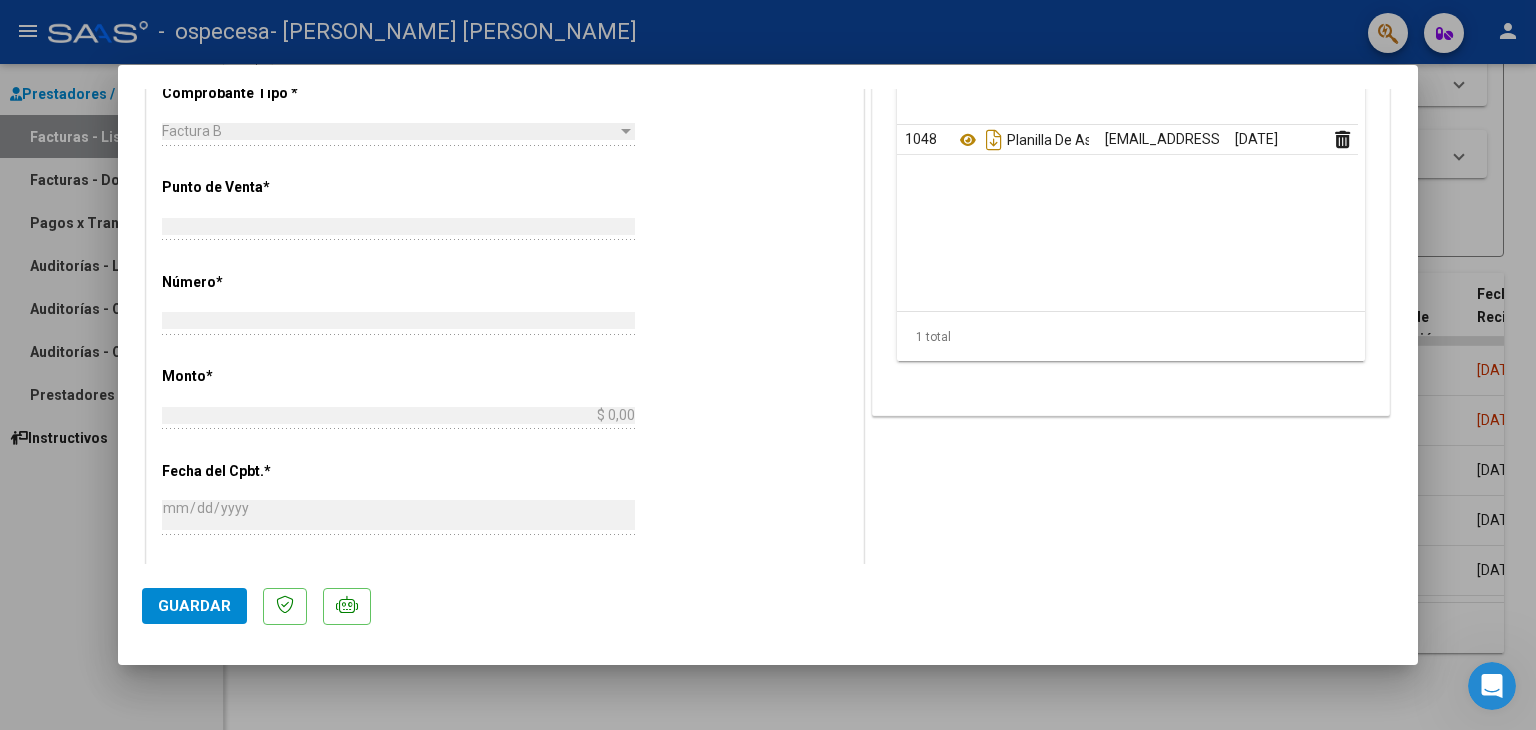scroll, scrollTop: 0, scrollLeft: 0, axis: both 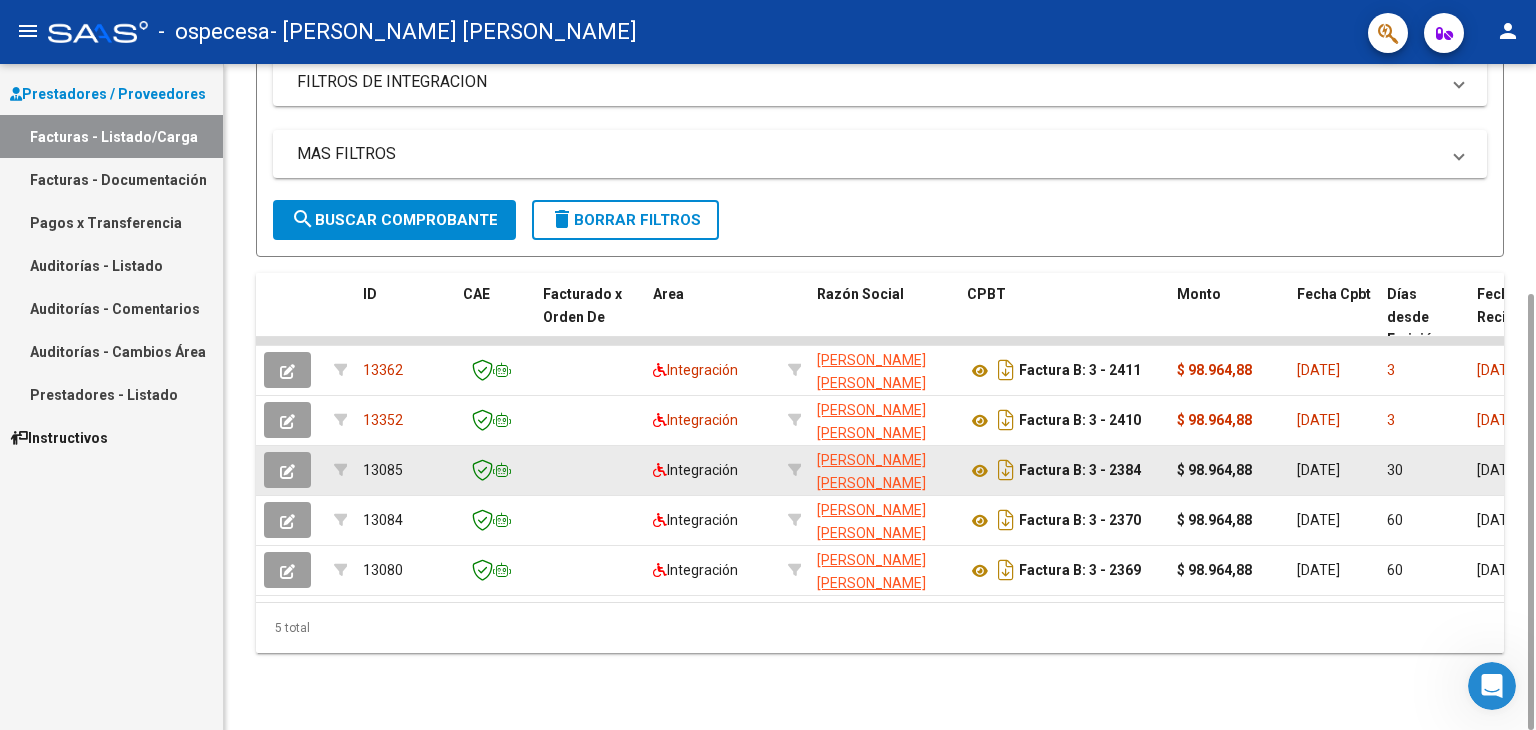 click 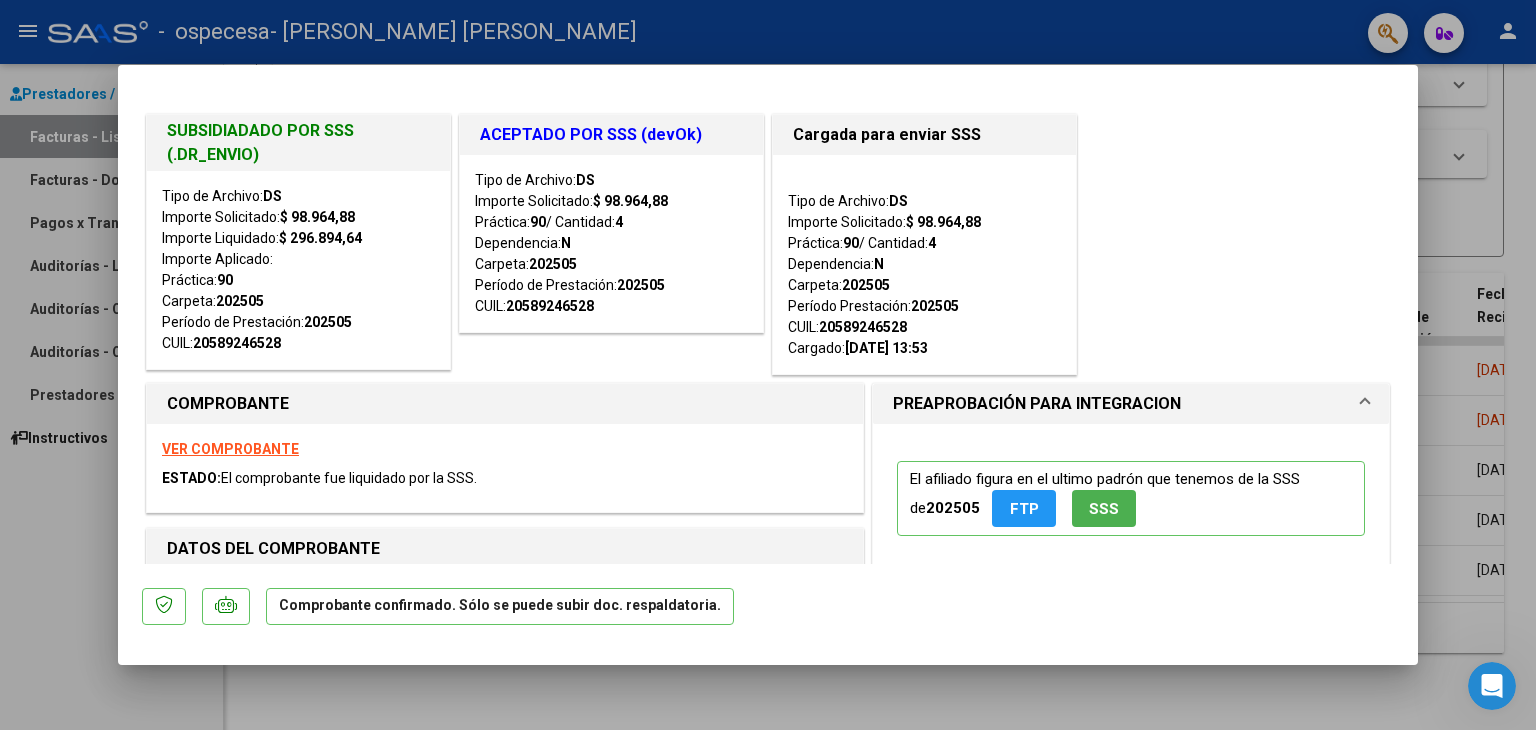 click on "VER COMPROBANTE" at bounding box center [230, 449] 